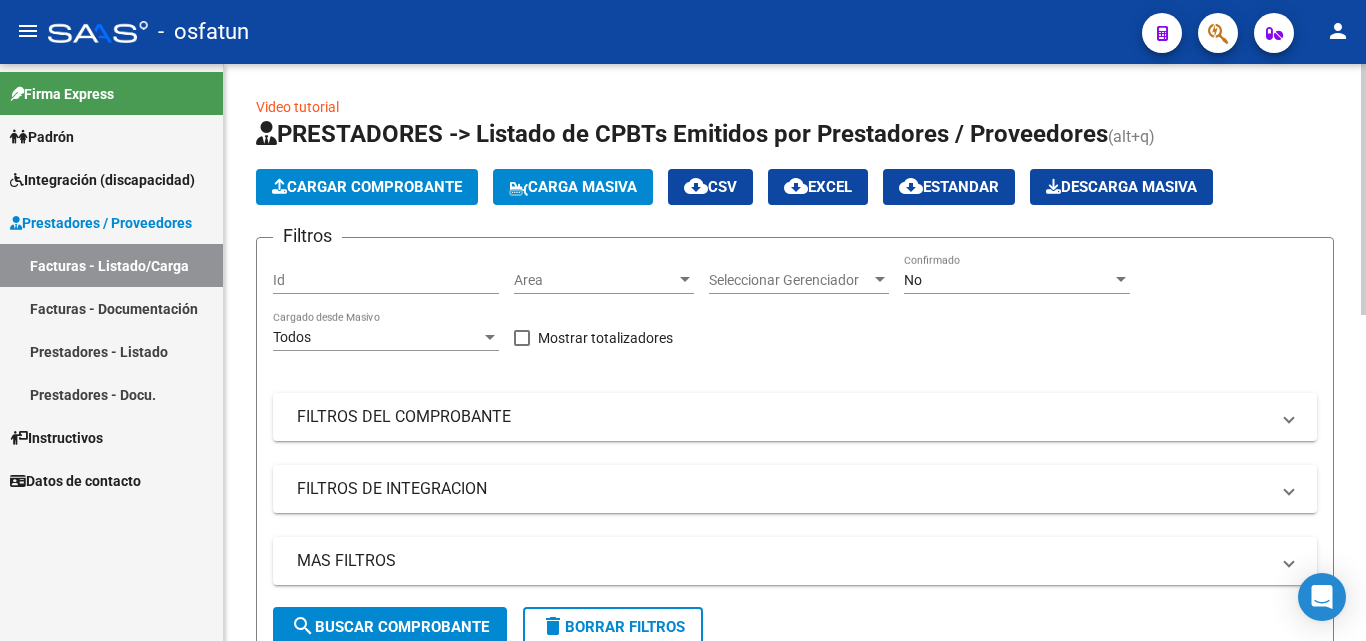 scroll, scrollTop: 0, scrollLeft: 0, axis: both 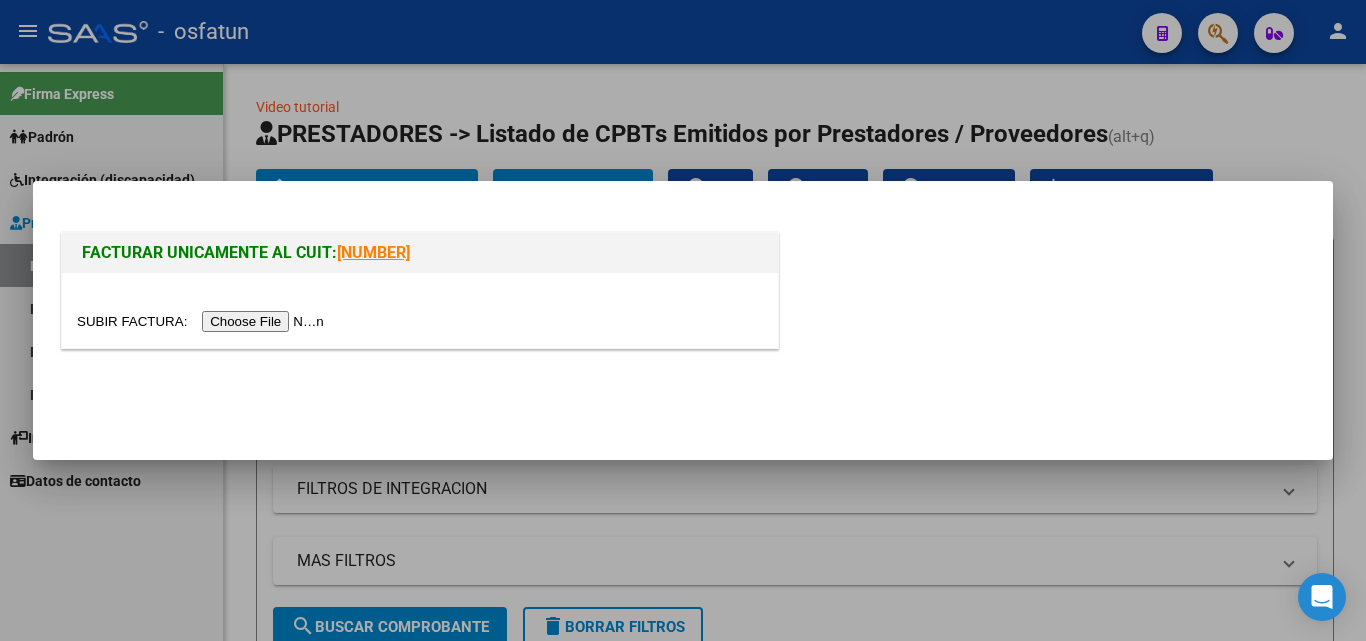 click at bounding box center (203, 321) 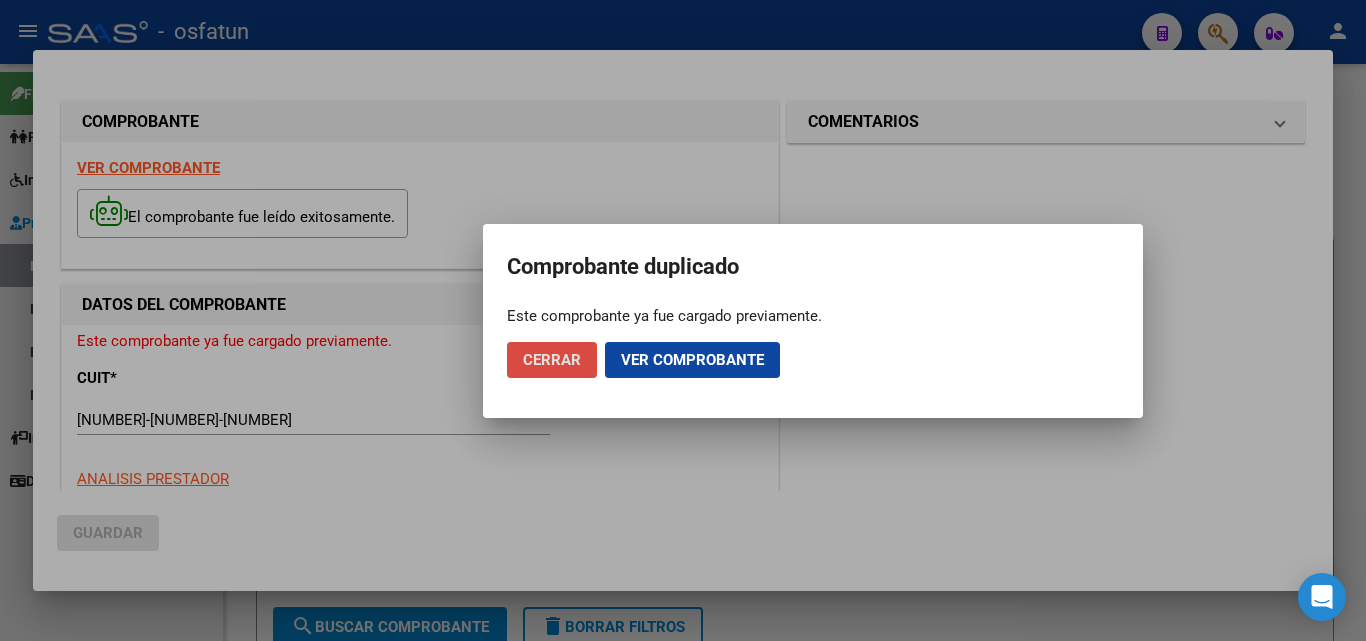 click on "Cerrar" 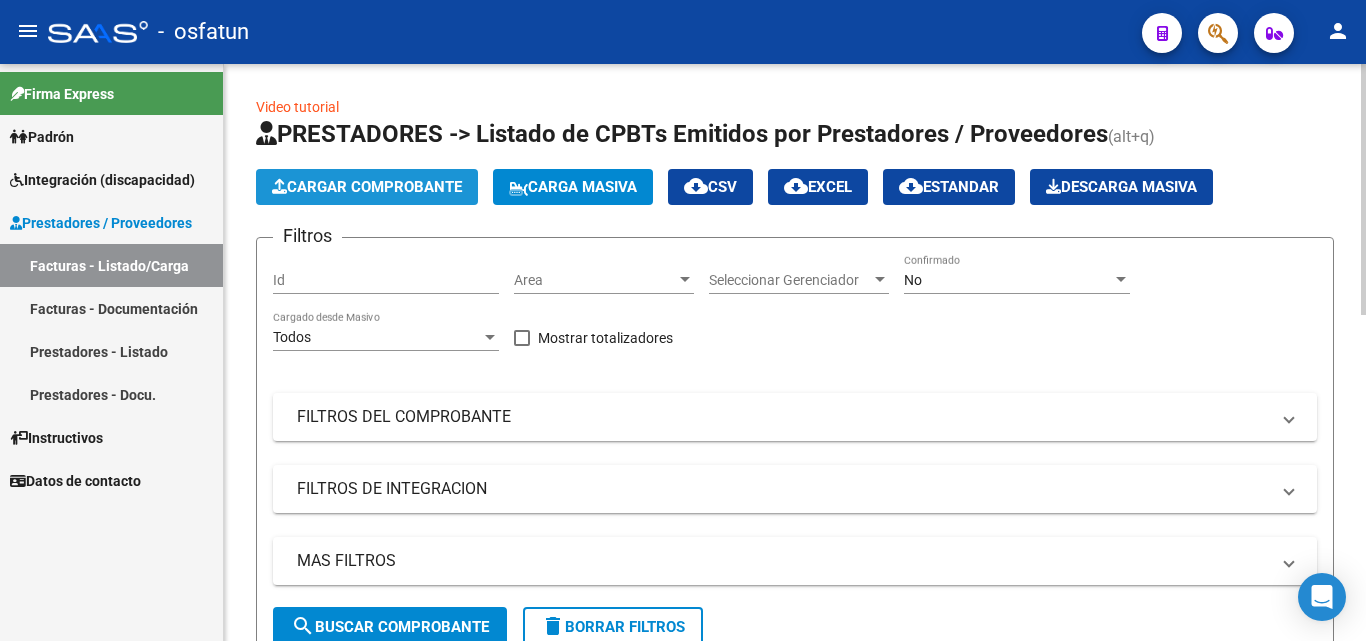 click on "Cargar Comprobante" 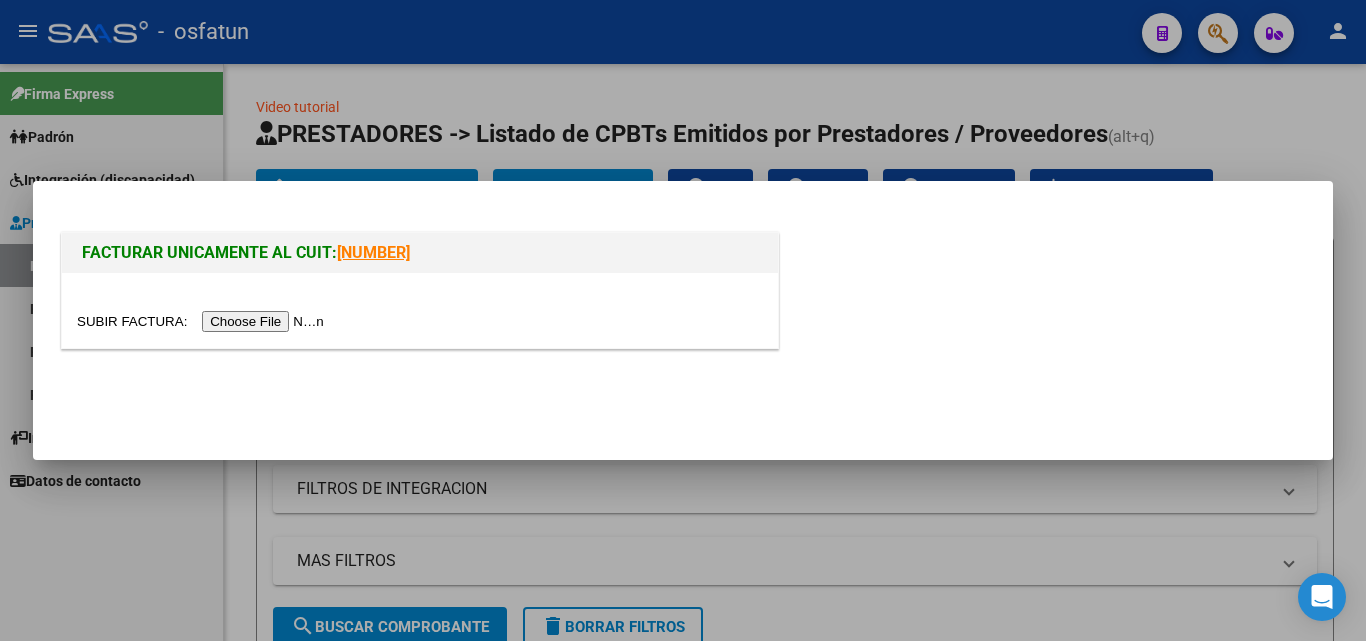 click at bounding box center [420, 321] 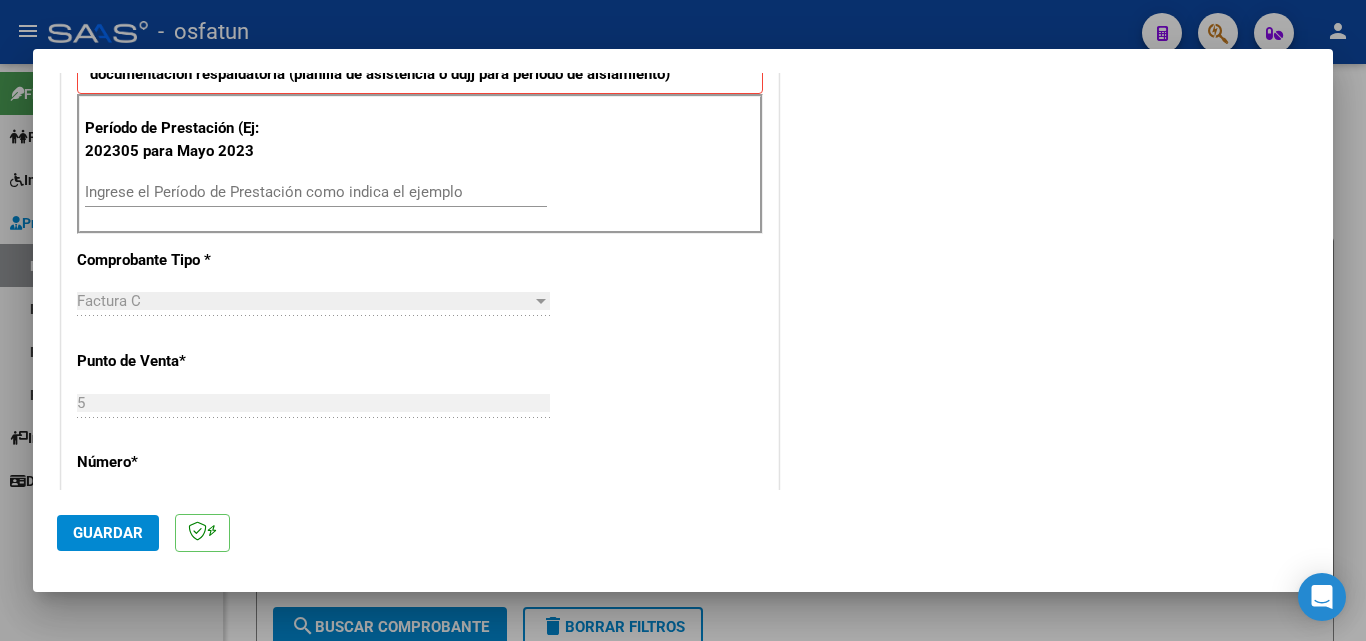 scroll, scrollTop: 700, scrollLeft: 0, axis: vertical 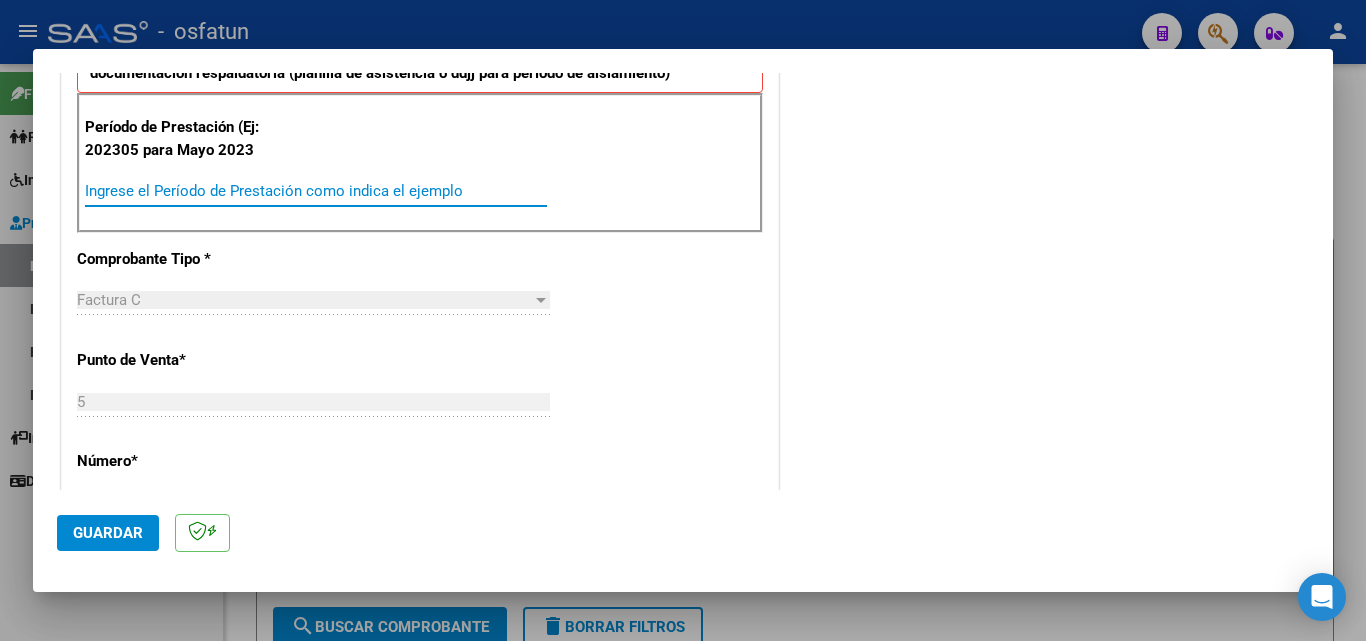 click on "Ingrese el Período de Prestación como indica el ejemplo" at bounding box center (316, 191) 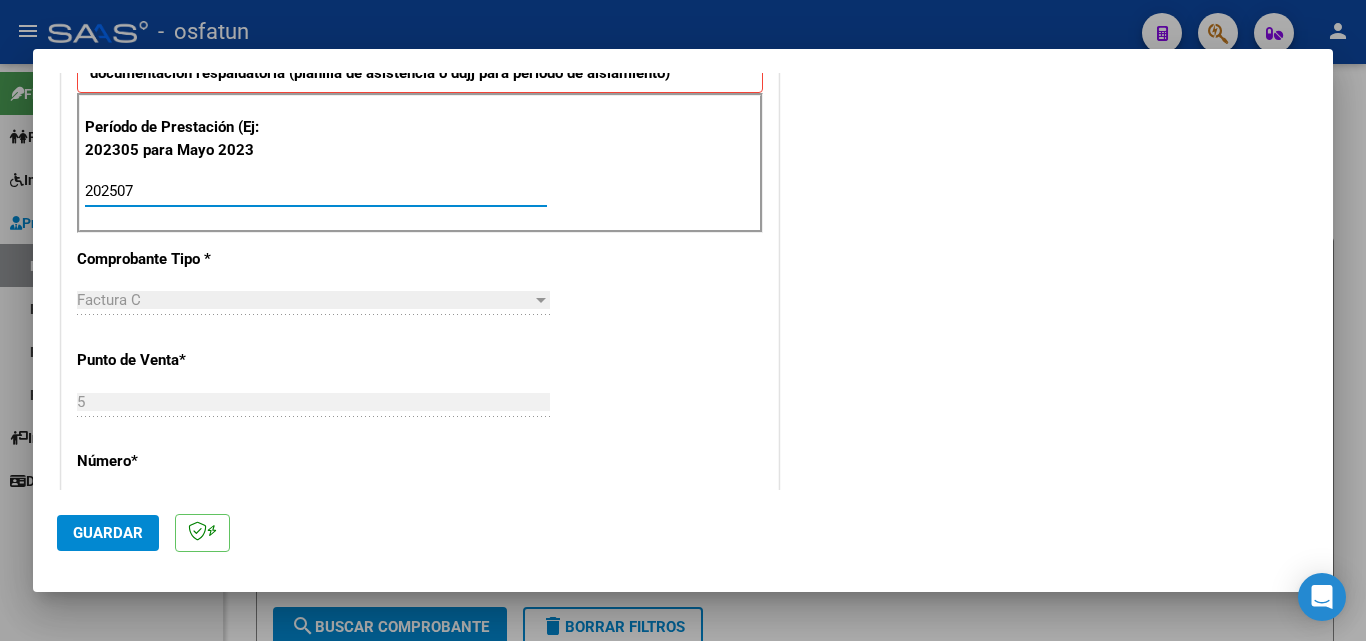 type on "202507" 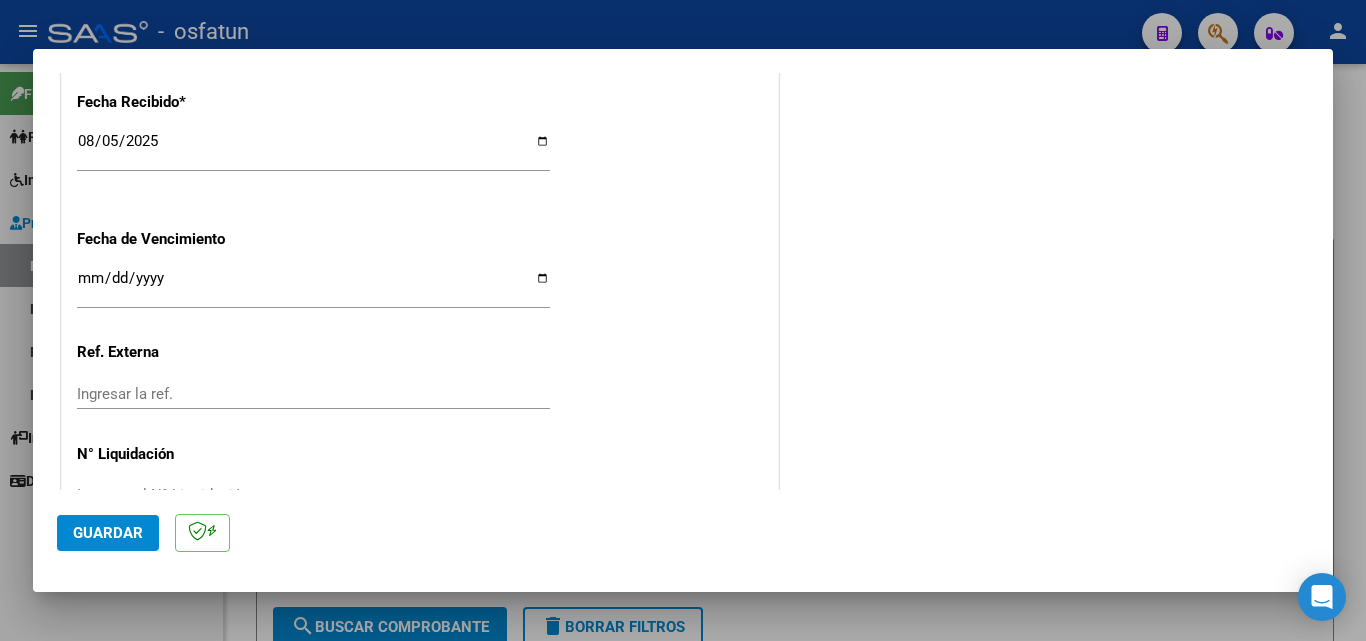 scroll, scrollTop: 1500, scrollLeft: 0, axis: vertical 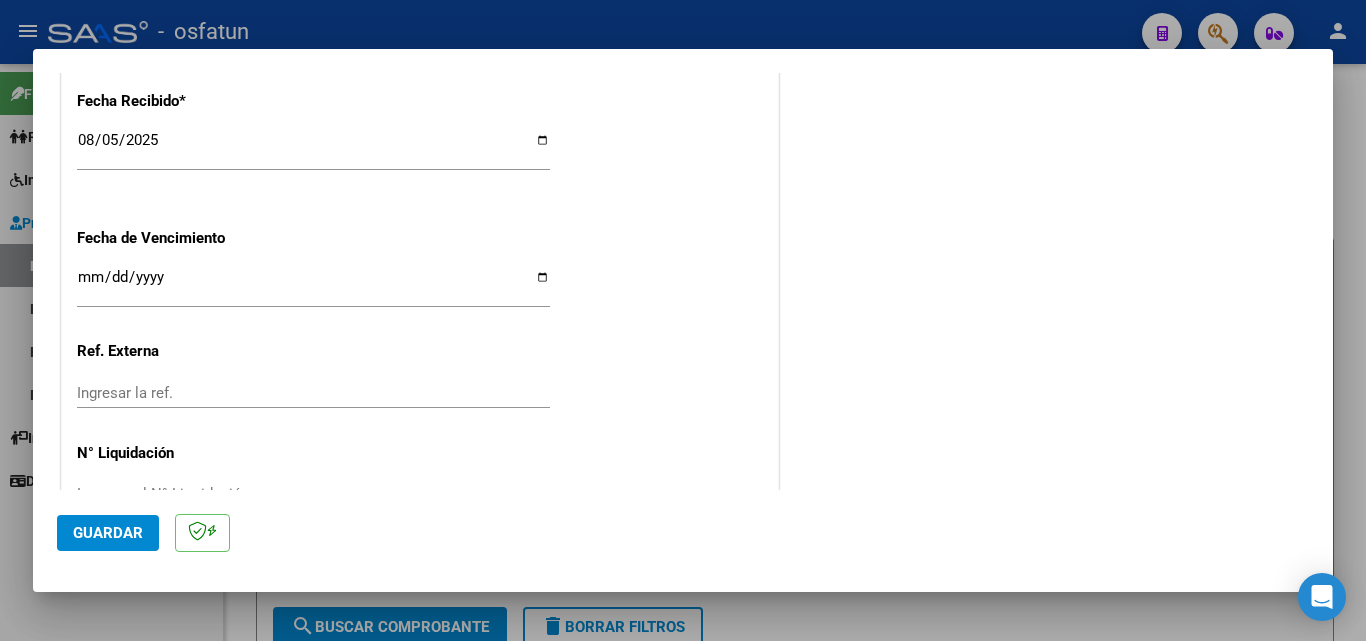 click on "Ingresar la fecha" at bounding box center (313, 285) 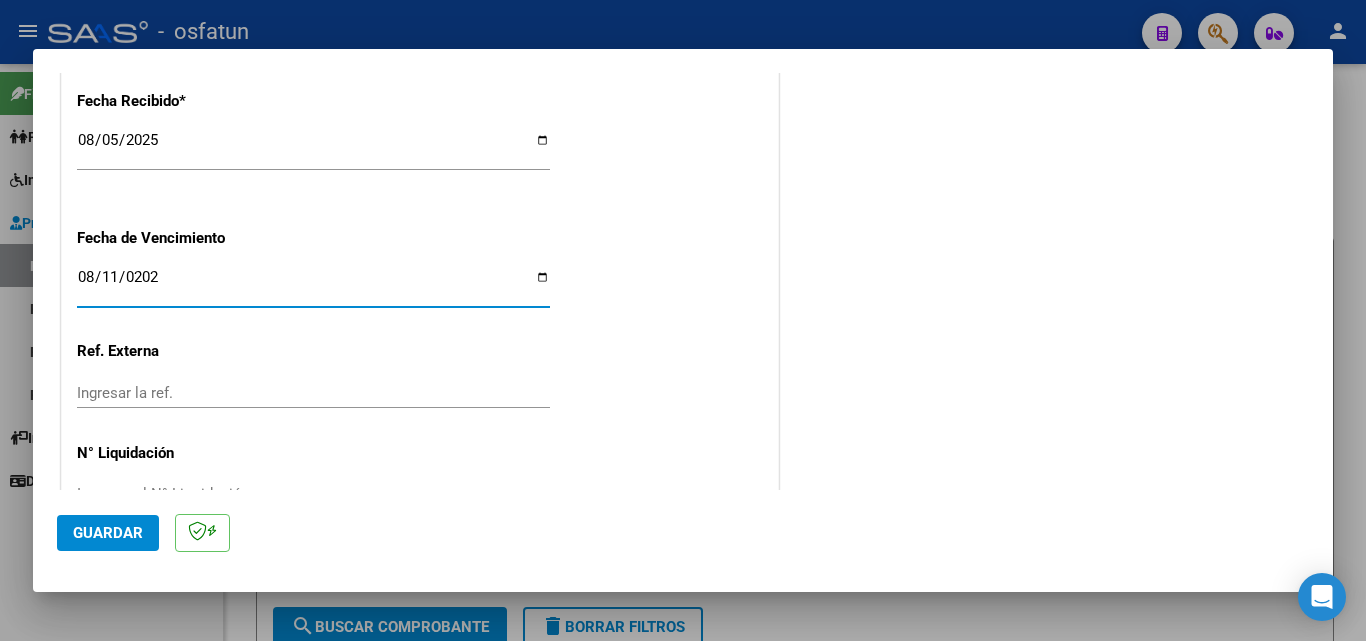 type on "2025-08-11" 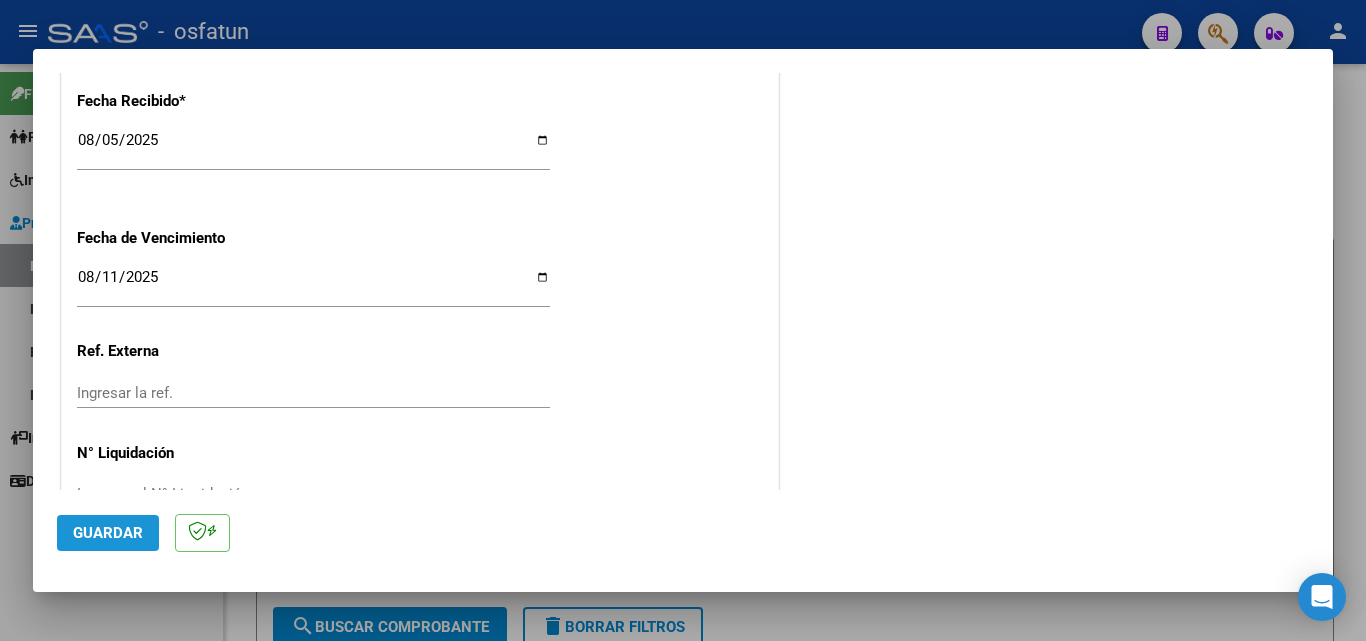 click on "Guardar" 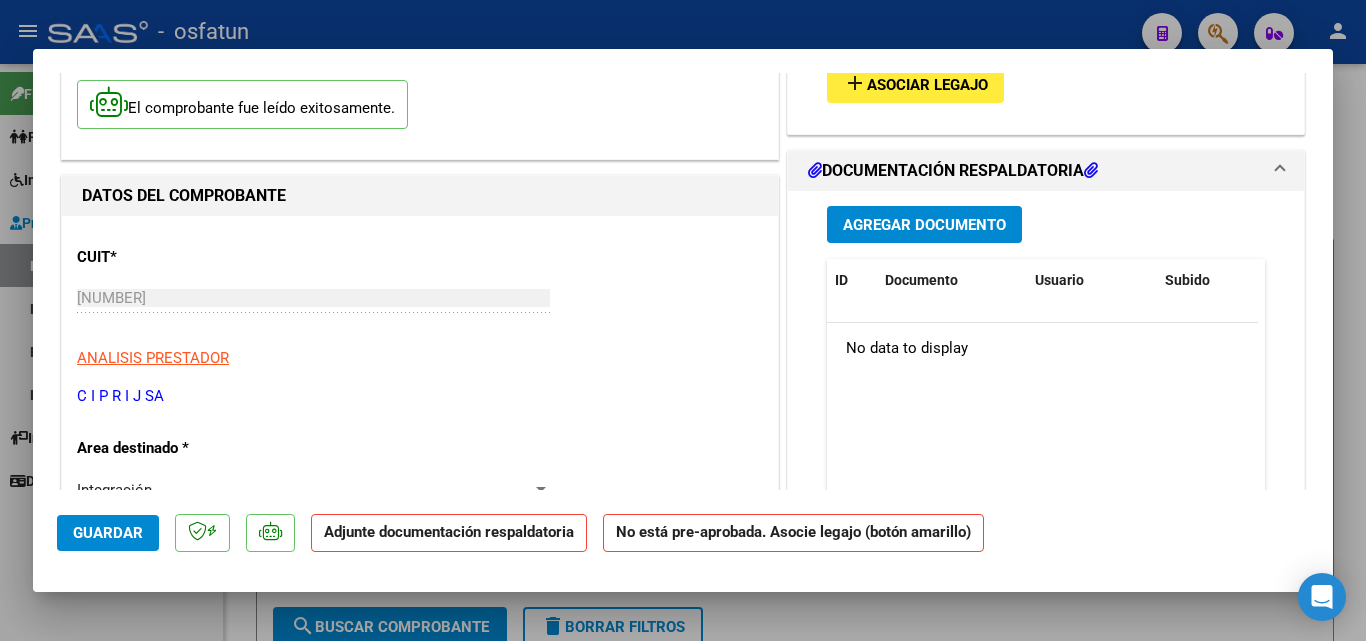 scroll, scrollTop: 300, scrollLeft: 0, axis: vertical 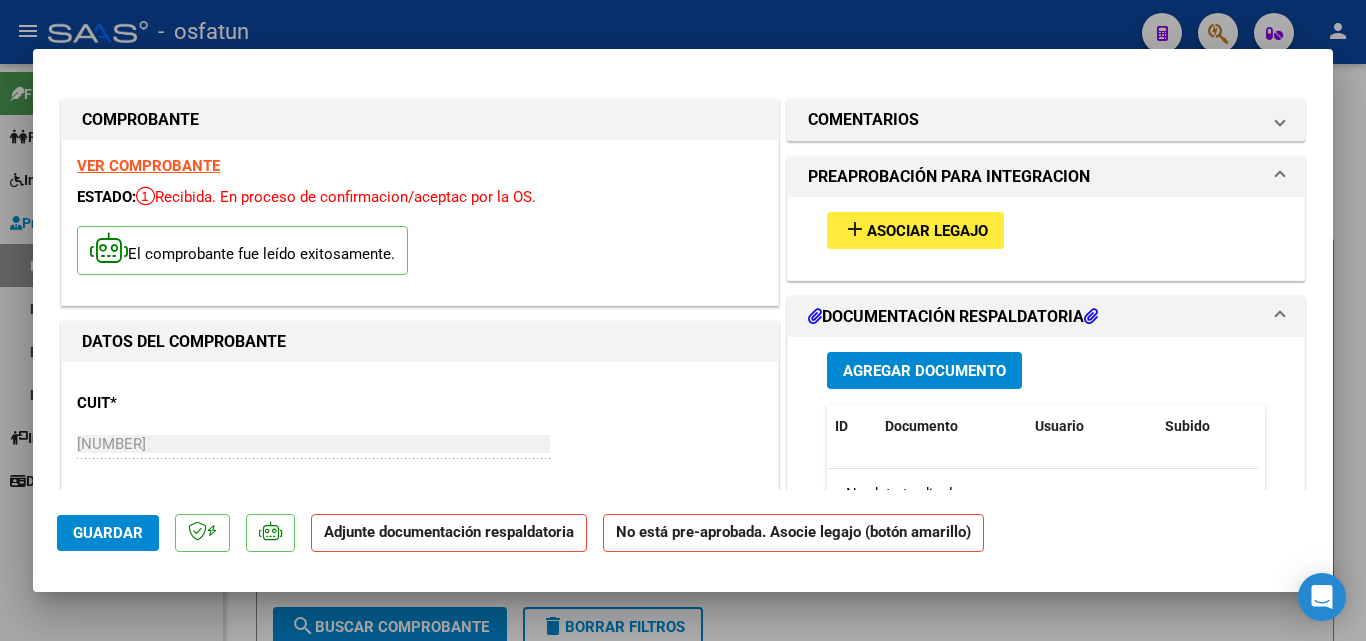click on "Agregar Documento" at bounding box center (924, 371) 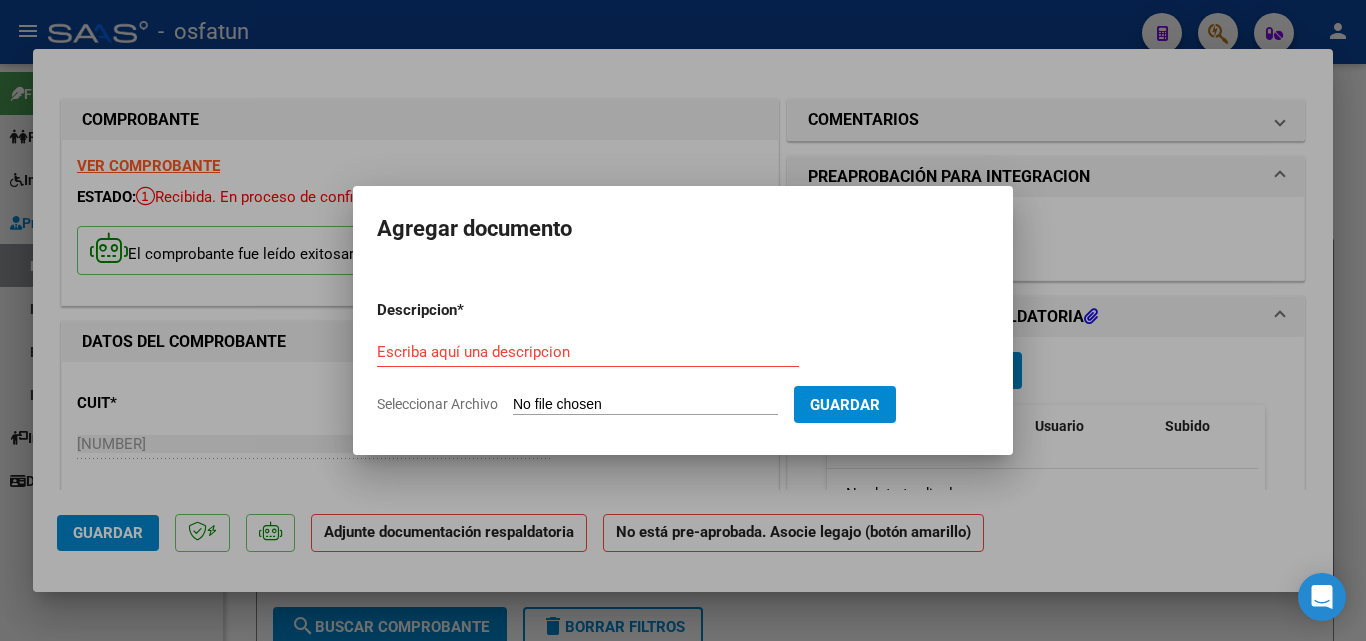 click on "Seleccionar Archivo" 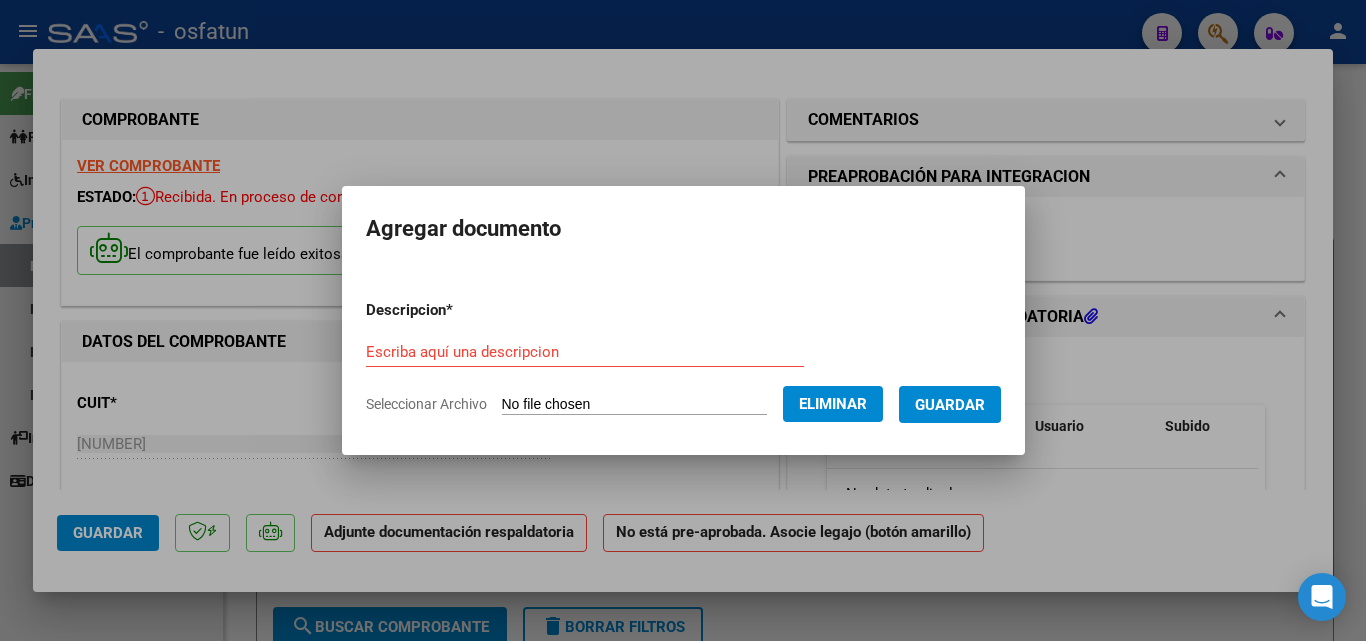 click on "Eliminar" 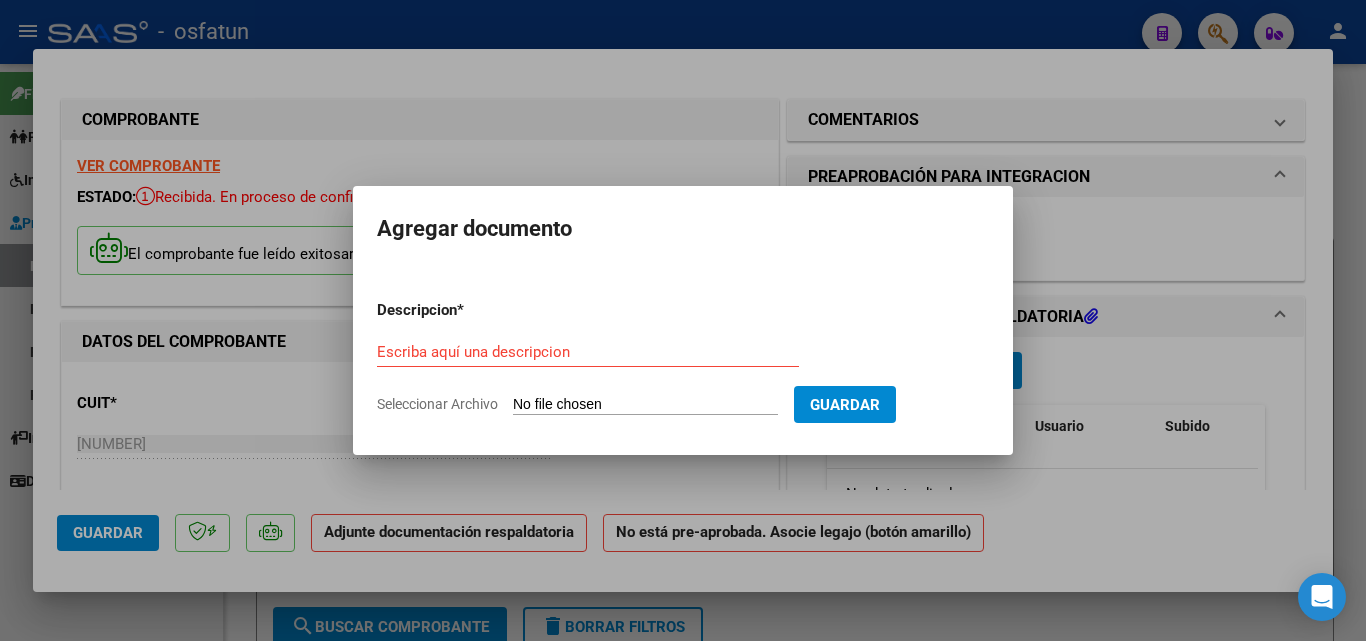 click on "Seleccionar Archivo" 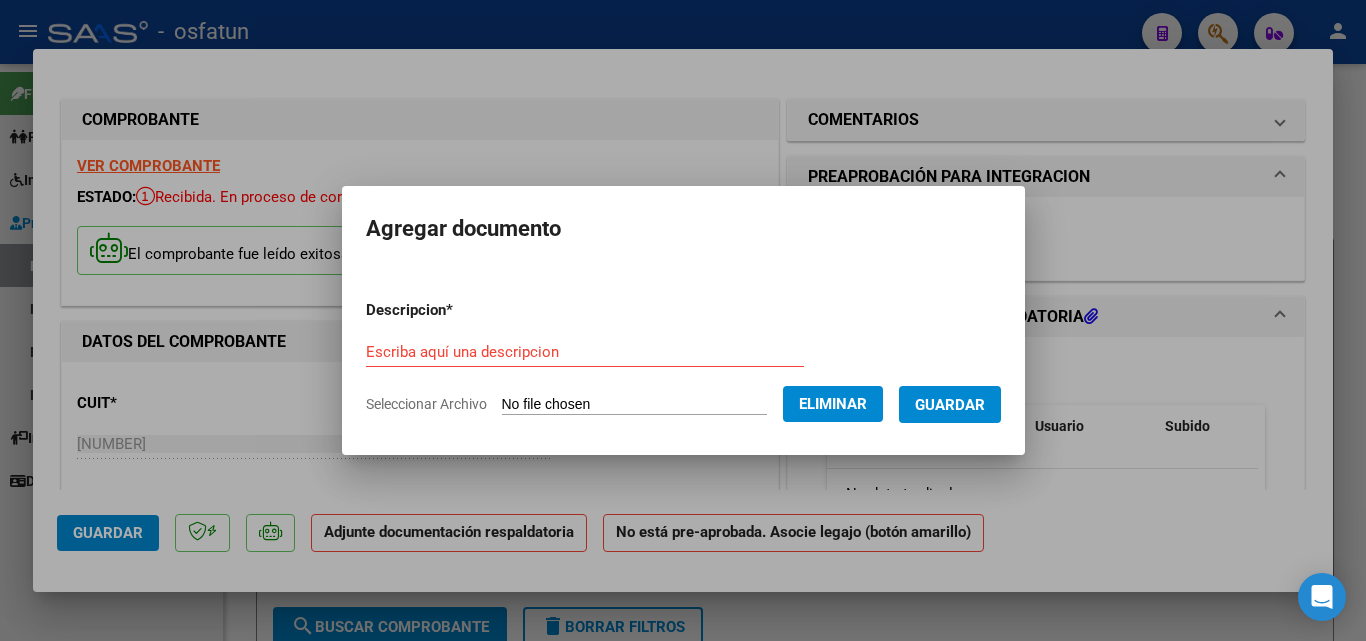 drag, startPoint x: 526, startPoint y: 363, endPoint x: 526, endPoint y: 350, distance: 13 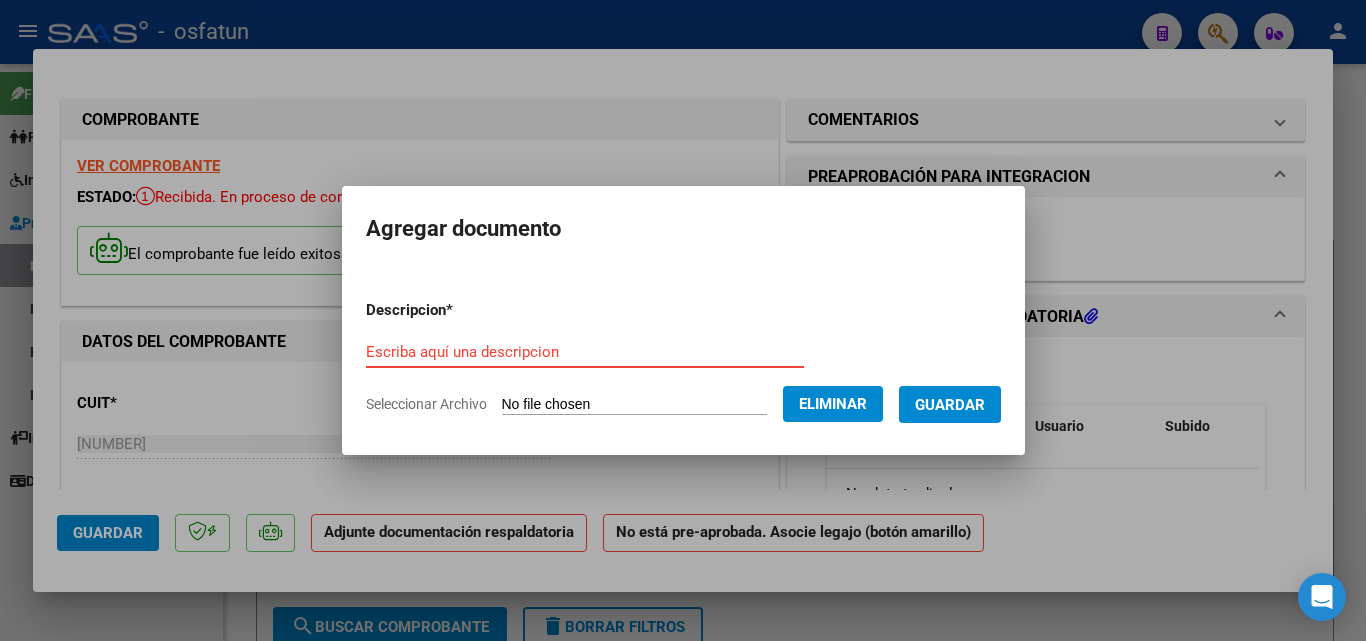click on "Escriba aquí una descripcion" at bounding box center (585, 352) 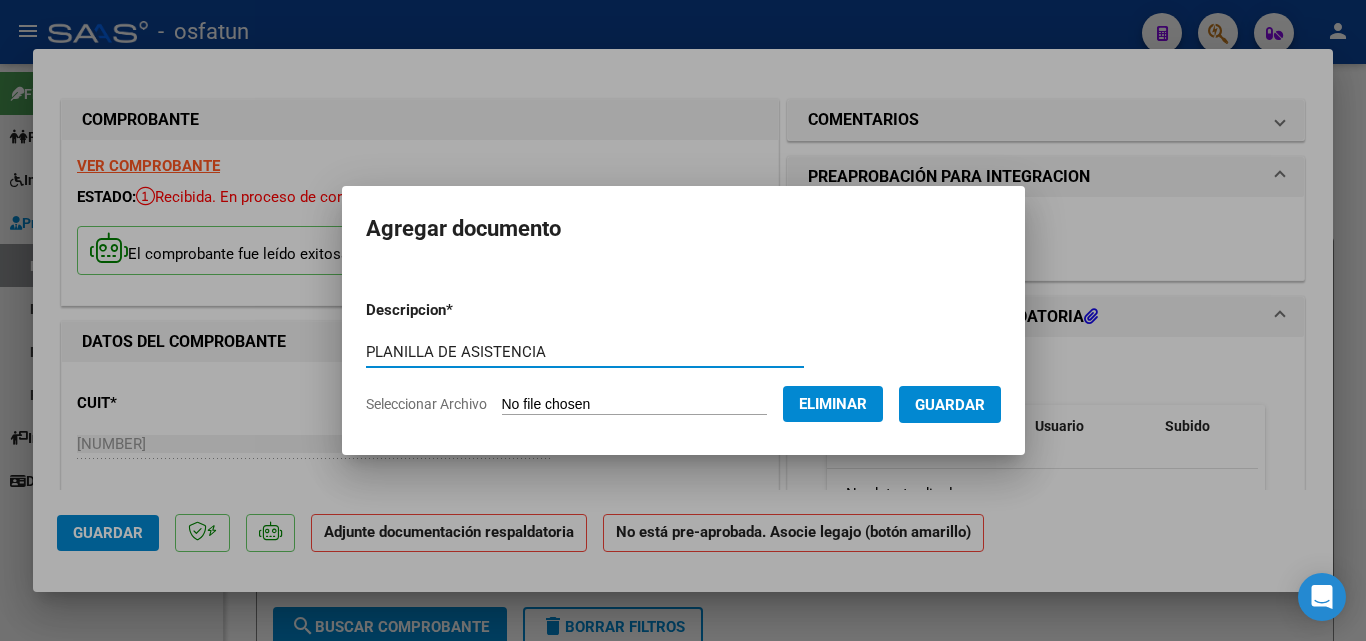 type on "PLANILLA DE ASISTENCIA" 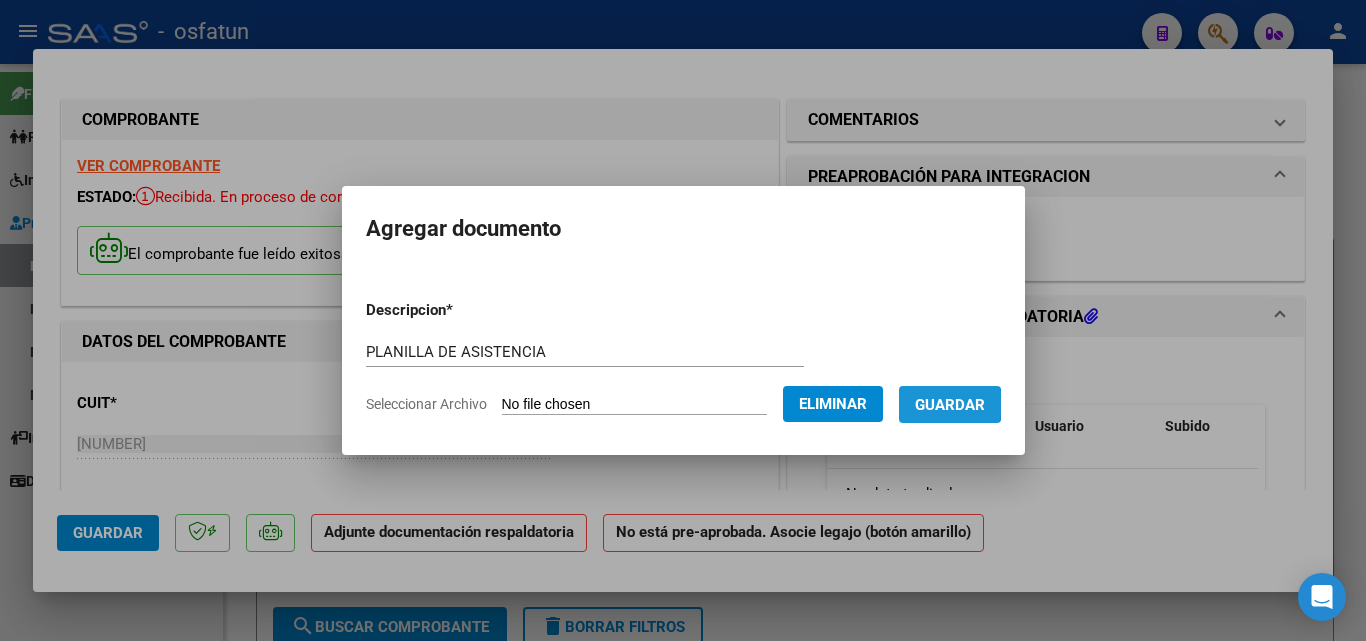 click on "Guardar" at bounding box center [950, 405] 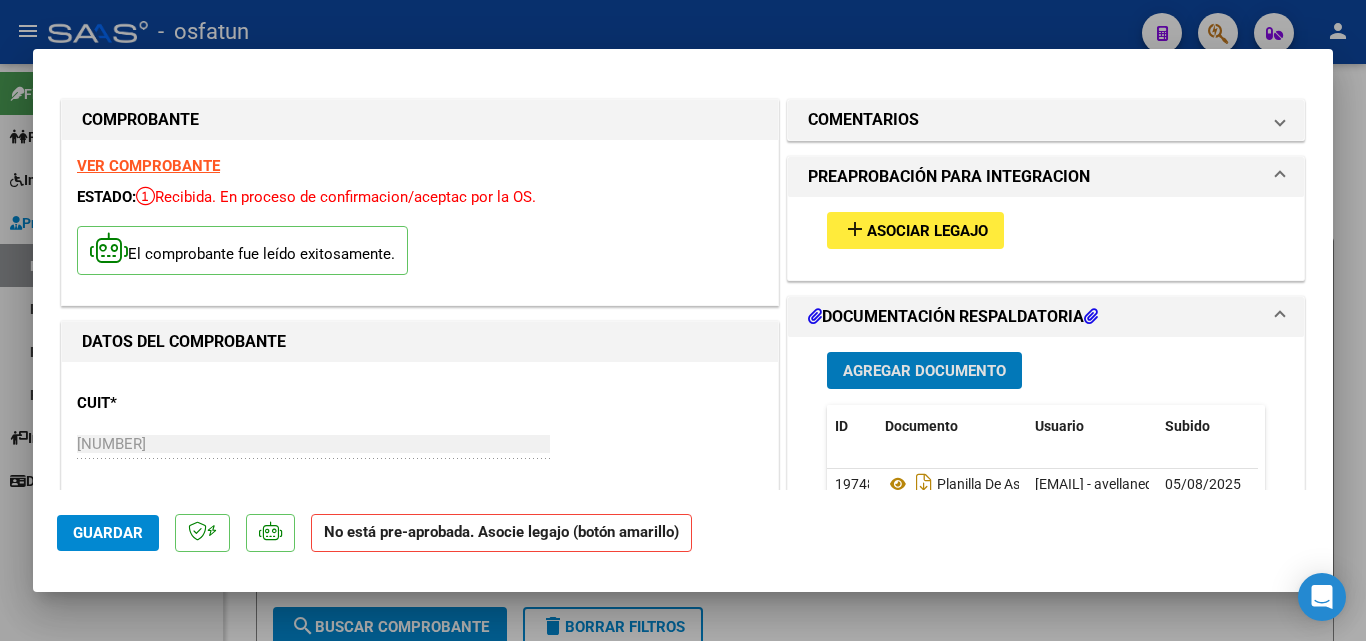 click on "Agregar Documento" at bounding box center (924, 370) 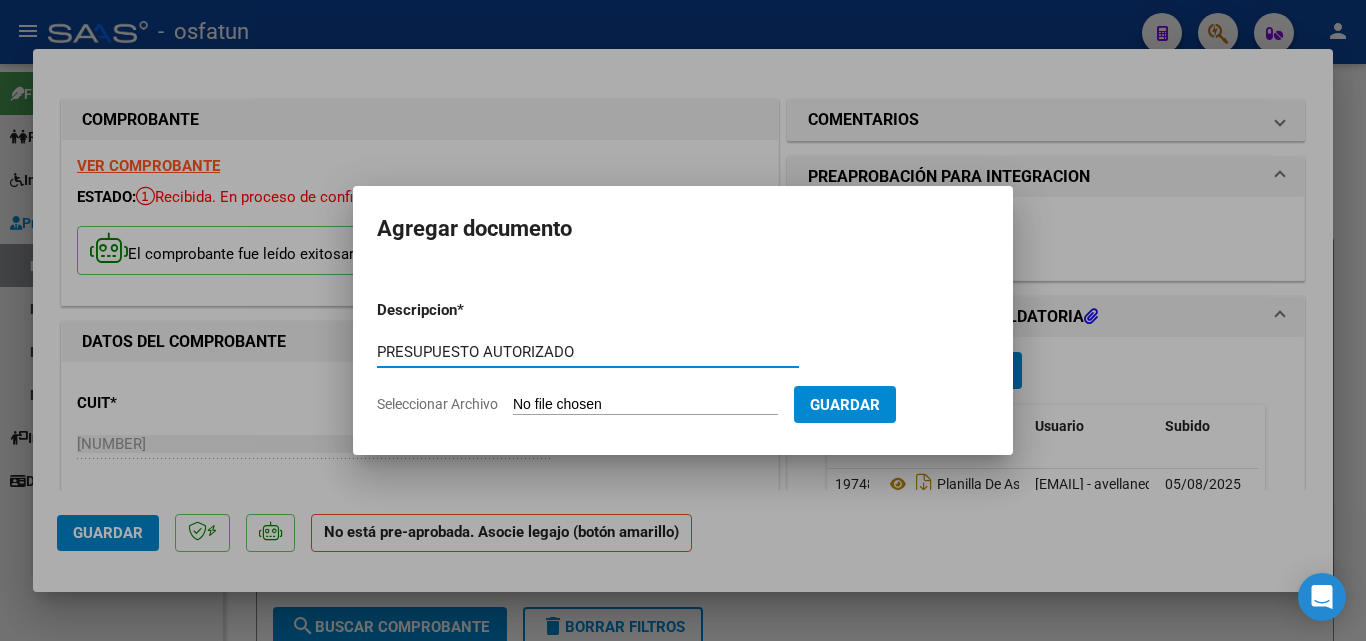 type on "PRESUPUESTO AUTORIZADO" 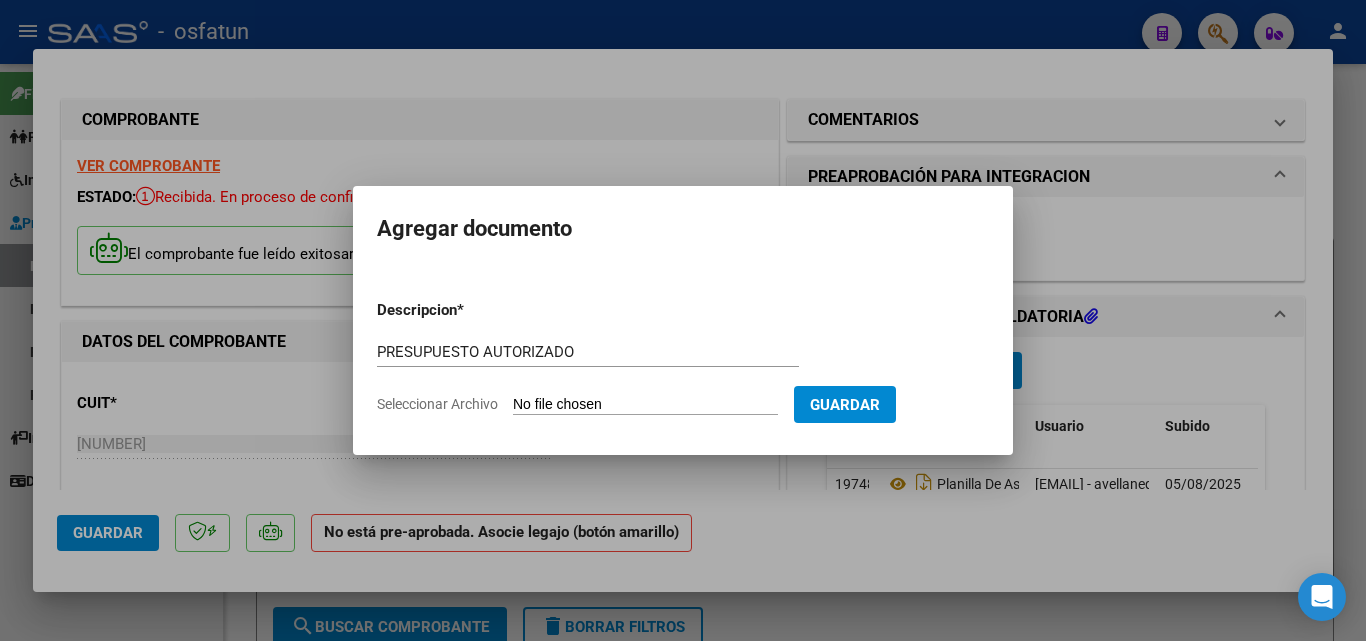 type on "C:\fakepath\PRESUPUESTO AUTORIZADO- [FIRST].pdf" 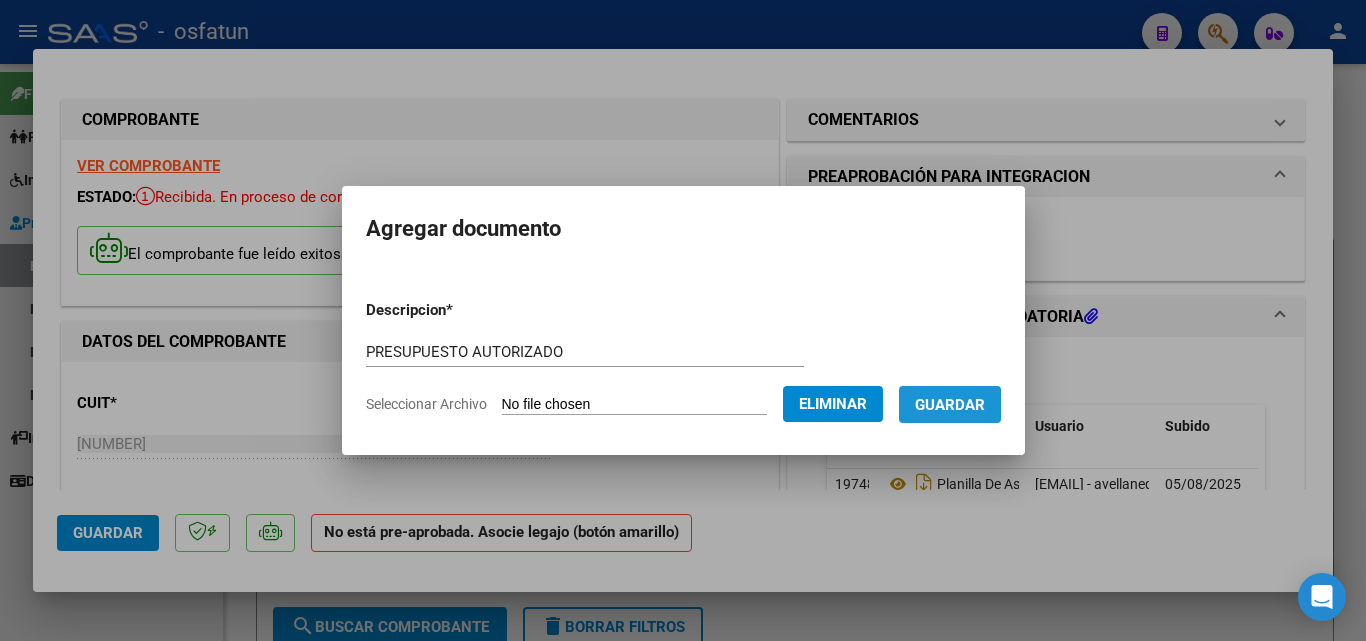 click on "Guardar" at bounding box center (950, 405) 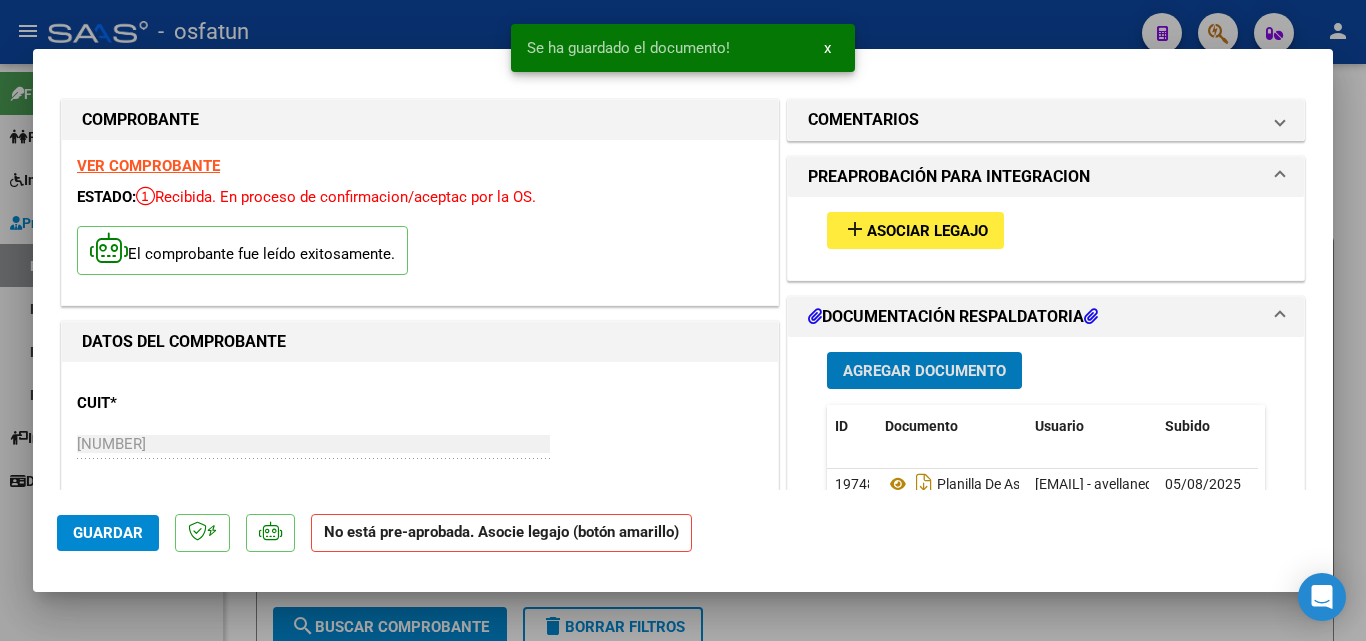 click on "add Asociar Legajo" at bounding box center [915, 230] 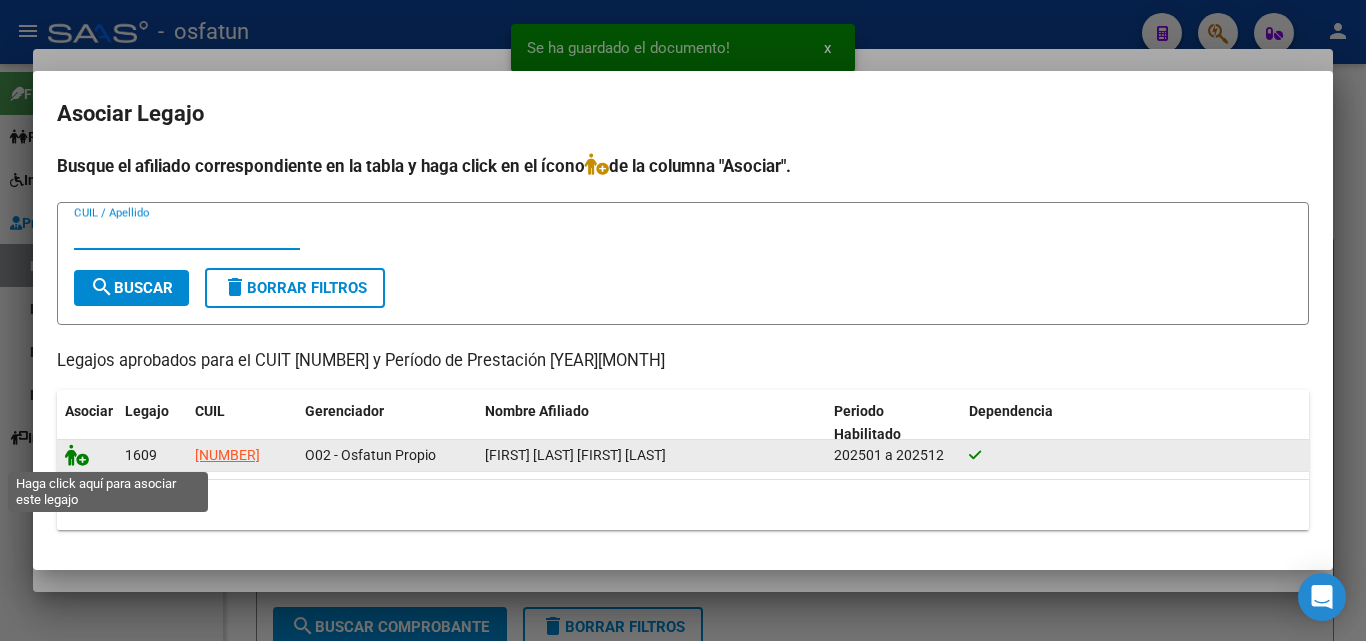 click 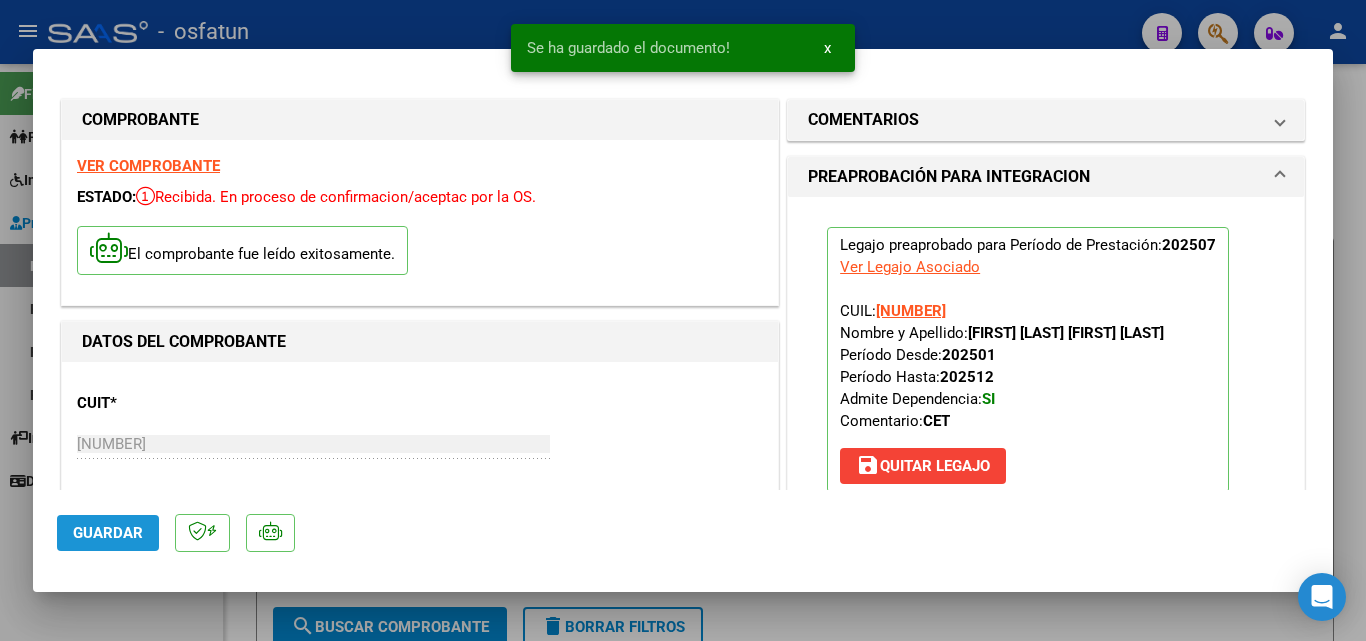 click on "Guardar" 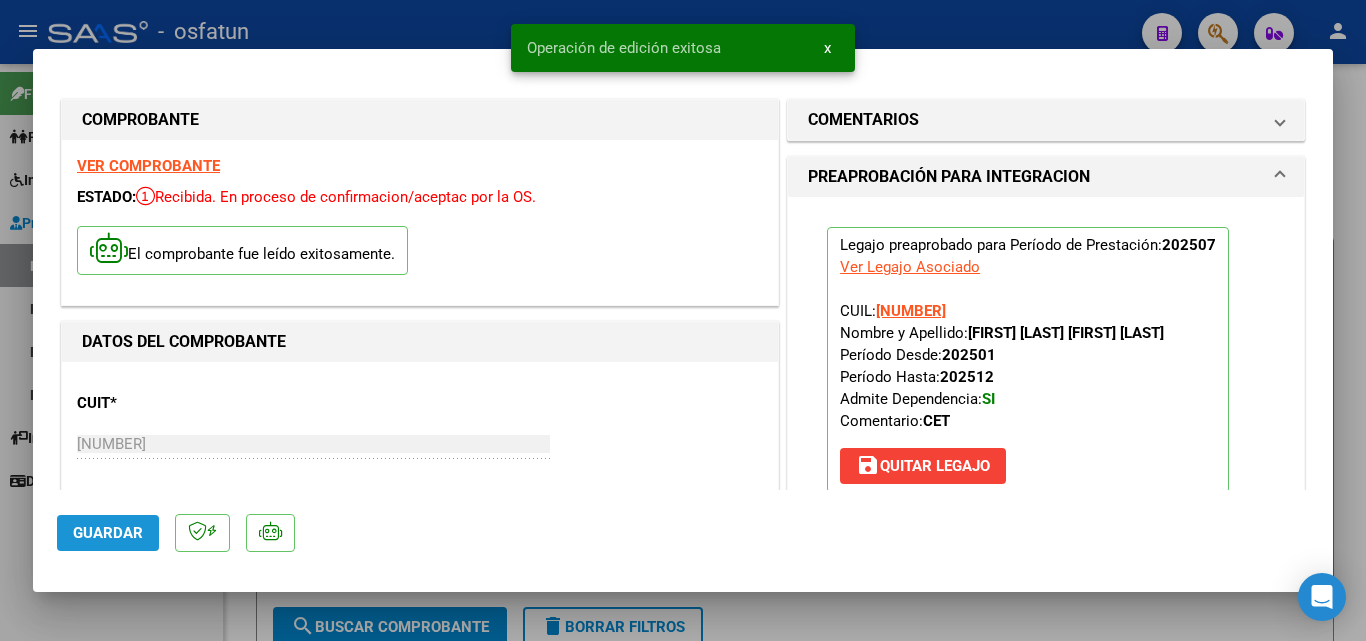 click on "Guardar" 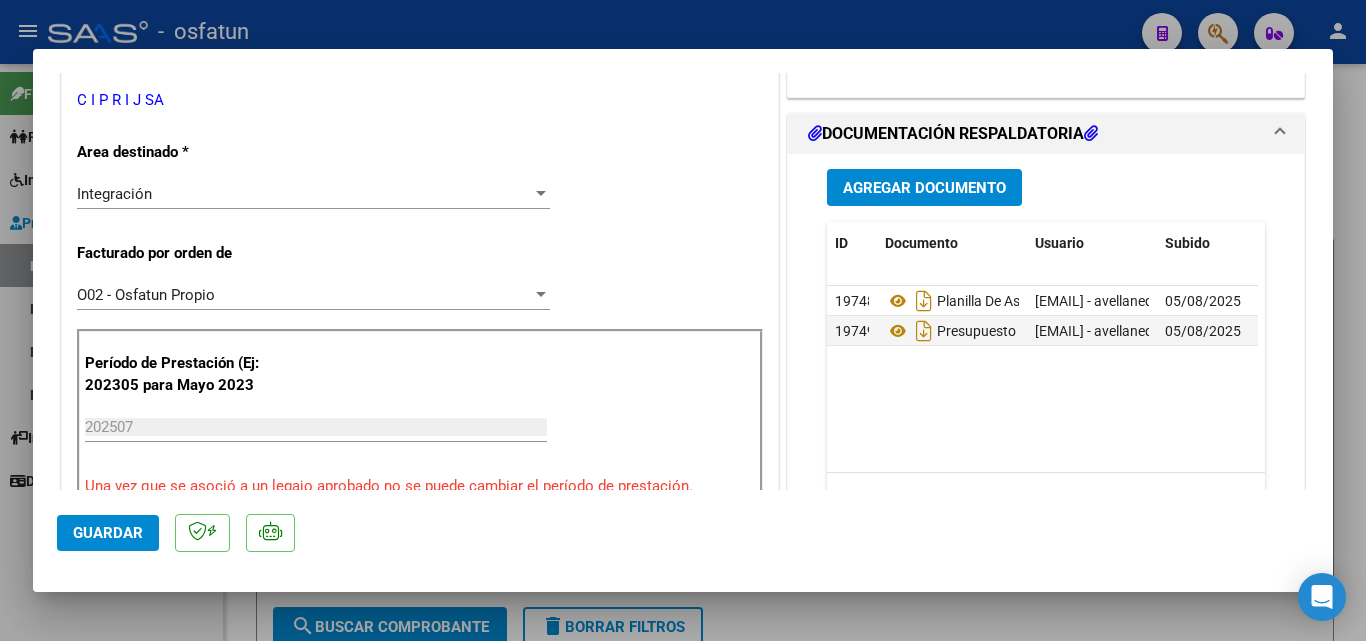 scroll, scrollTop: 600, scrollLeft: 0, axis: vertical 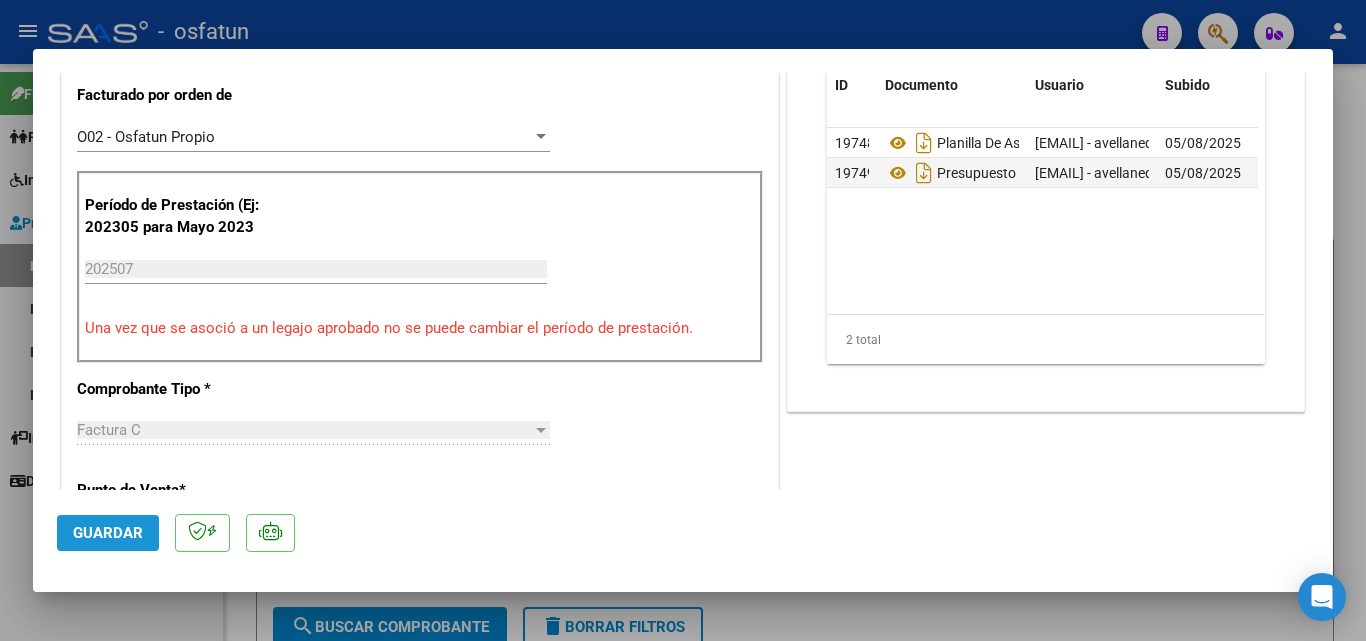 click on "Guardar" 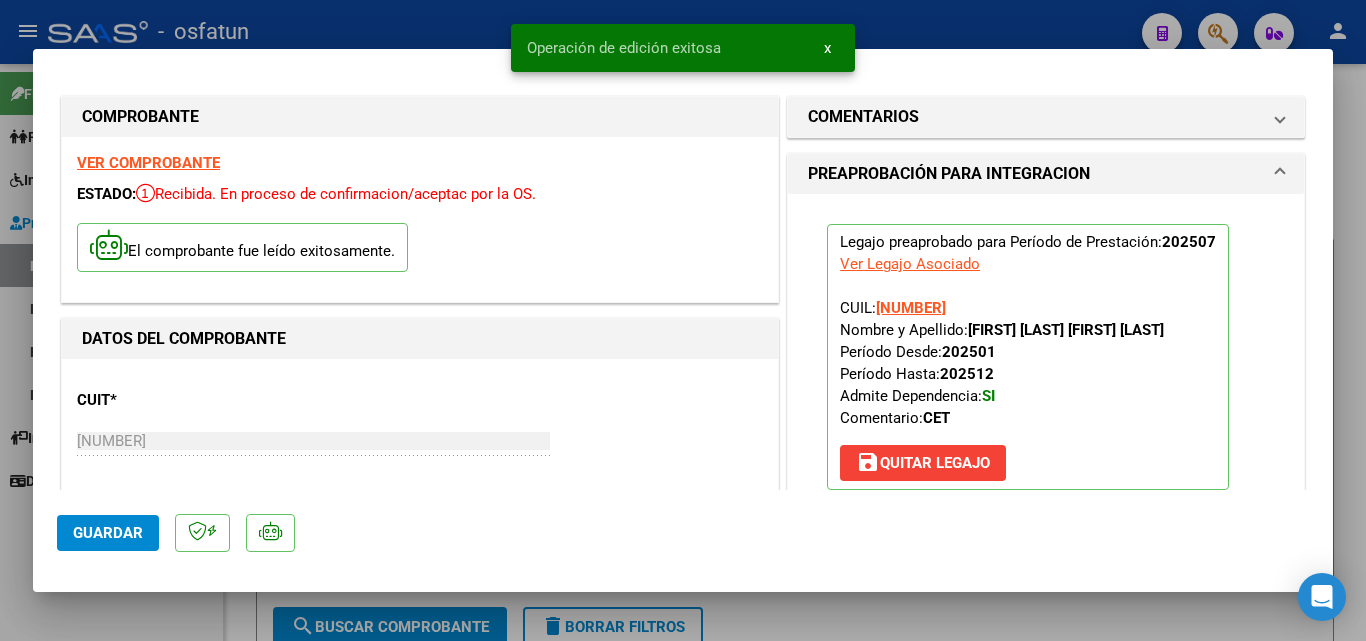 scroll, scrollTop: 0, scrollLeft: 0, axis: both 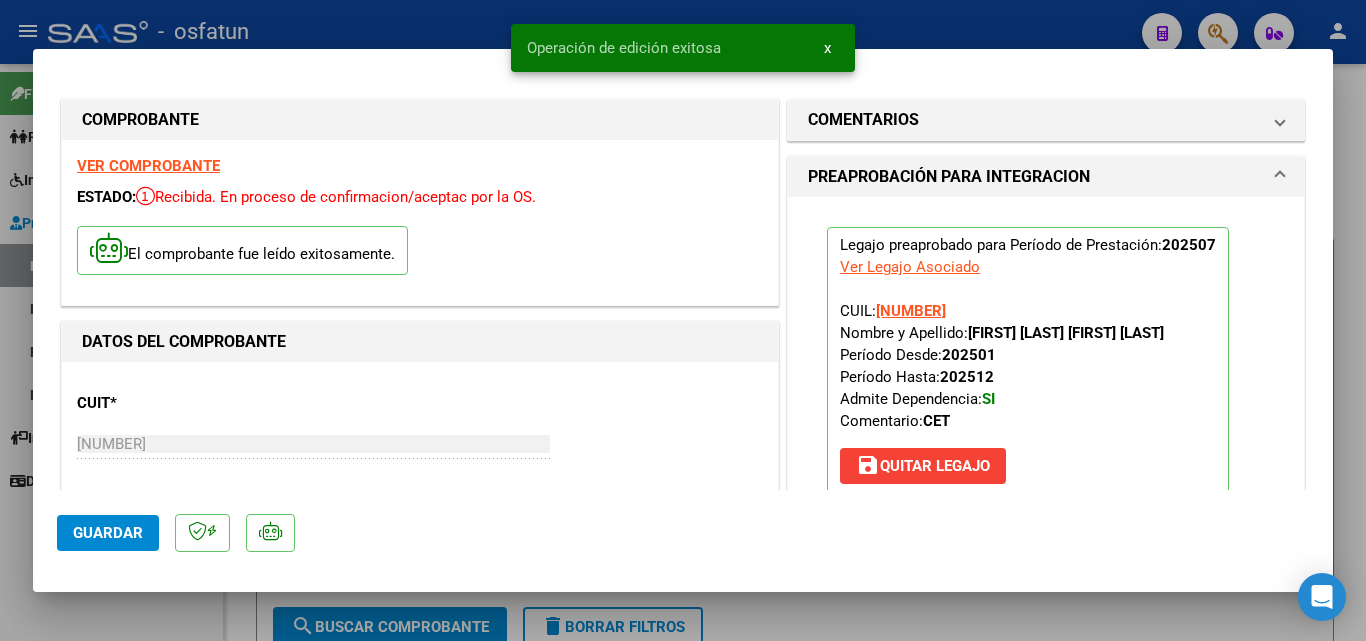 click at bounding box center (683, 320) 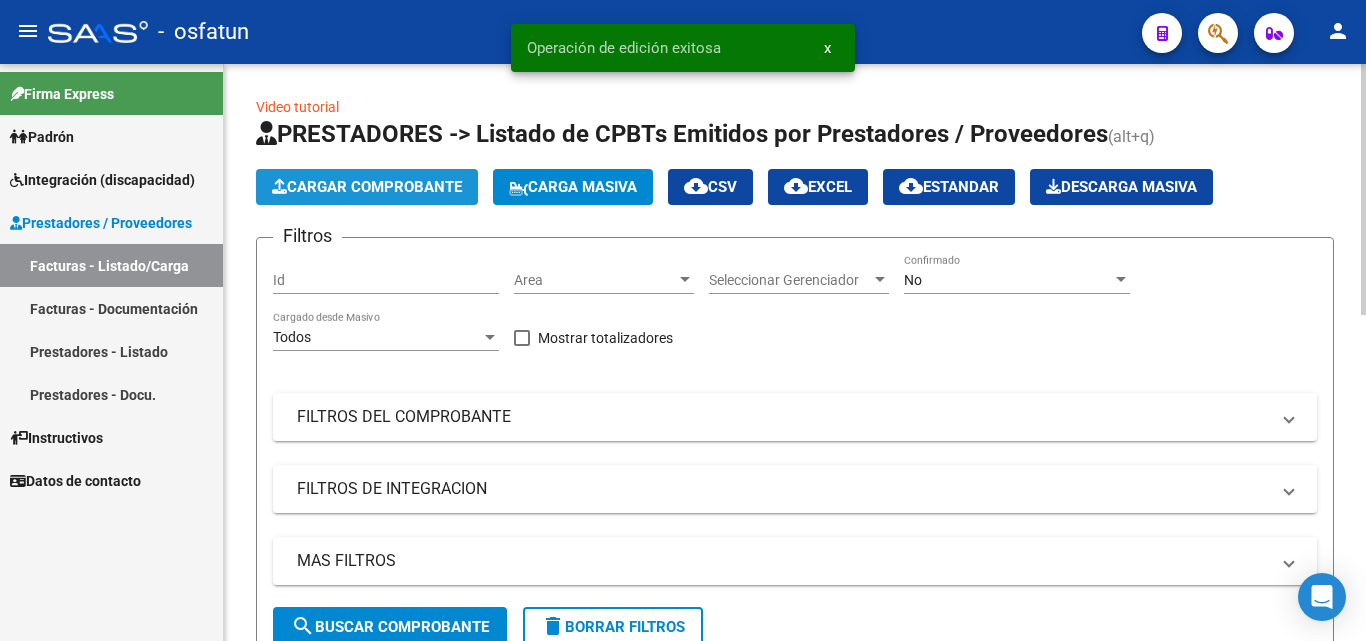 click on "Cargar Comprobante" 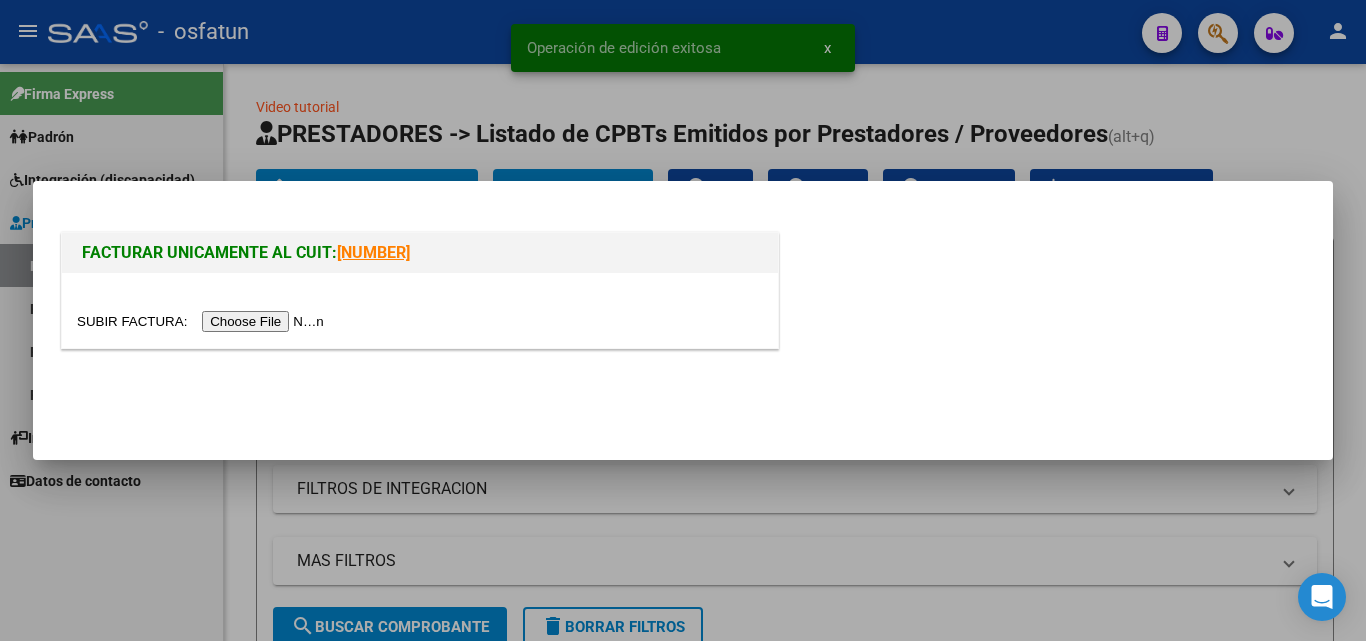click at bounding box center (203, 321) 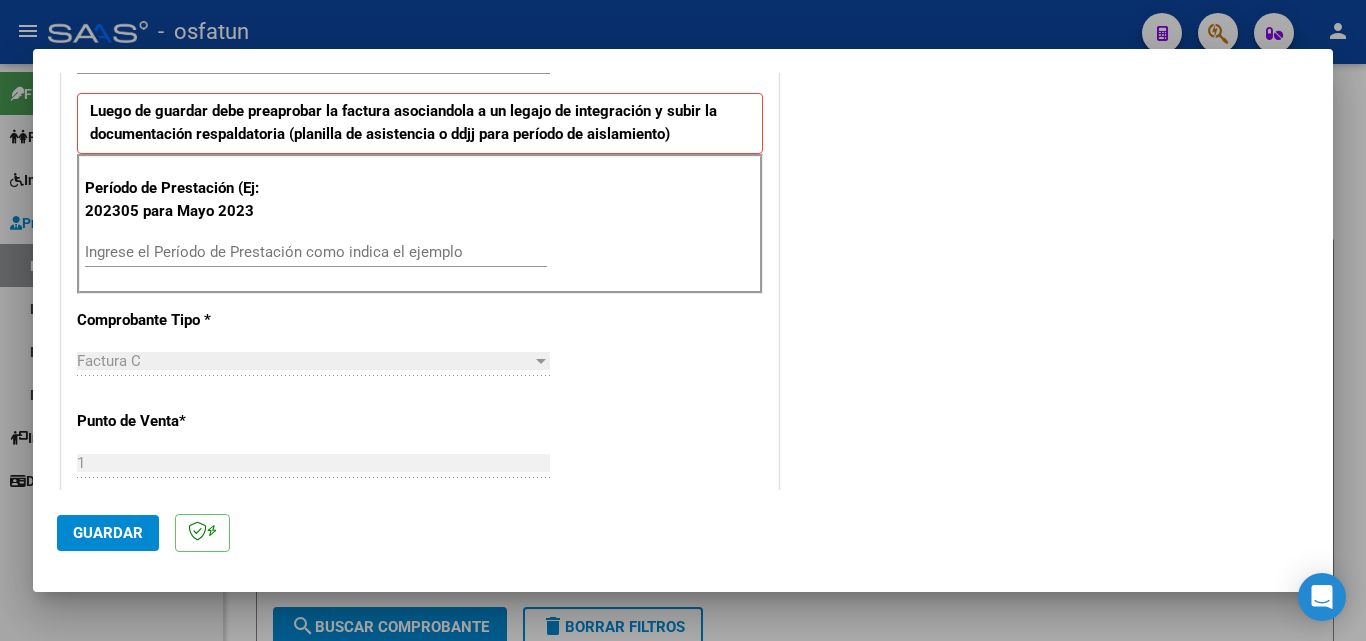 scroll, scrollTop: 500, scrollLeft: 0, axis: vertical 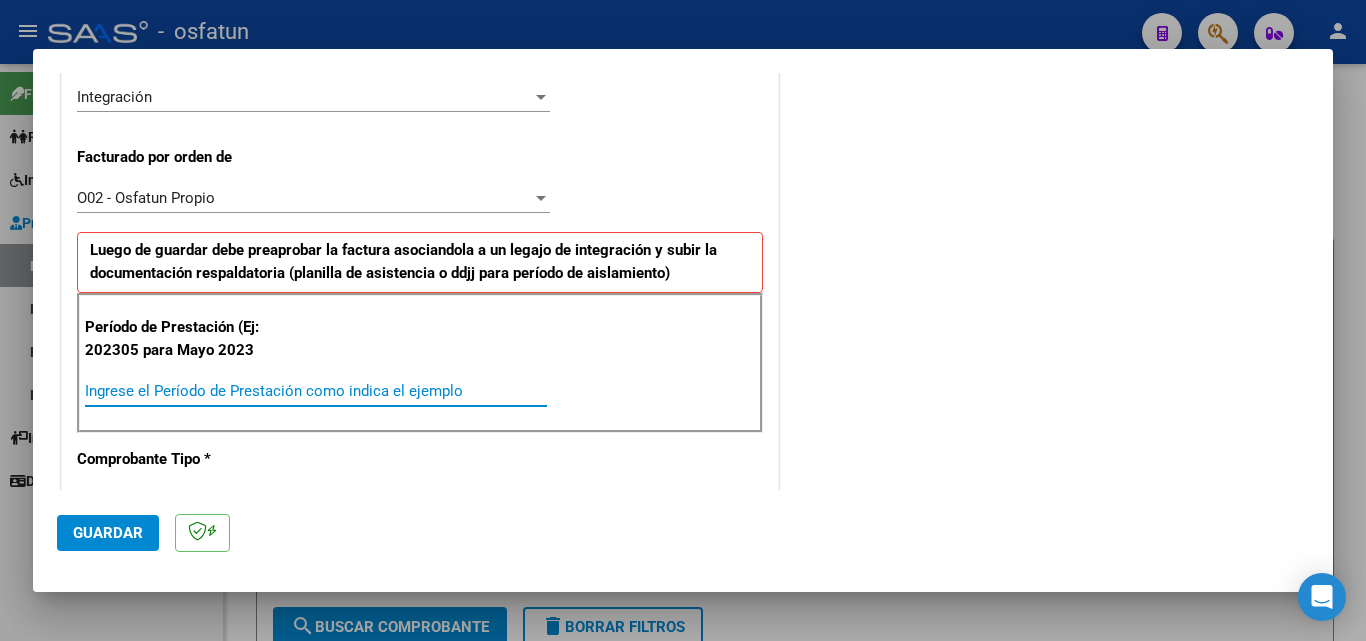 click on "Ingrese el Período de Prestación como indica el ejemplo" at bounding box center [316, 391] 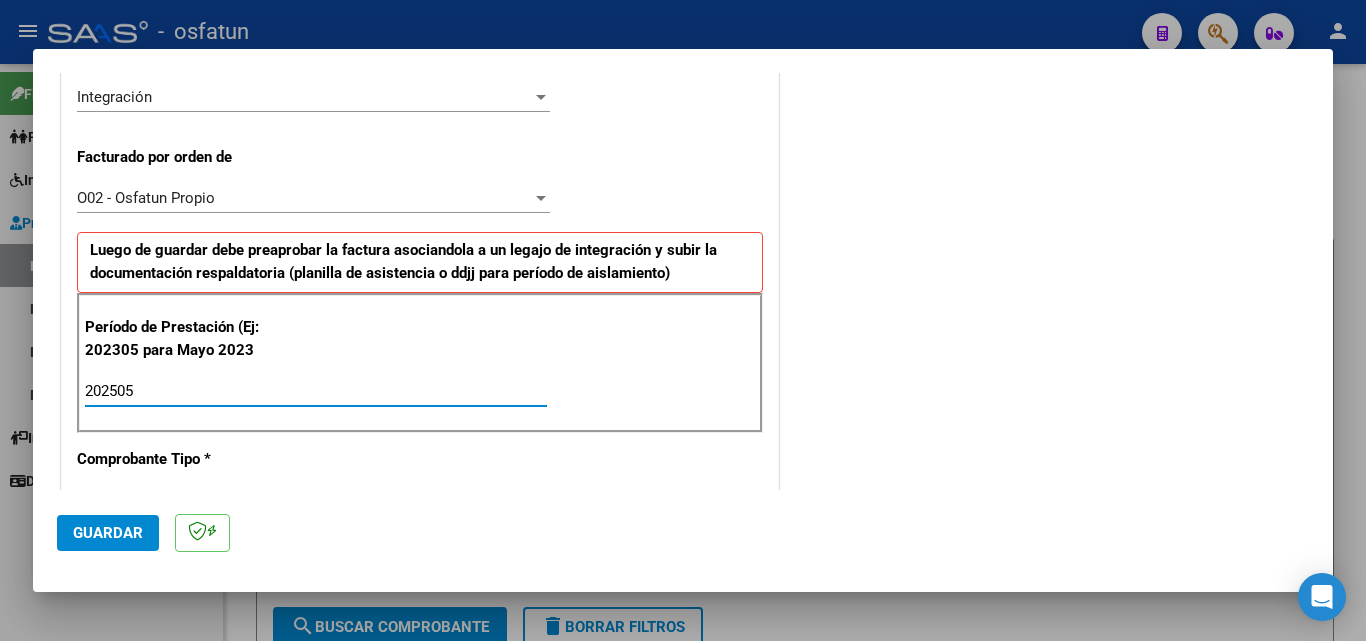 type on "202505" 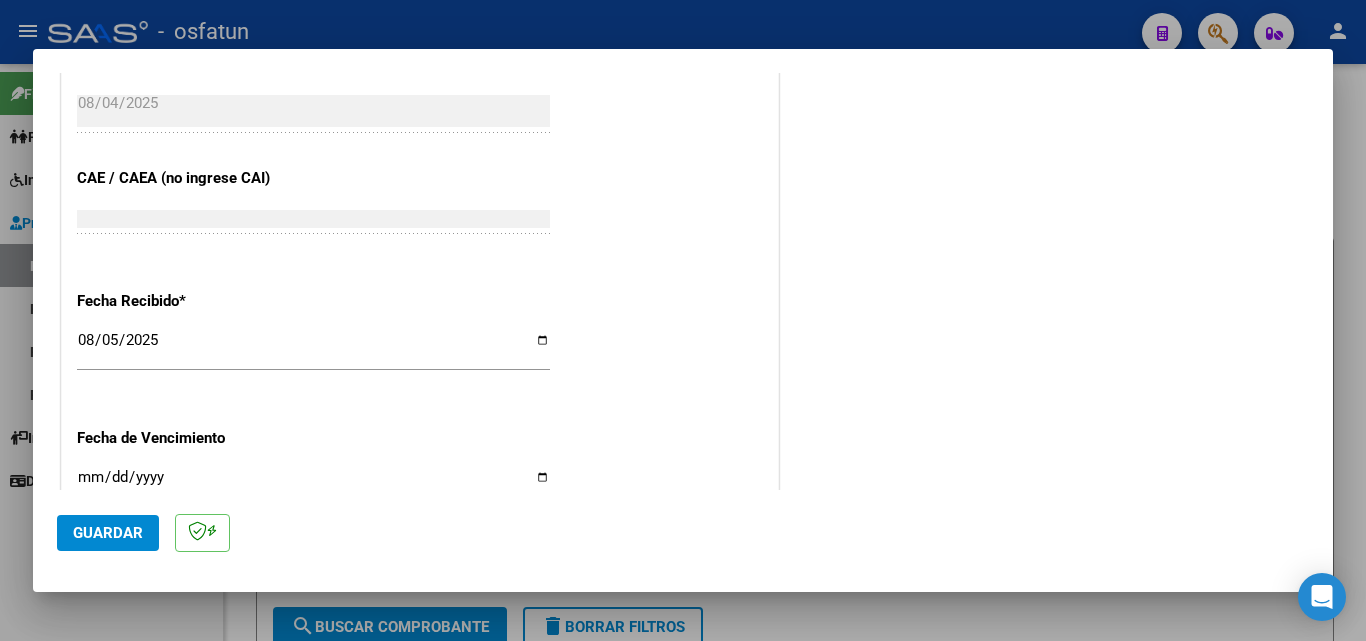 scroll, scrollTop: 1500, scrollLeft: 0, axis: vertical 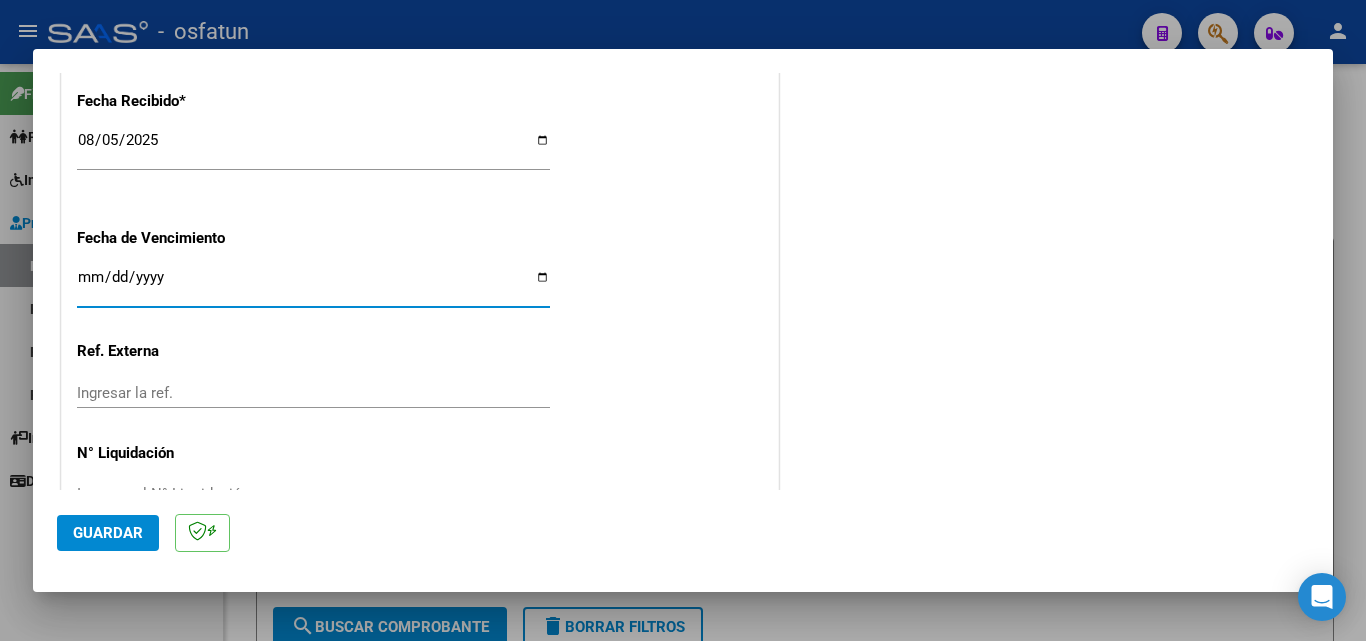 click on "Ingresar la fecha" at bounding box center [313, 285] 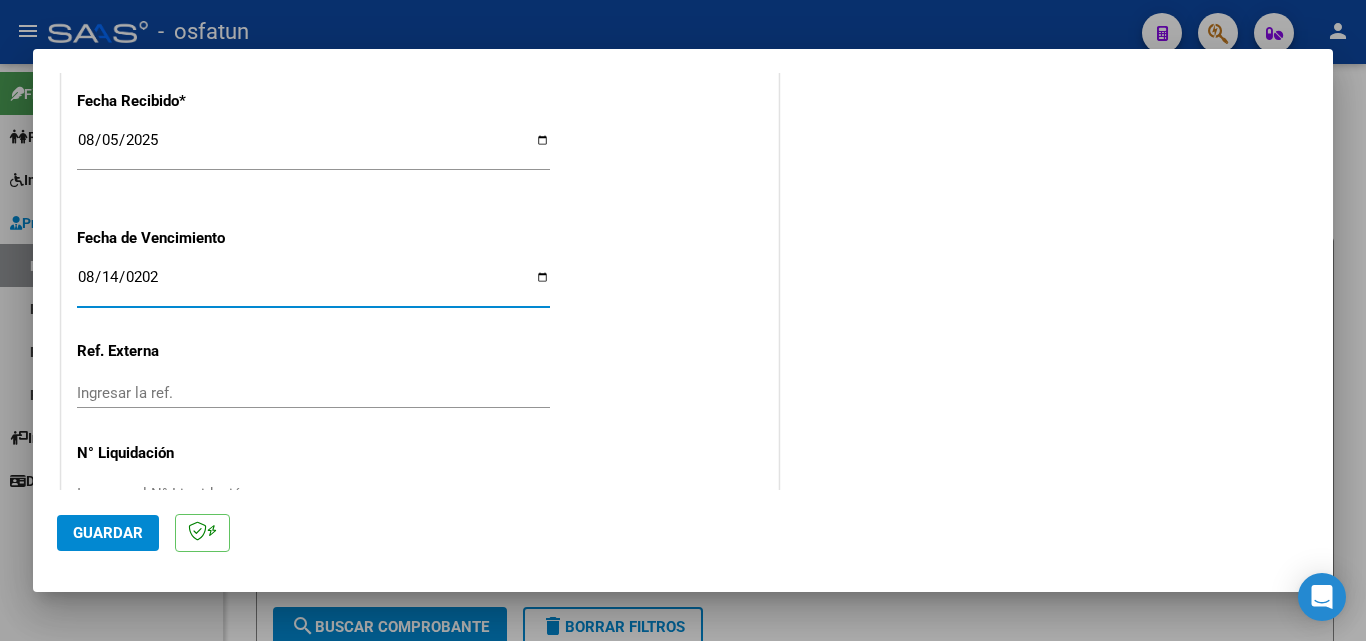 type on "2025-08-14" 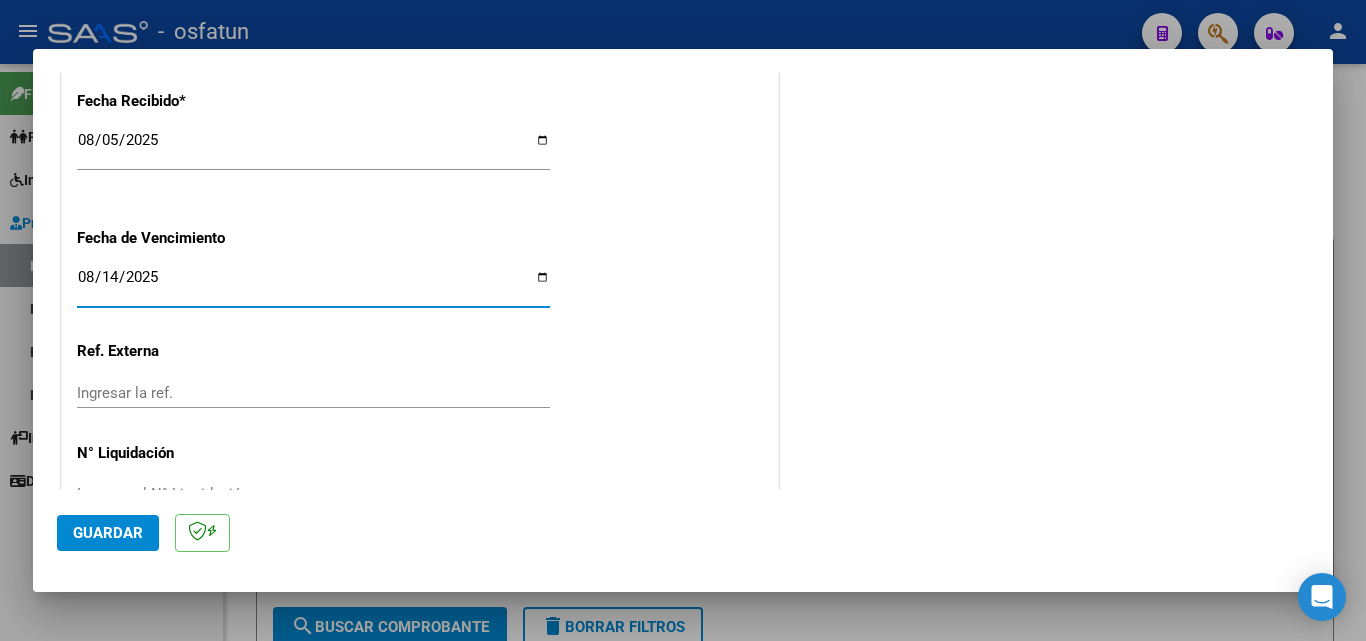 click on "CUIT * [CUIT] Ingresar CUIT ANALISIS PRESTADOR [FIRST] [LAST] [LAST] ARCA Padrón Area destinado * Integración Seleccionar Area Facturado por orden de O02 - Osfatun Propio Seleccionar Gerenciador Luego de guardar debe preaprobar la factura asociandola a un legajo de integración y subir la documentación respaldatoria (planilla de asistencia o ddjj para período de aislamiento) Período de Prestación (Ej: 202305 para Mayo 2023 [DATE] Ingrese el Período de Prestación como indica el ejemplo Comprobante Tipo * Factura C Seleccionar Tipo Punto de Venta * 1 Ingresar el Nro. Número * 515 Ingresar el Nro. Monto * $ [AMOUNT] Ingresar el monto Fecha del Cpbt. * [DATE] Ingresar la fecha CAE / CAEA (no ingrese CAI) [CAE] Ingresar el CAE o CAEA (no ingrese CAI) Fecha Recibido * [DATE] Ingresar la fecha Fecha de Vencimiento [DATE] Ingresar la fecha Ref. Externa Ingresar la ref. N° Liquidación Ingresar el N° Liquidación" at bounding box center (420, -317) 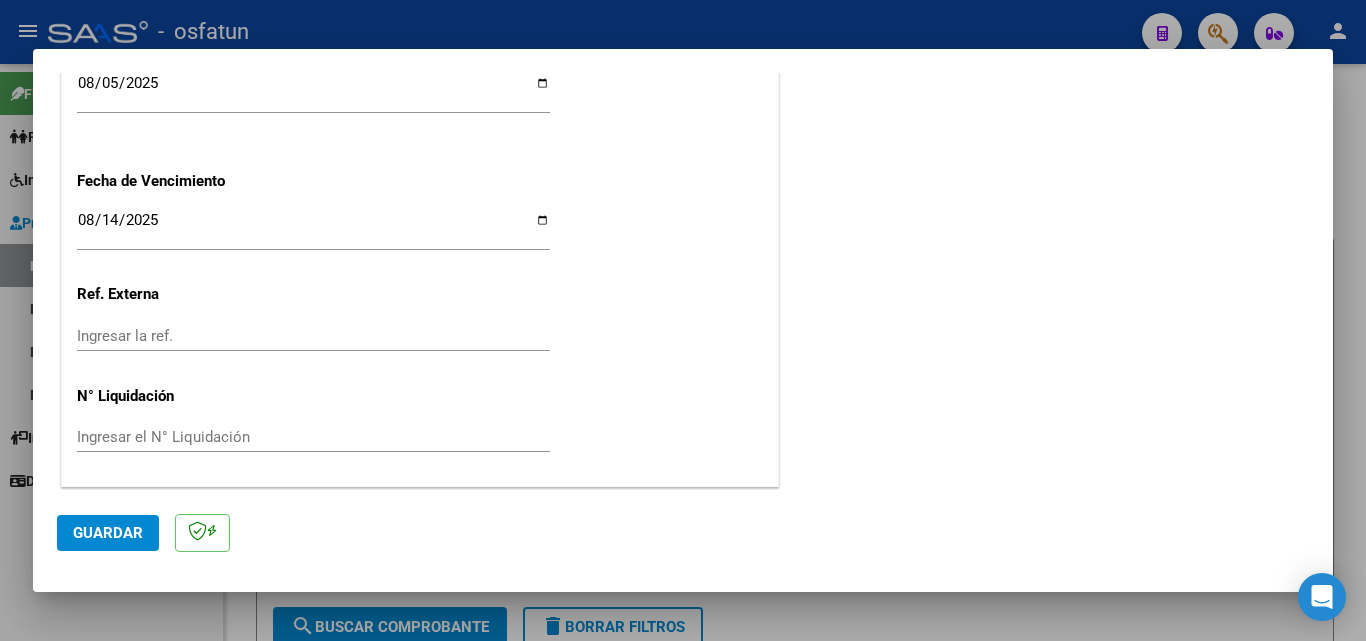 scroll, scrollTop: 1558, scrollLeft: 0, axis: vertical 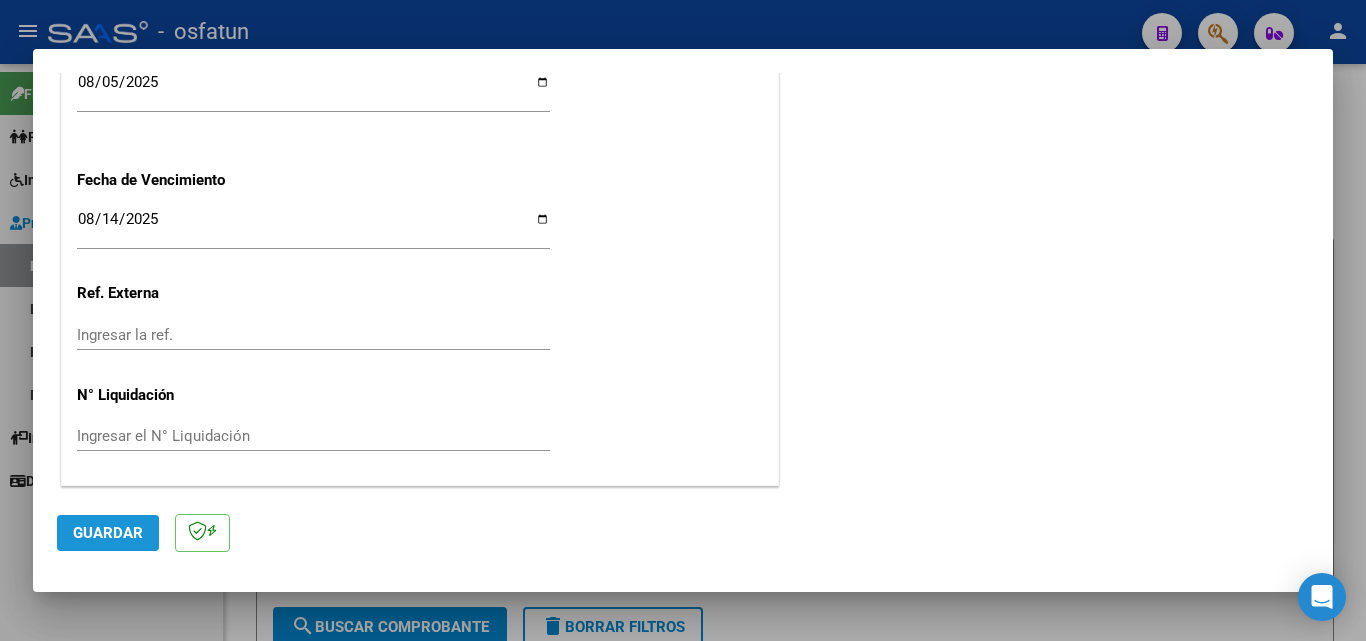 click on "Guardar" 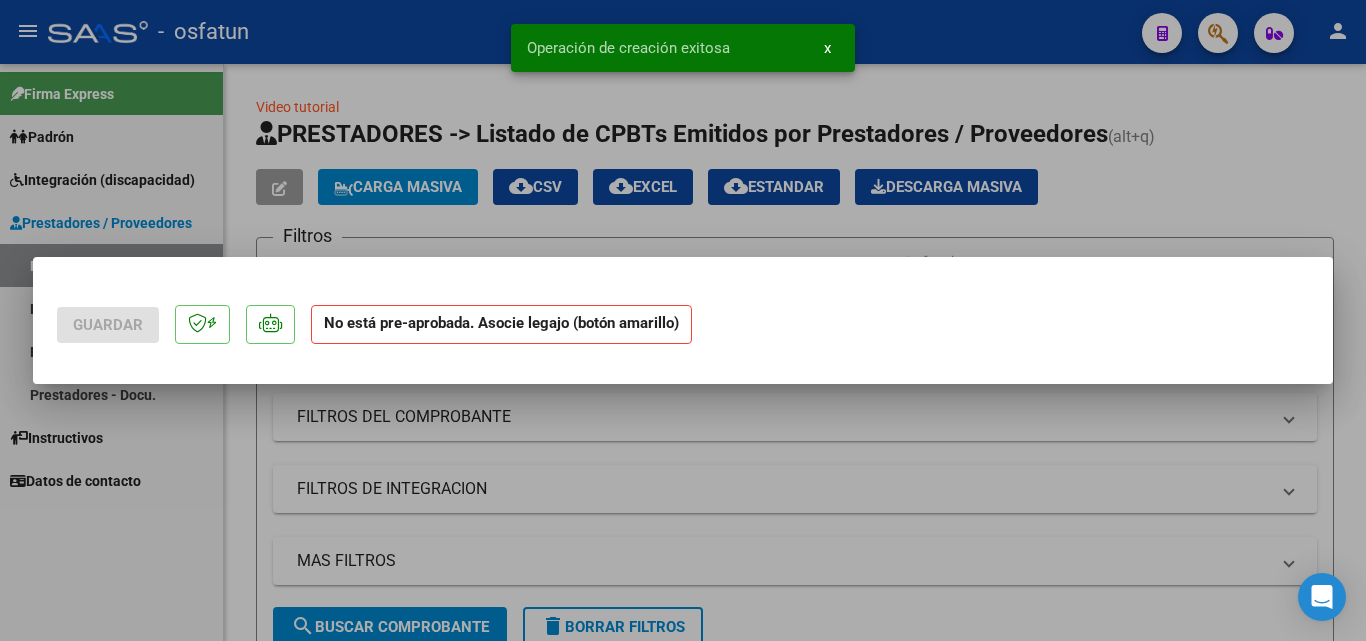 scroll, scrollTop: 0, scrollLeft: 0, axis: both 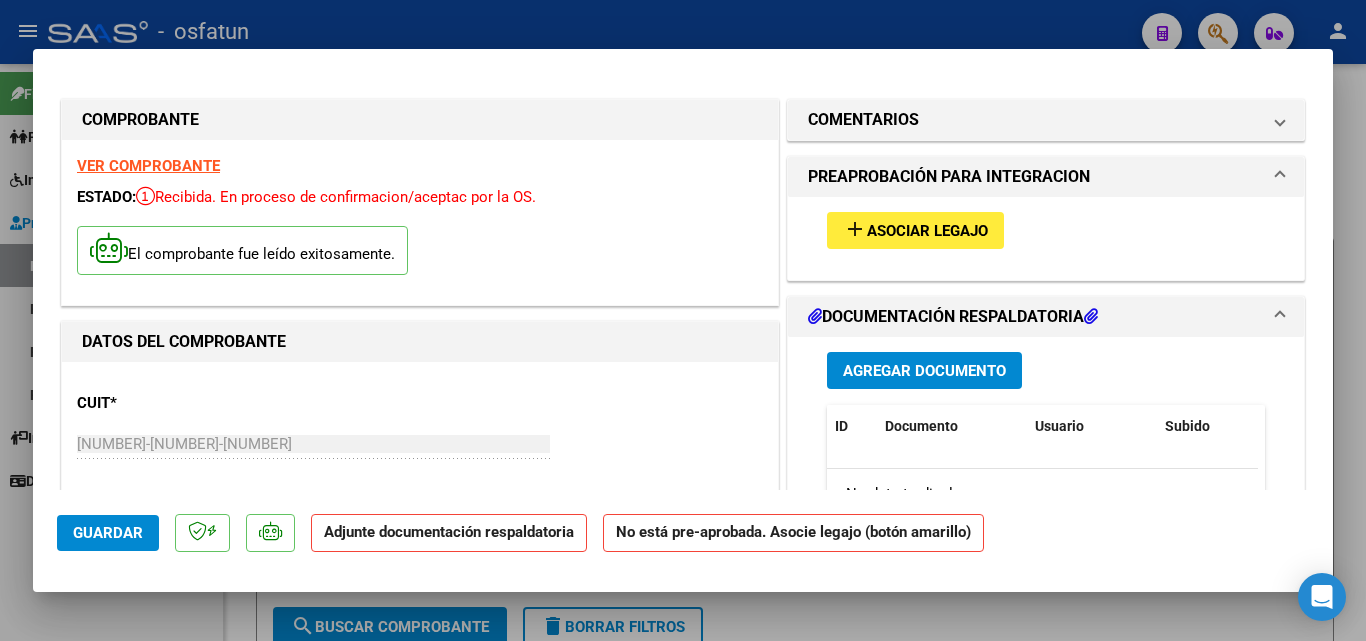 click on "Agregar Documento" at bounding box center [924, 370] 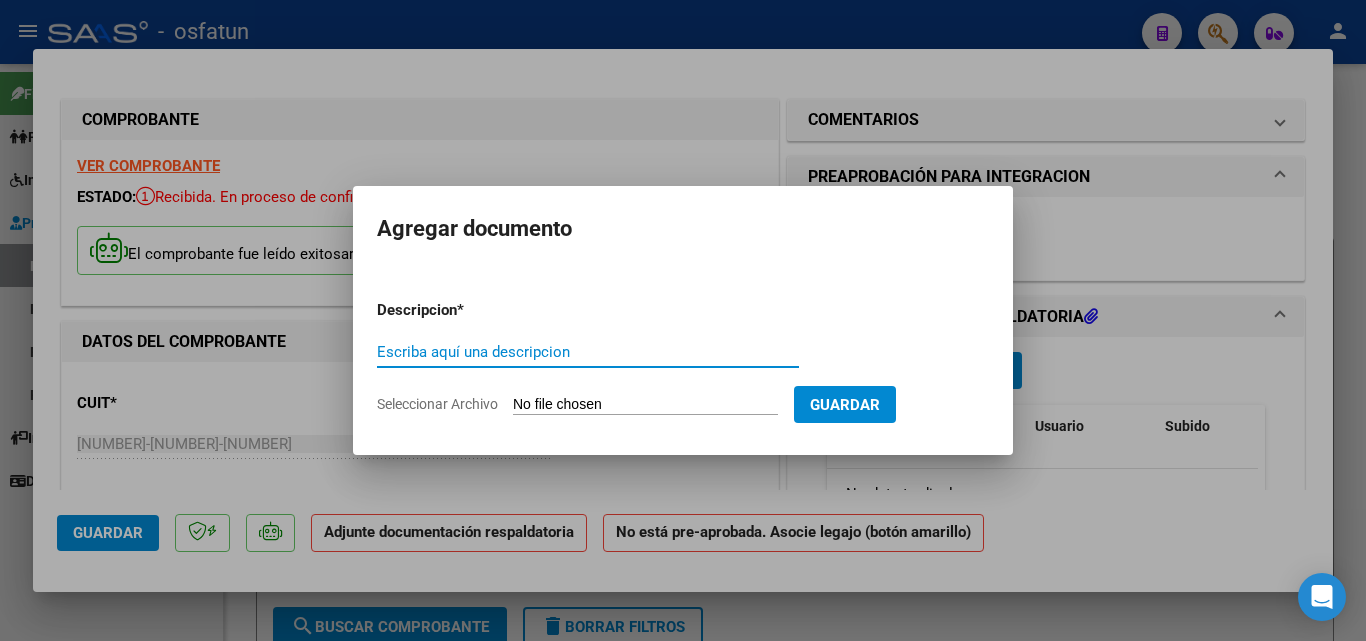click on "Seleccionar Archivo" 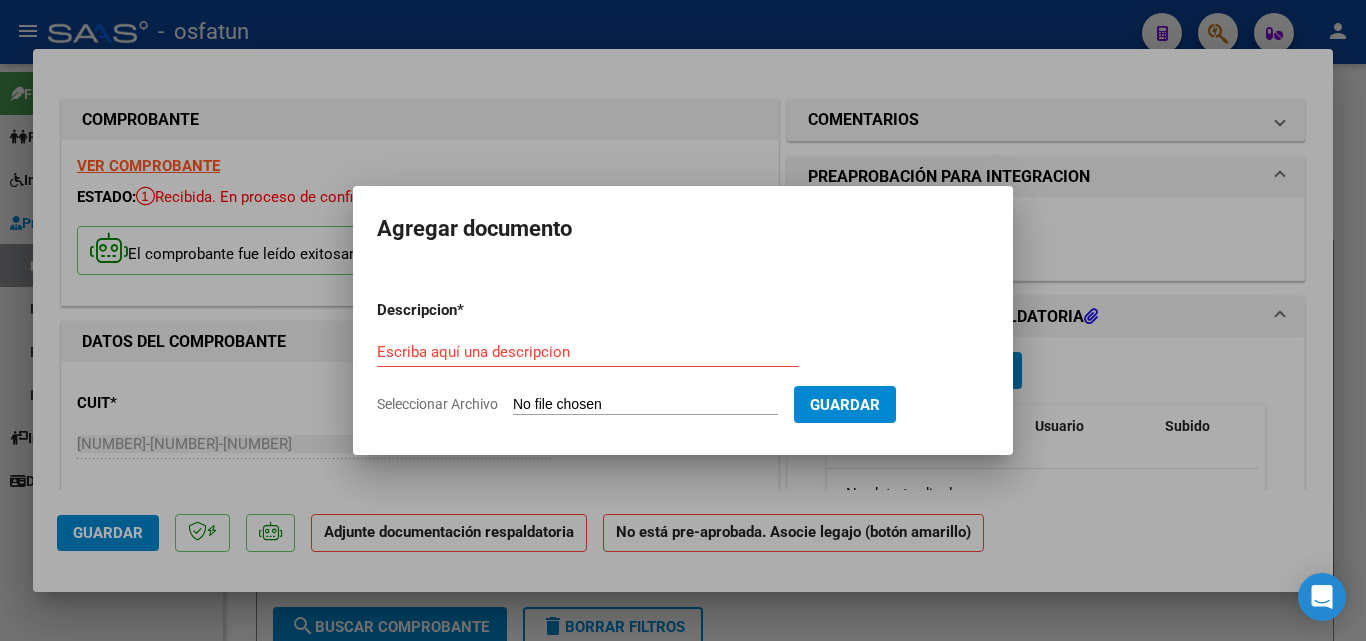 type on "C:\fakepath\order_3289752 (1).pdf" 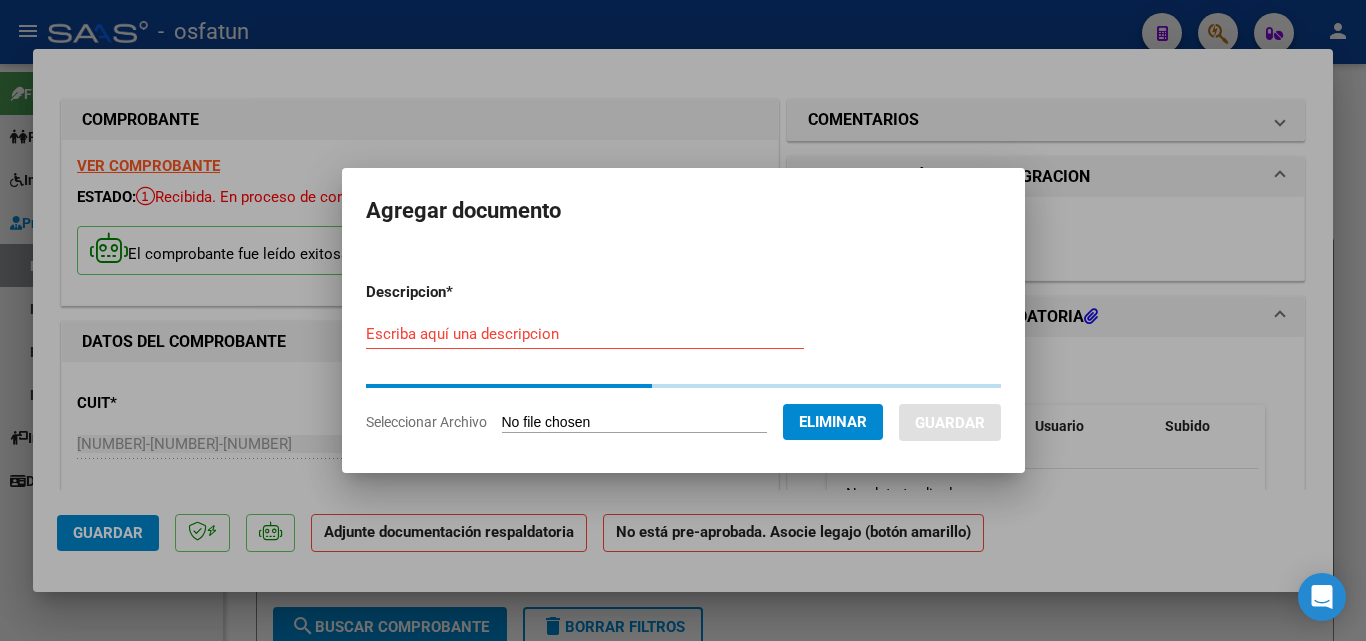 click on "Escriba aquí una descripcion" at bounding box center [585, 334] 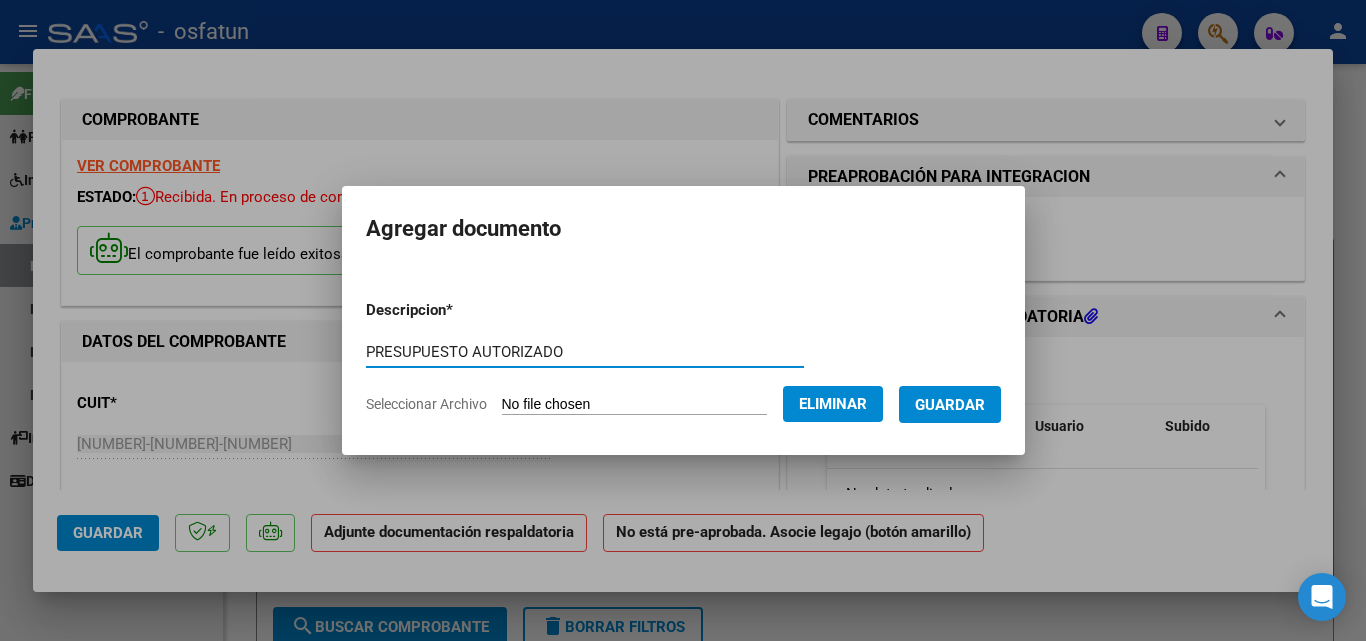 type on "PRESUPUESTO AUTORIZADO" 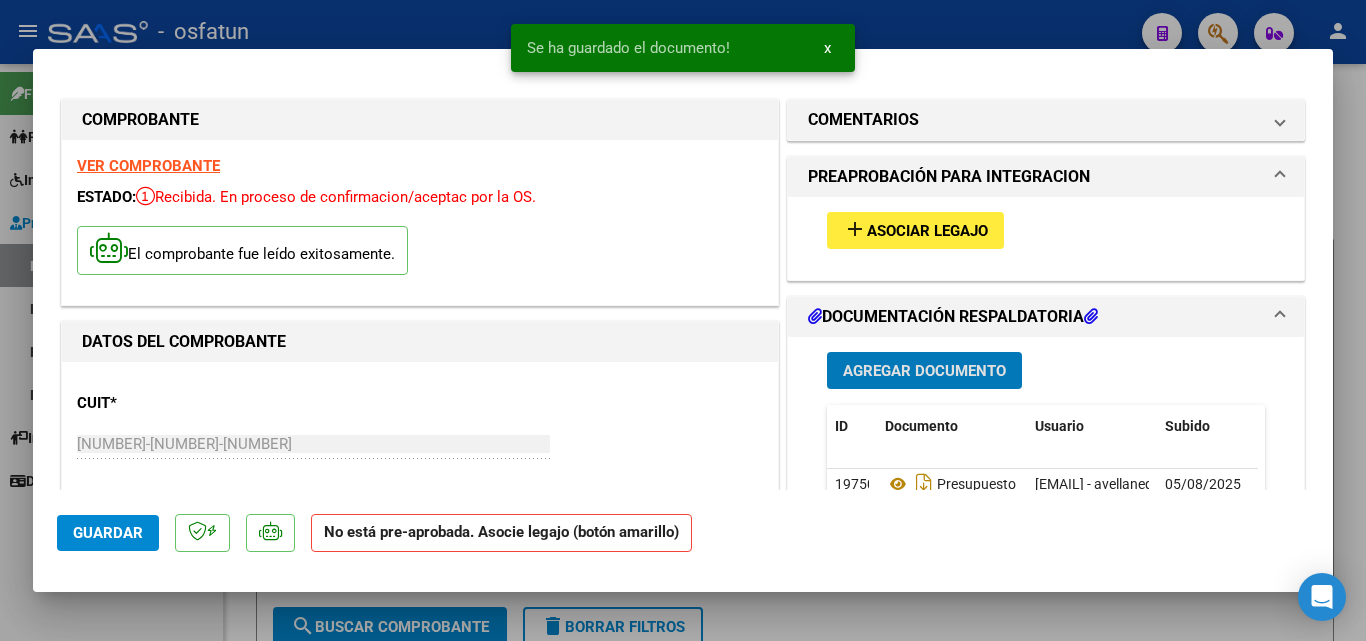 click on "Agregar Documento" at bounding box center (924, 370) 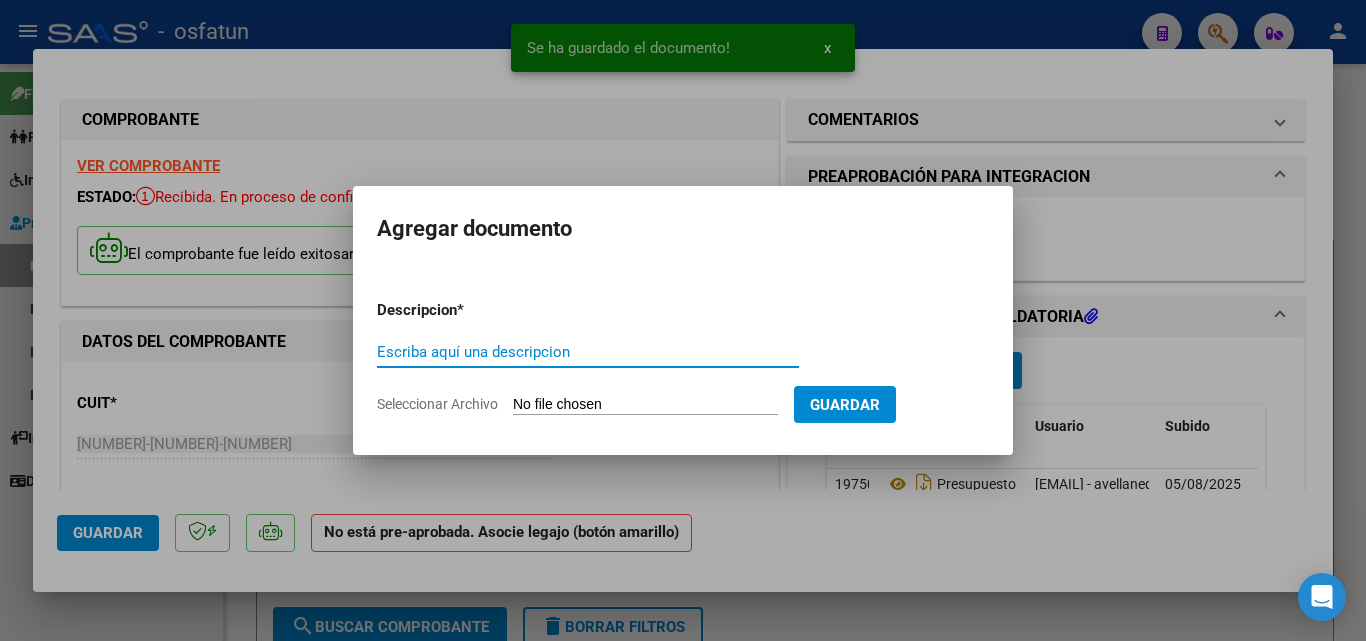 click on "Seleccionar Archivo" 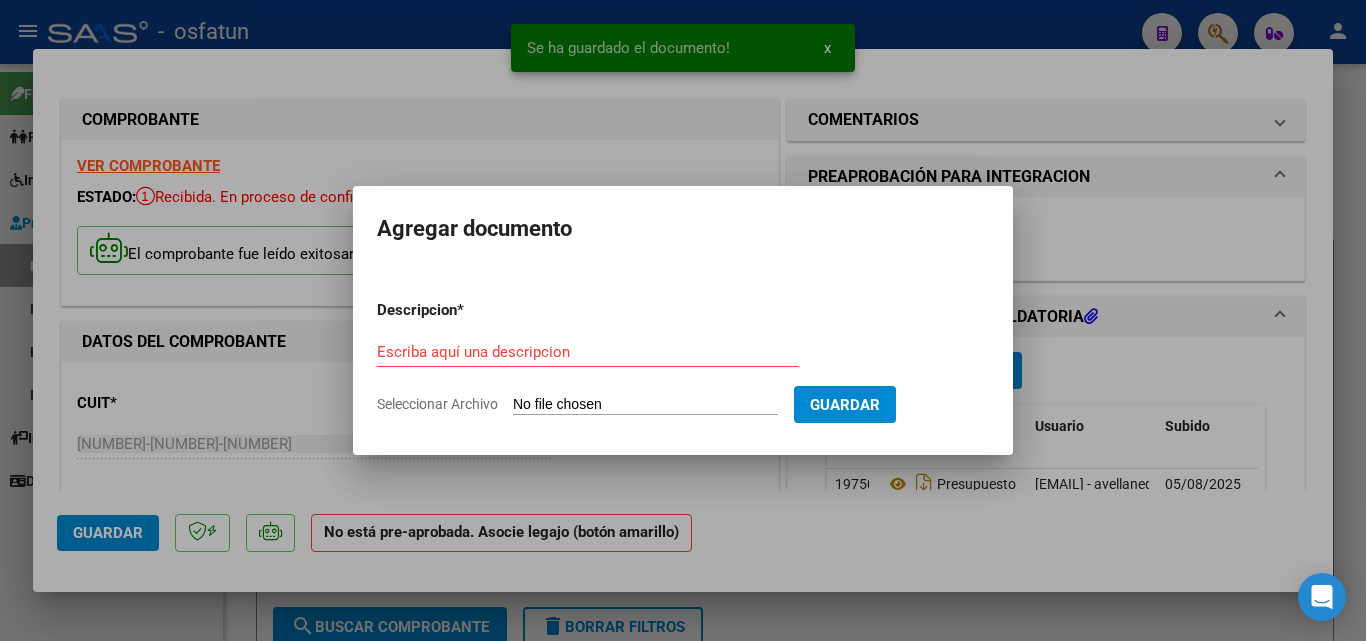 type on "C:\fakepath\ASIS [MONTH] [YEAR] [FIRST].pdf" 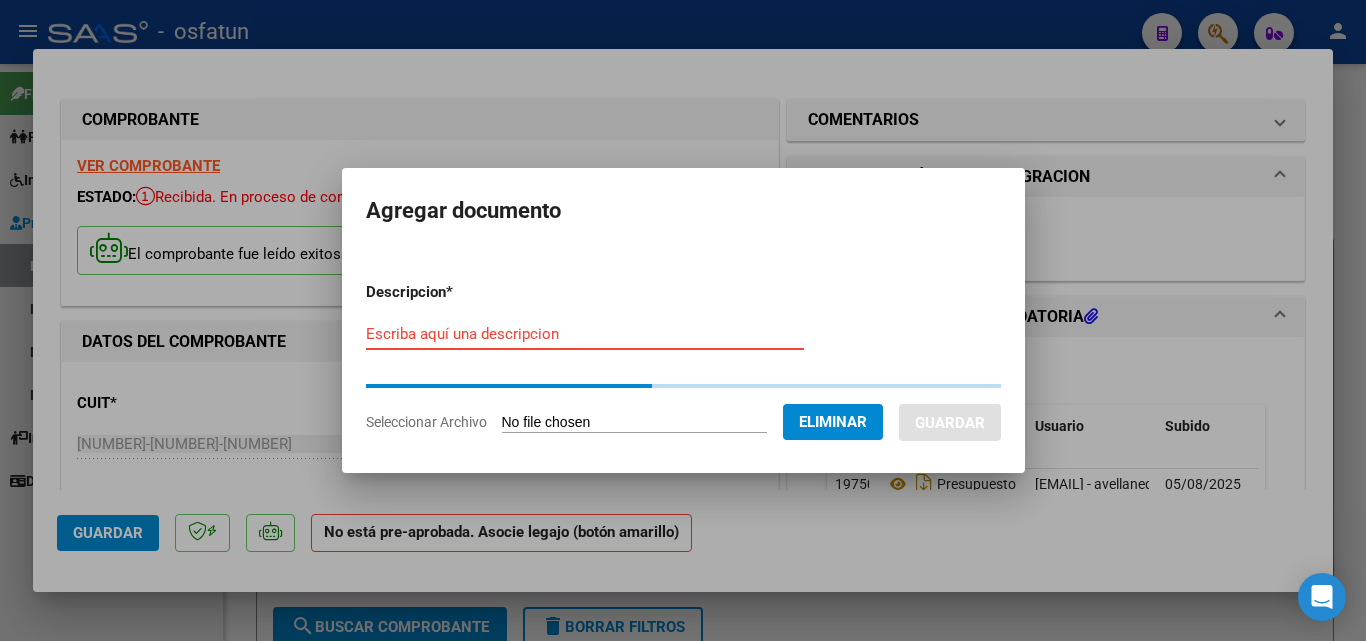 click on "Escriba aquí una descripcion" at bounding box center (585, 334) 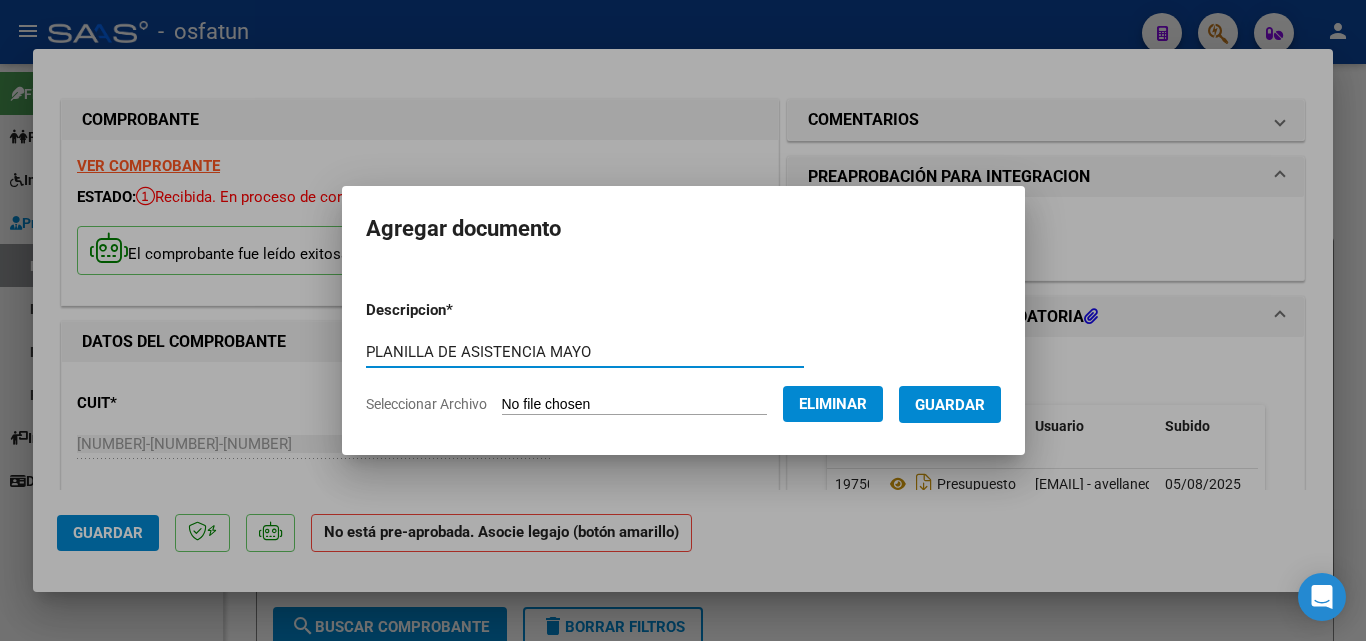 type on "PLANILLA DE ASISTENCIA MAYO" 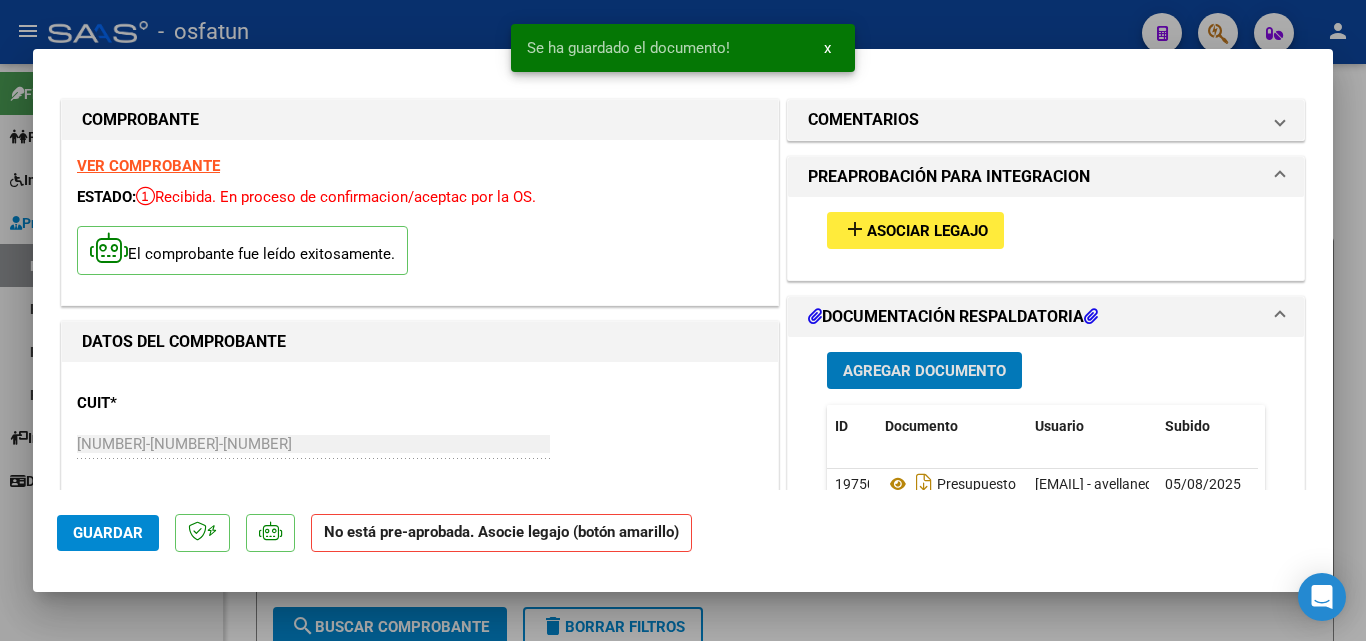 click on "Asociar Legajo" at bounding box center [927, 231] 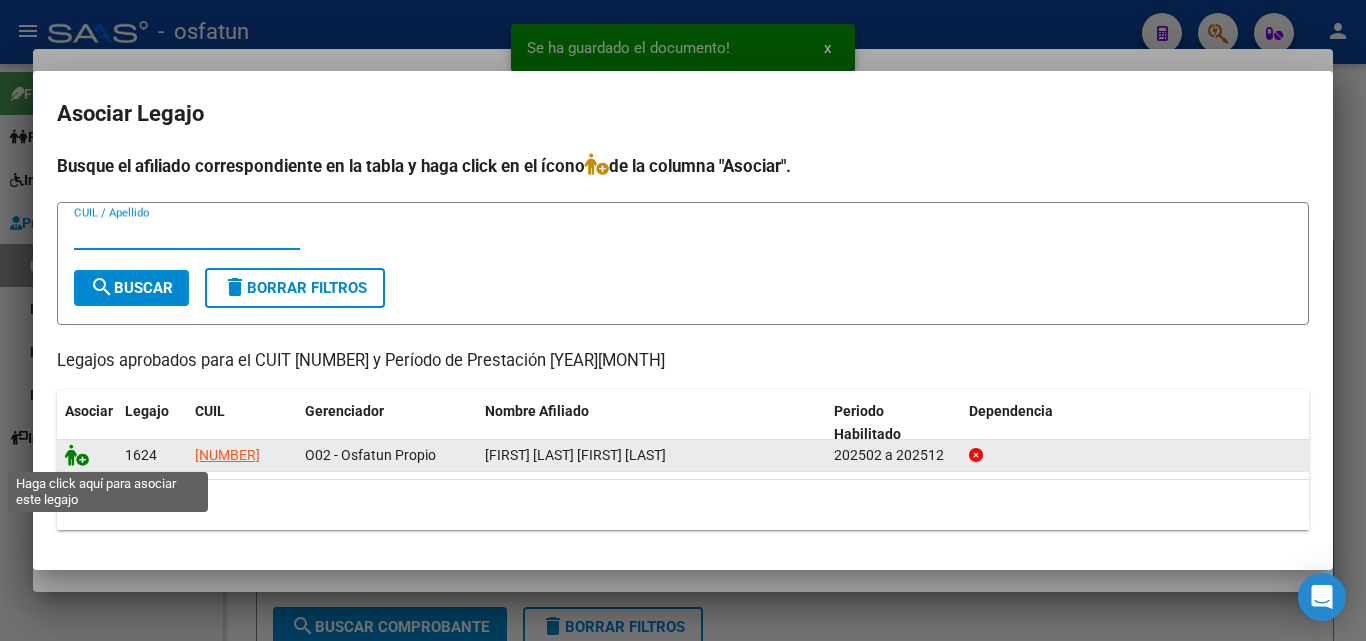 click 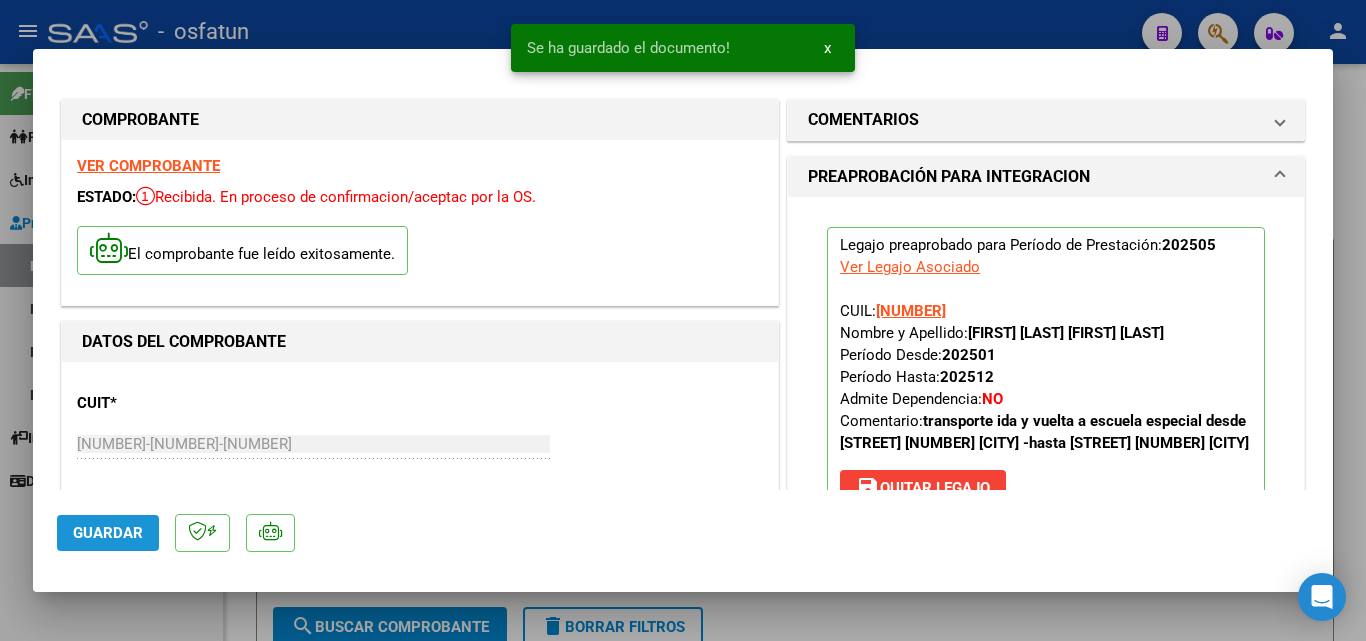 click on "Guardar" 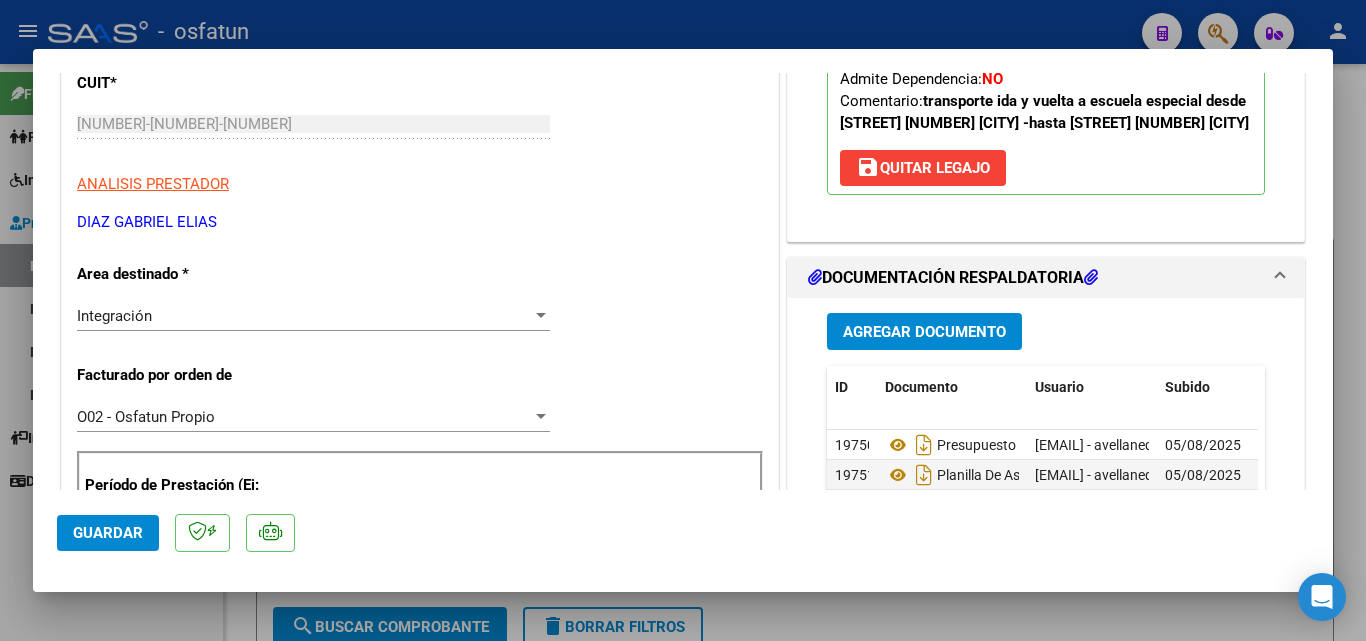 scroll, scrollTop: 500, scrollLeft: 0, axis: vertical 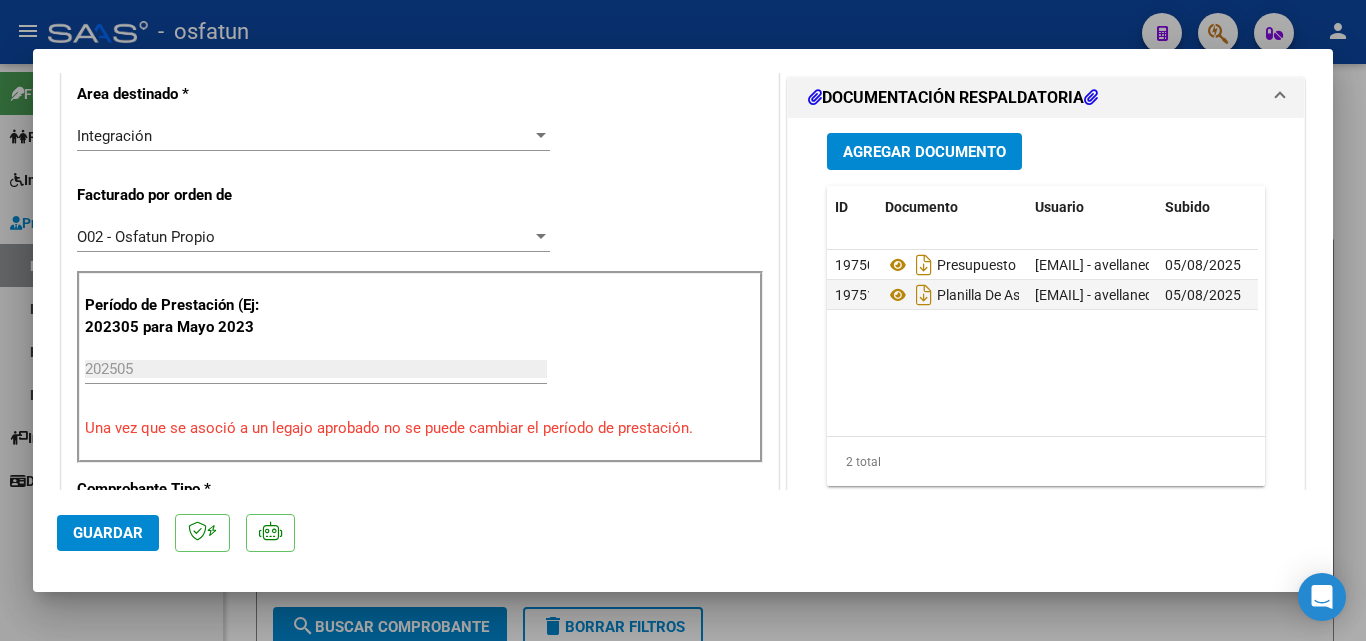 click on "Guardar" 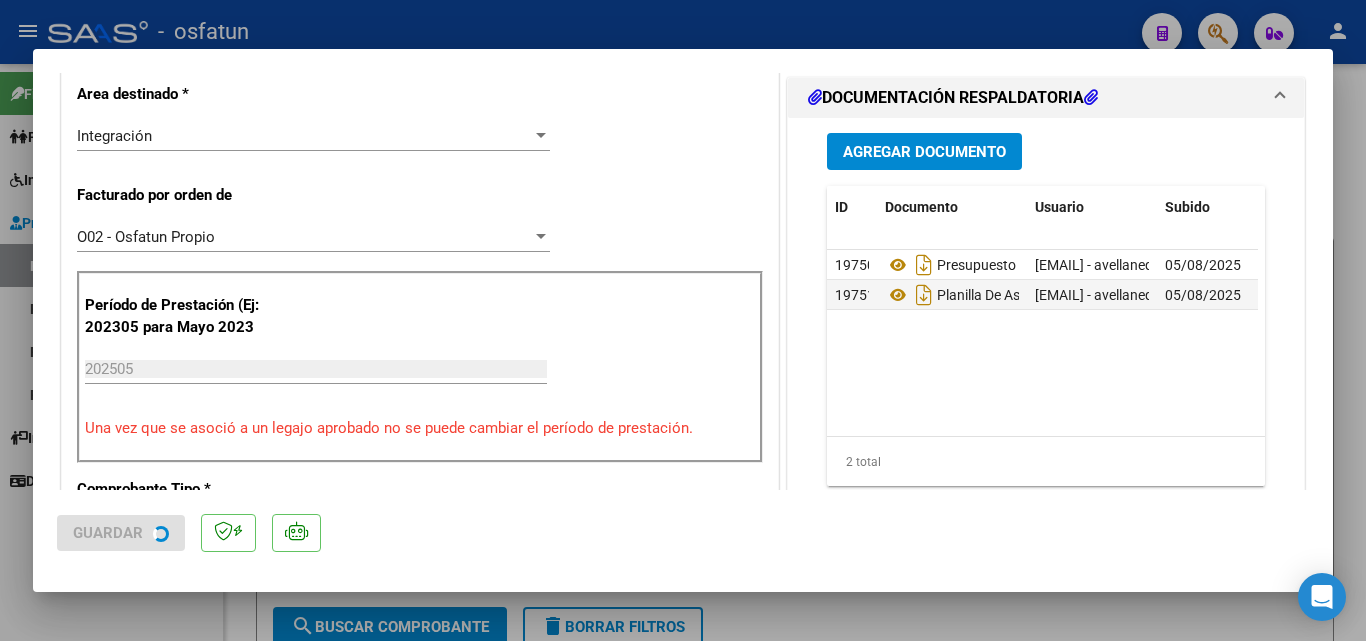 click at bounding box center [683, 320] 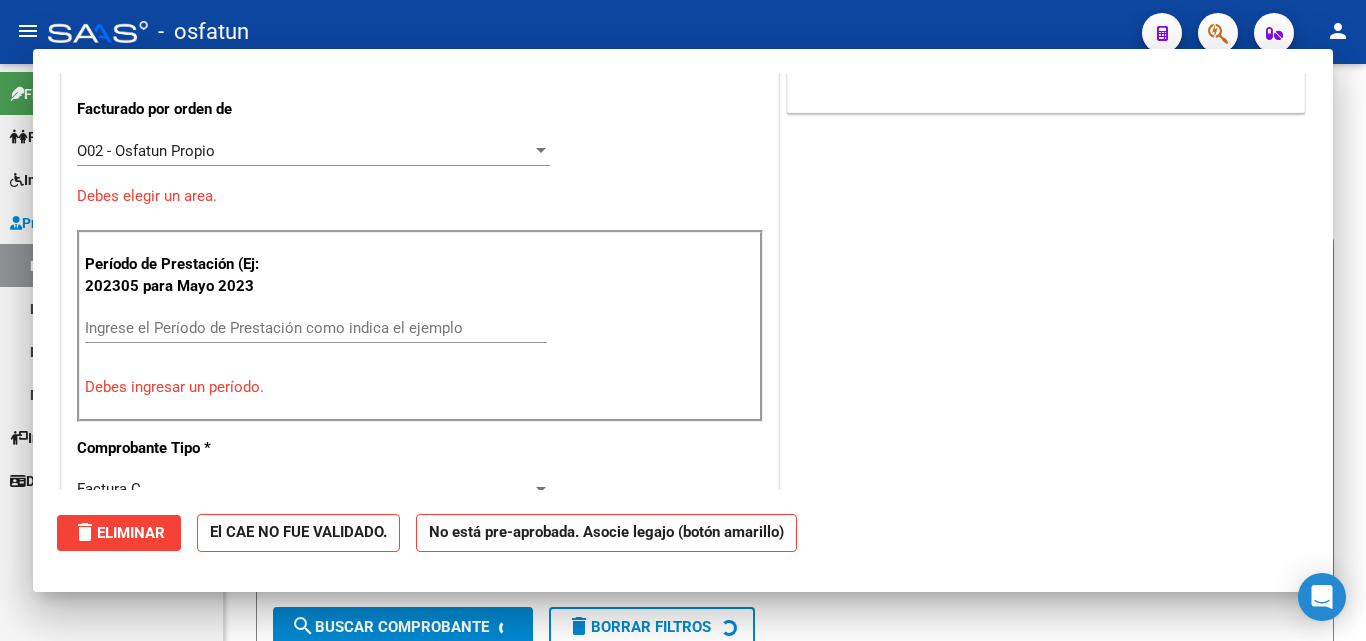 scroll, scrollTop: 0, scrollLeft: 0, axis: both 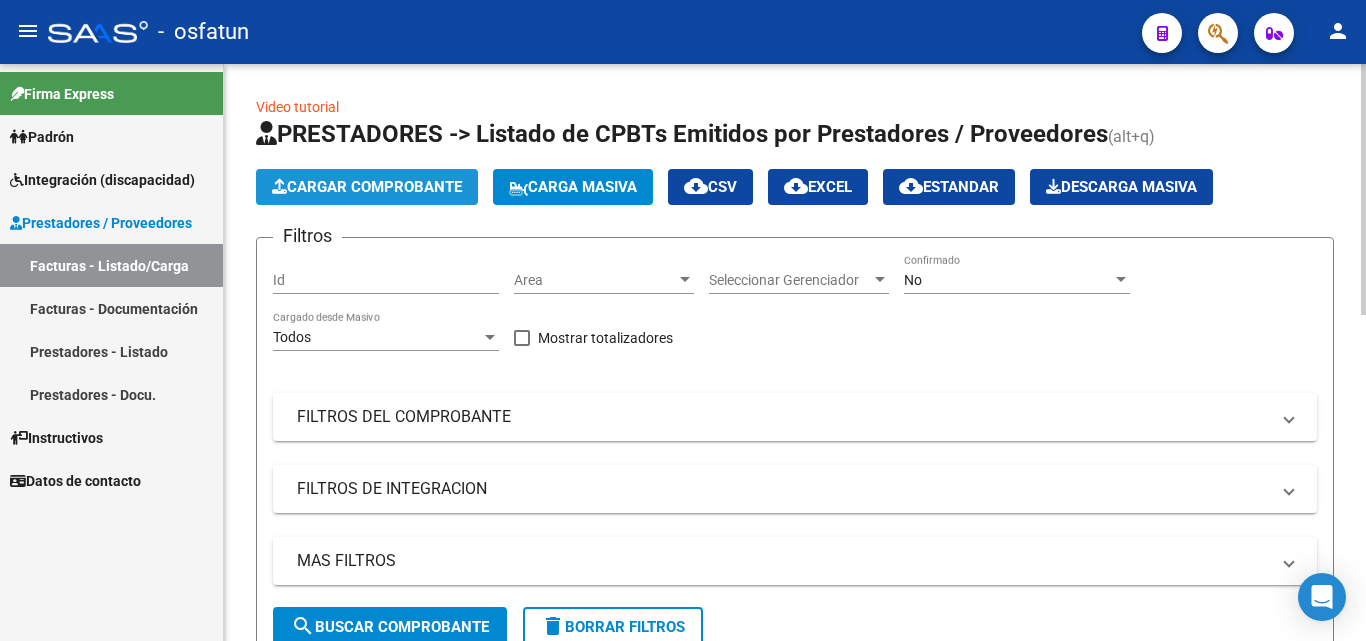 click on "Cargar Comprobante" 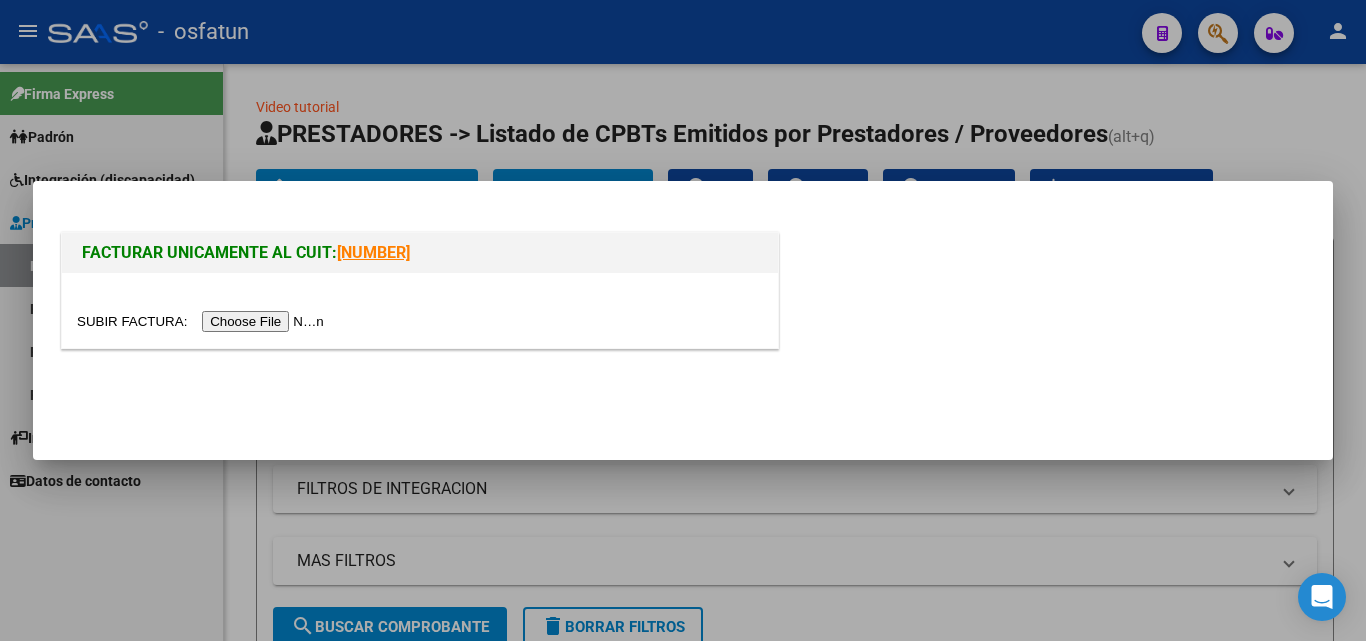 click at bounding box center [203, 321] 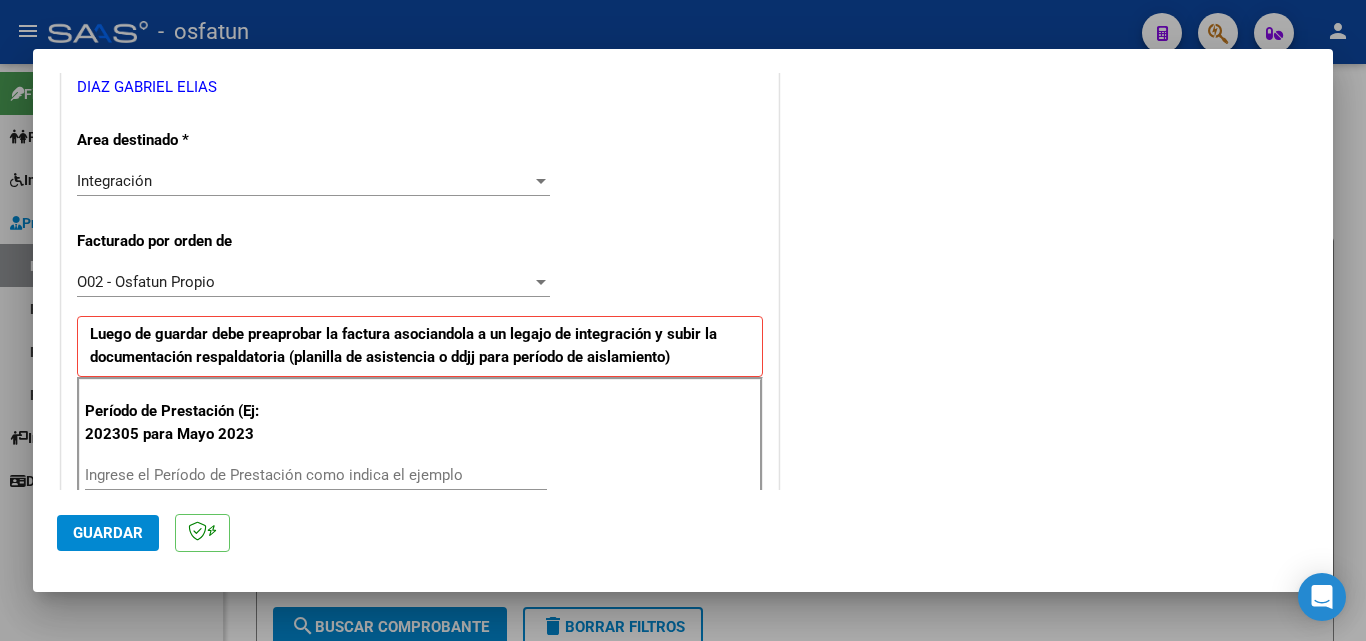 scroll, scrollTop: 500, scrollLeft: 0, axis: vertical 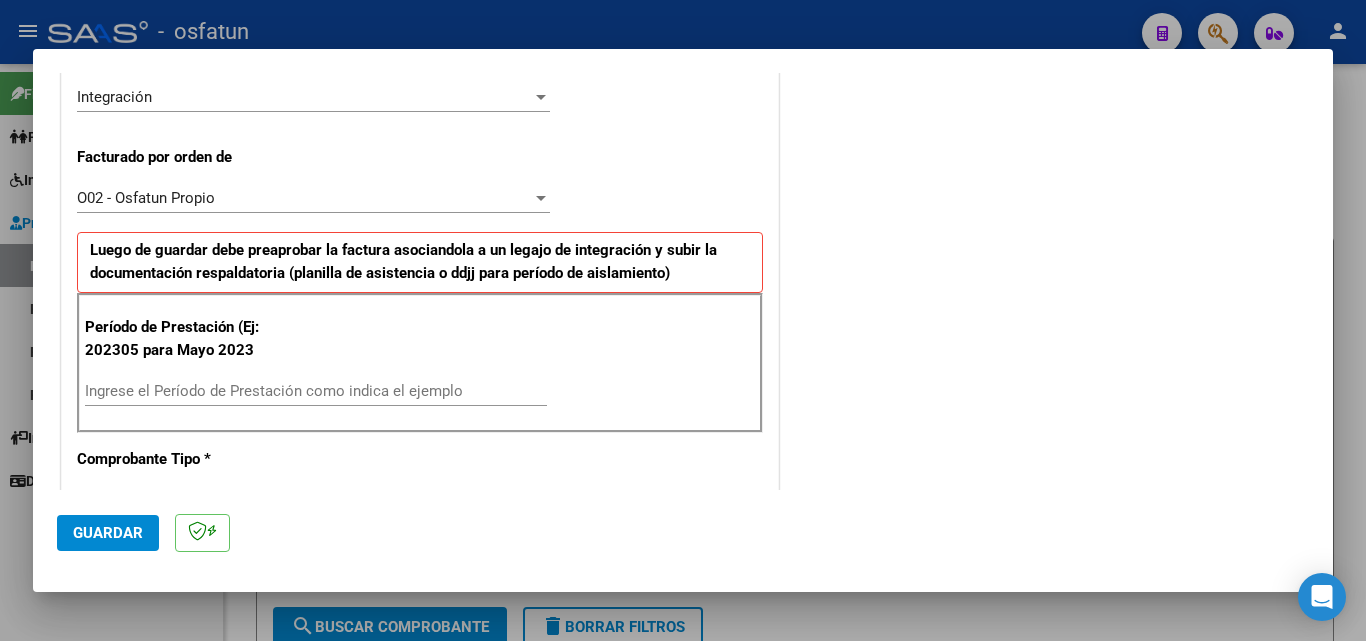 click on "Ingrese el Período de Prestación como indica el ejemplo" at bounding box center [316, 391] 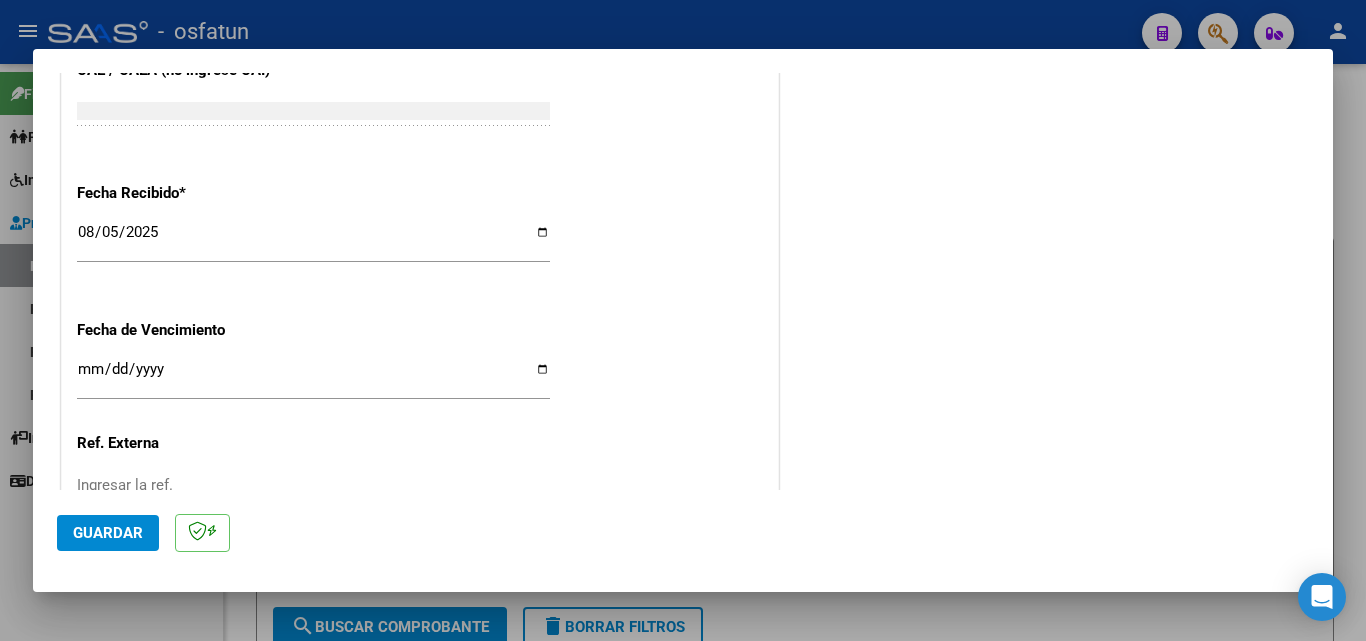 scroll, scrollTop: 1500, scrollLeft: 0, axis: vertical 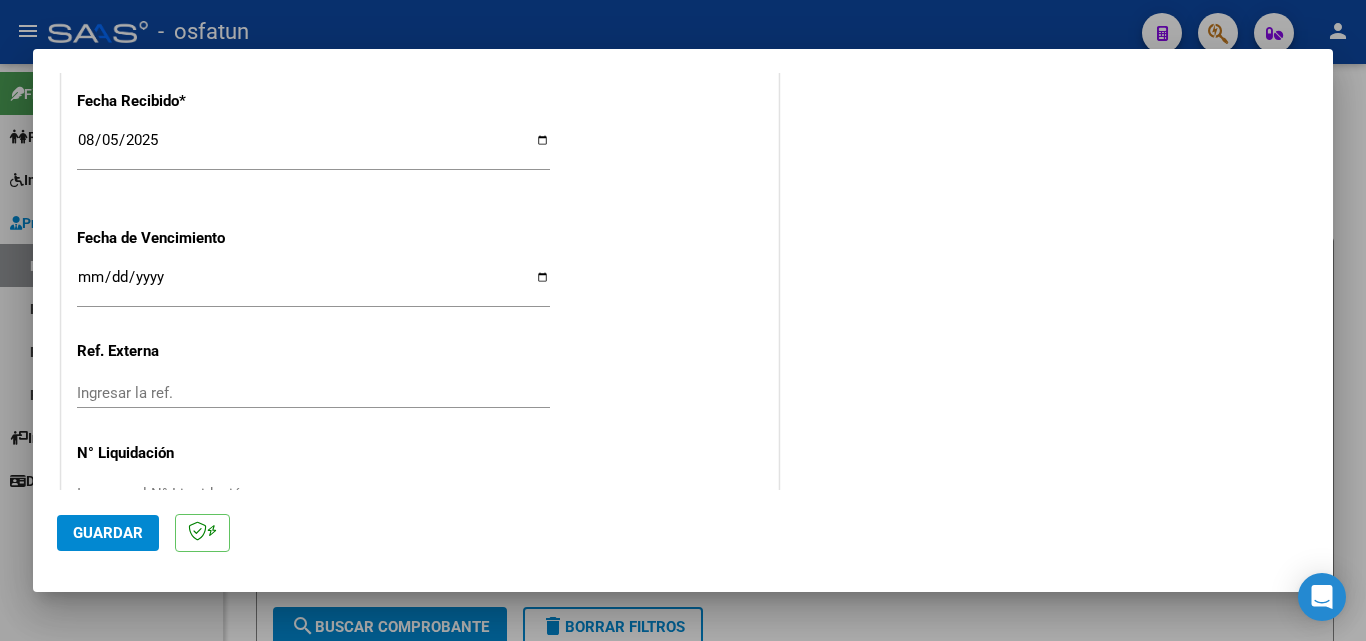 type on "202506" 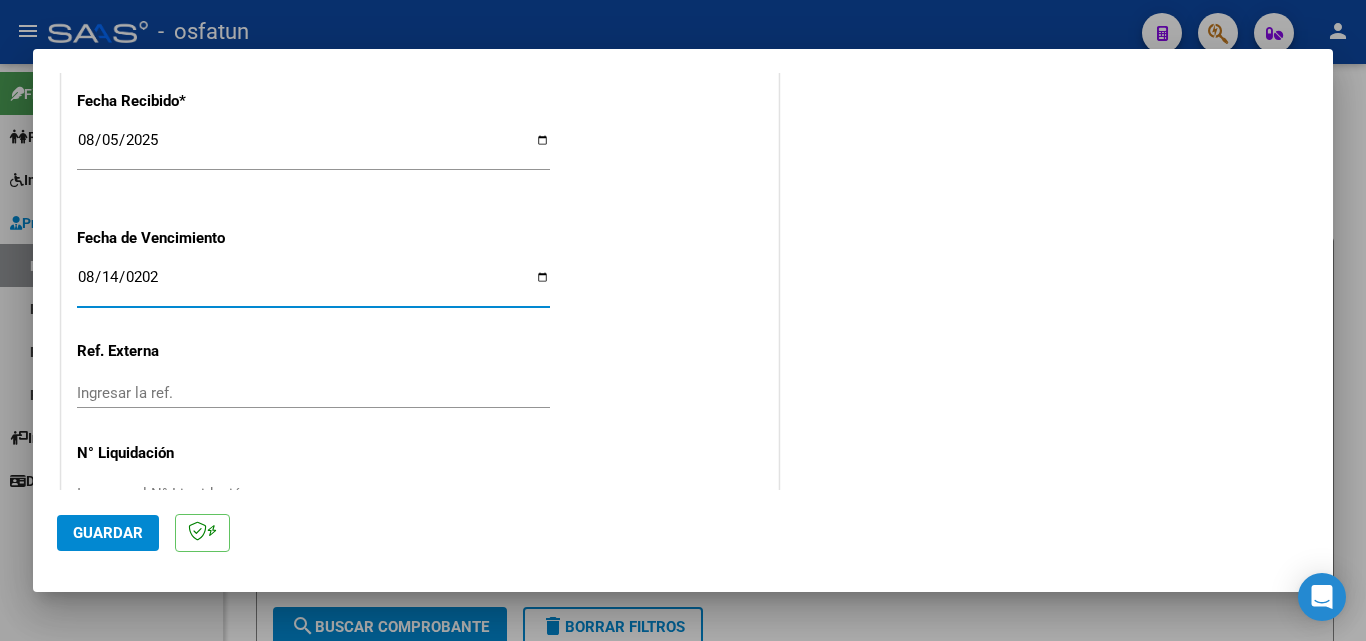 type on "2025-08-14" 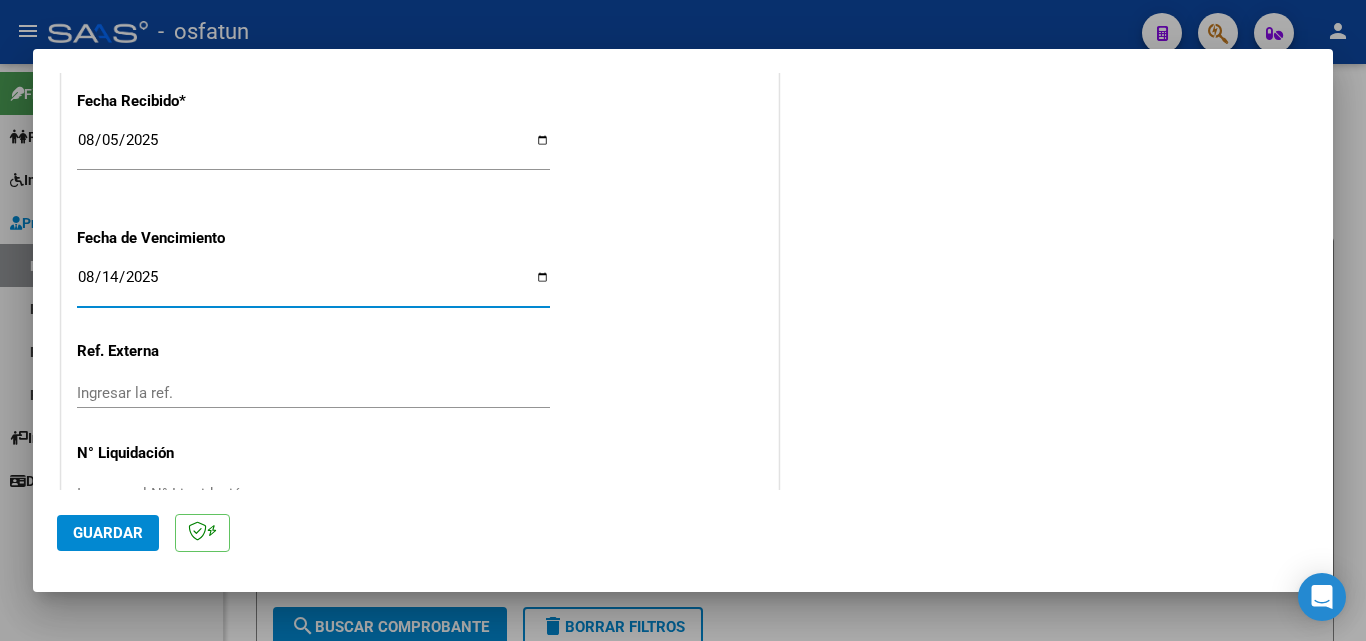 click on "CUIT * [CUIT] Ingresar CUIT ANALISIS PRESTADOR [FIRST] [LAST] [LAST] ARCA Padrón Area destinado * Integración Seleccionar Area Facturado por orden de O02 - Osfatun Propio Seleccionar Gerenciador Luego de guardar debe preaprobar la factura asociandola a un legajo de integración y subir la documentación respaldatoria (planilla de asistencia o ddjj para período de aislamiento) Período de Prestación (Ej: 202305 para Mayo 2023 [DATE] Ingrese el Período de Prestación como indica el ejemplo Comprobante Tipo * Factura C Seleccionar Tipo Punto de Venta * 1 Ingresar el Nro. Número * 514 Ingresar el Nro. Monto * $ [AMOUNT] Ingresar el monto Fecha del Cpbt. * [DATE] Ingresar la fecha CAE / CAEA (no ingrese CAI) [CAE] Ingresar el CAE o CAEA (no ingrese CAI) Fecha Recibido * [DATE] Ingresar la fecha Fecha de Vencimiento [DATE] Ingresar la fecha Ref. Externa Ingresar la ref. N° Liquidación Ingresar el N° Liquidación" at bounding box center [420, -317] 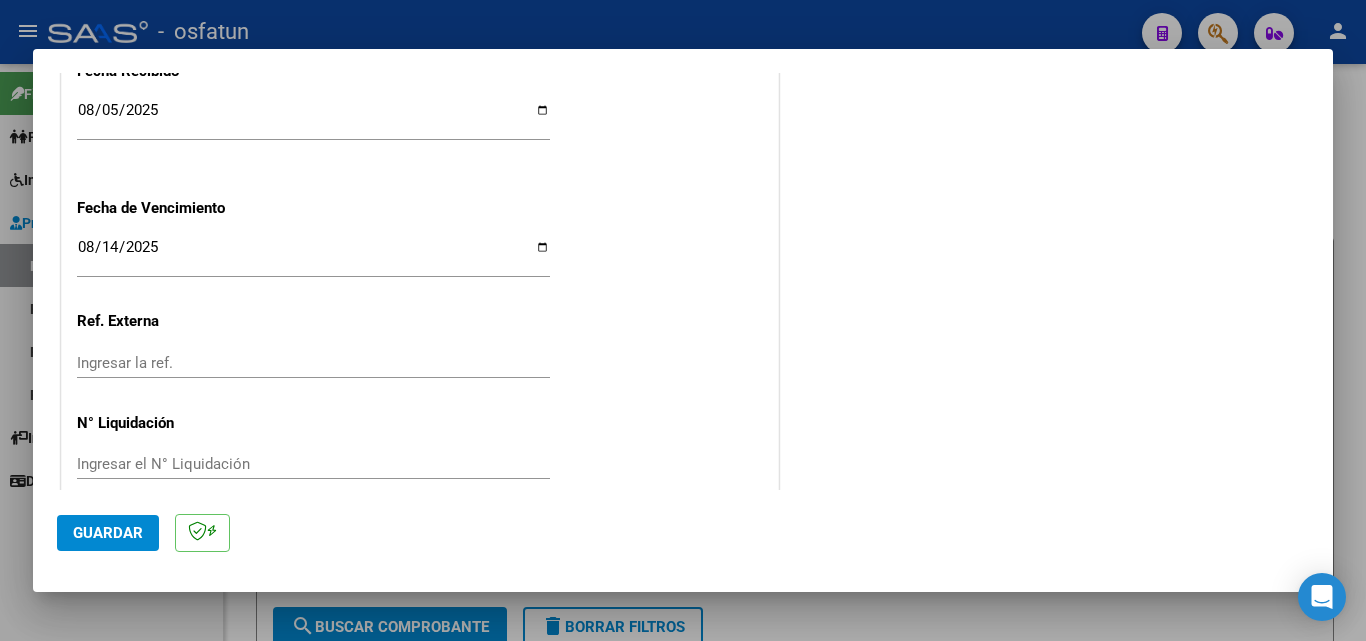 scroll, scrollTop: 1558, scrollLeft: 0, axis: vertical 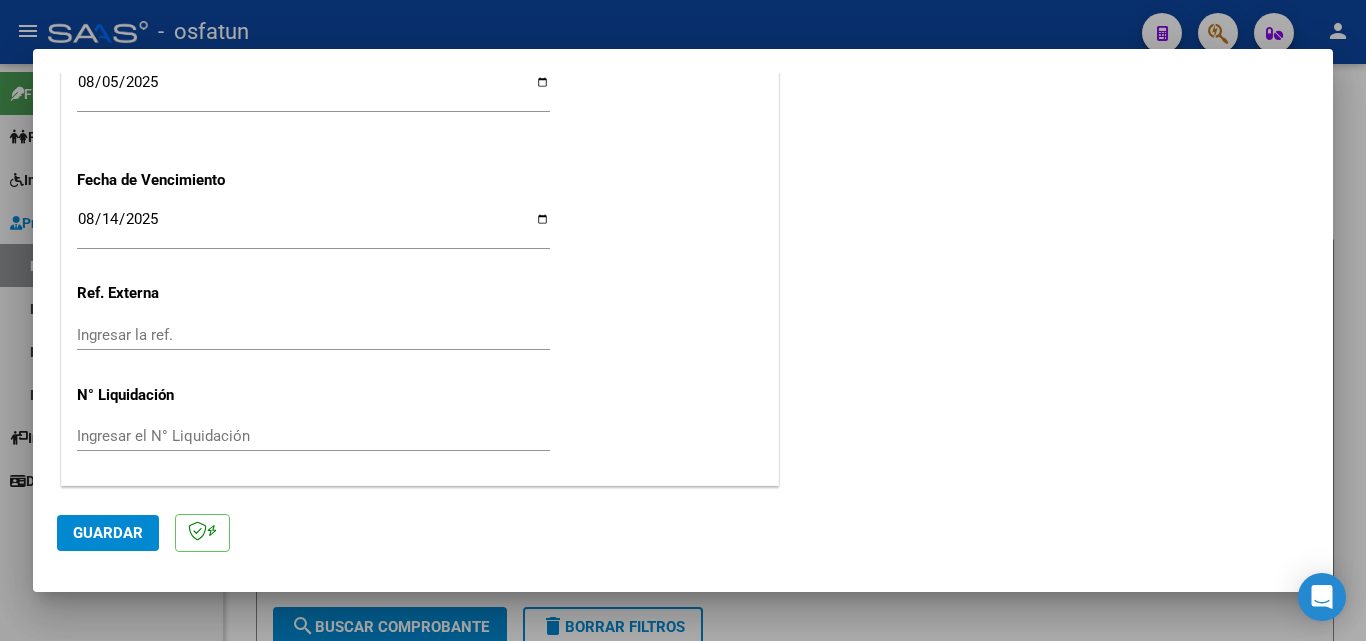 click on "Guardar" 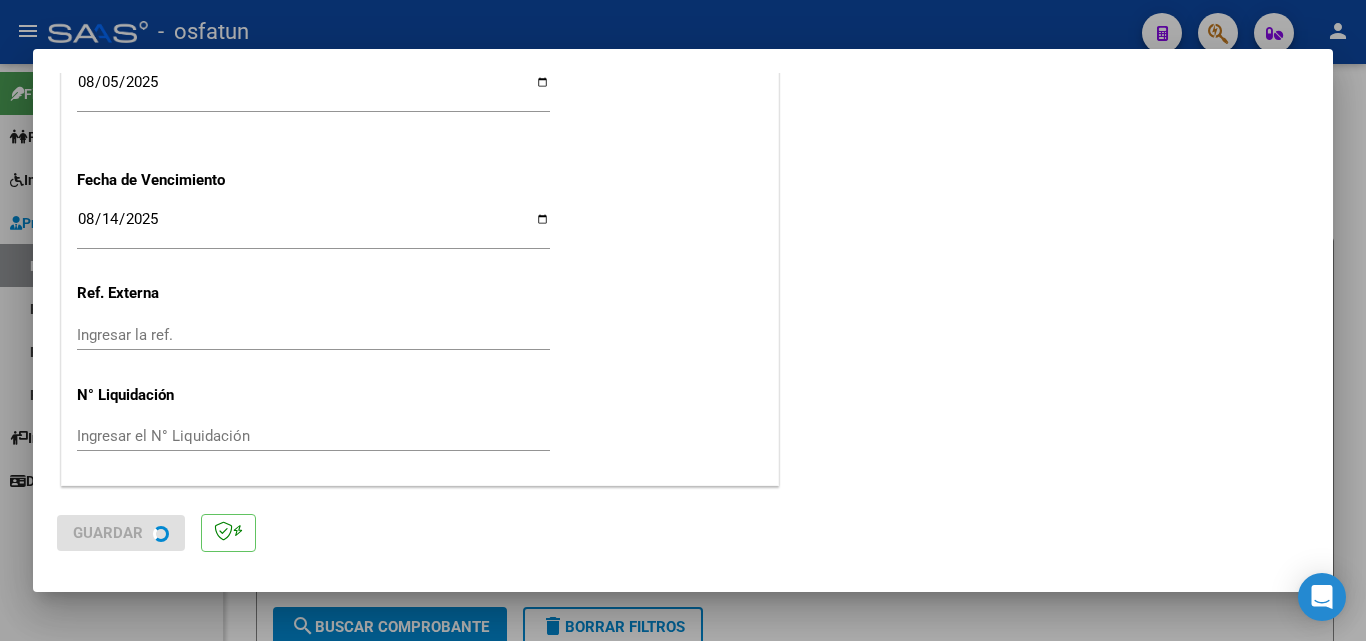 scroll, scrollTop: 0, scrollLeft: 0, axis: both 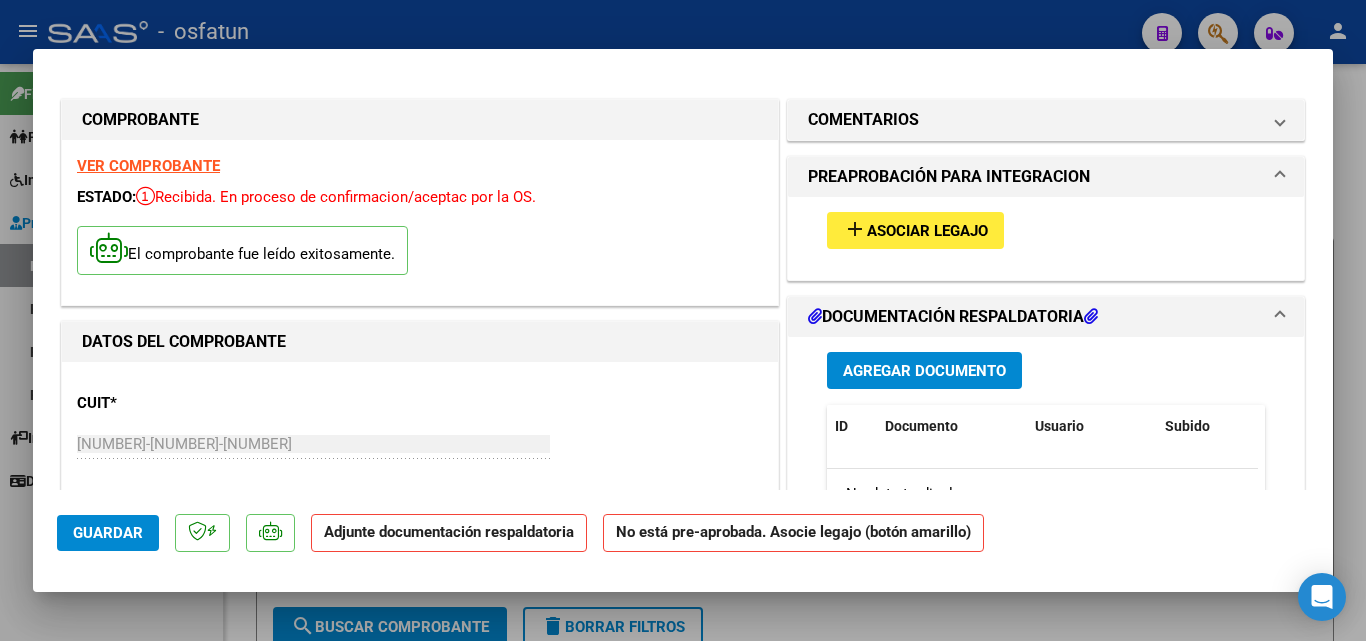 click on "Agregar Documento" at bounding box center (924, 371) 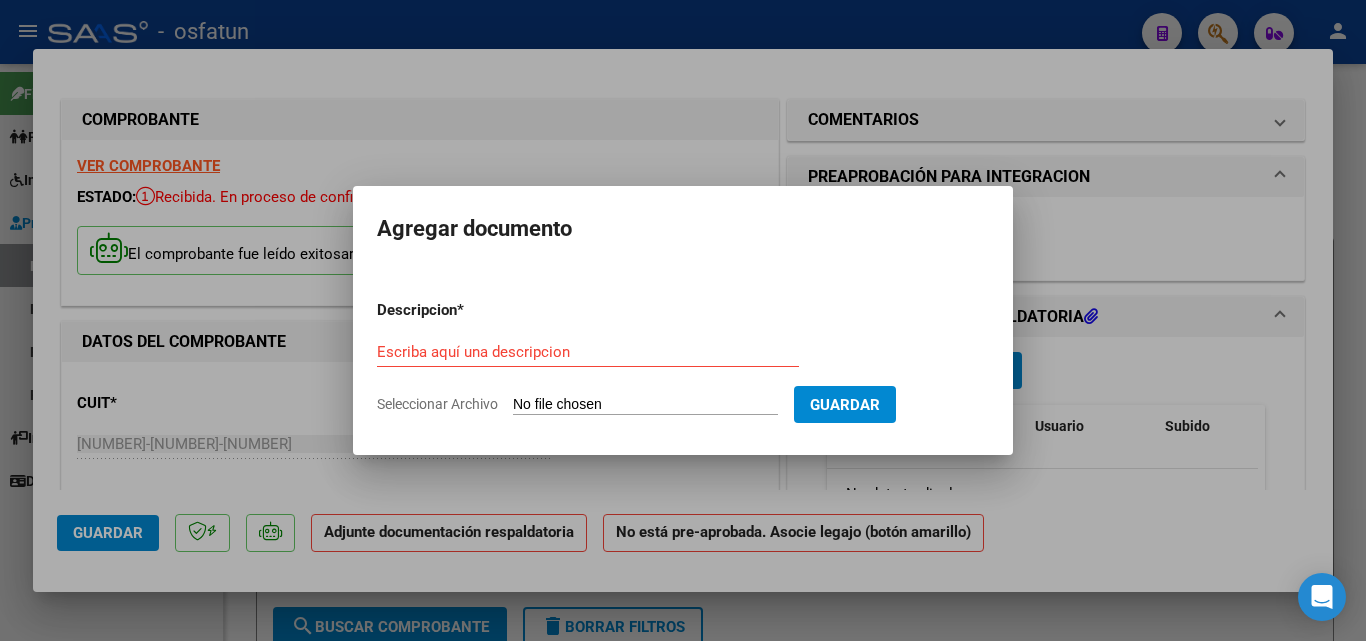 click on "Seleccionar Archivo" 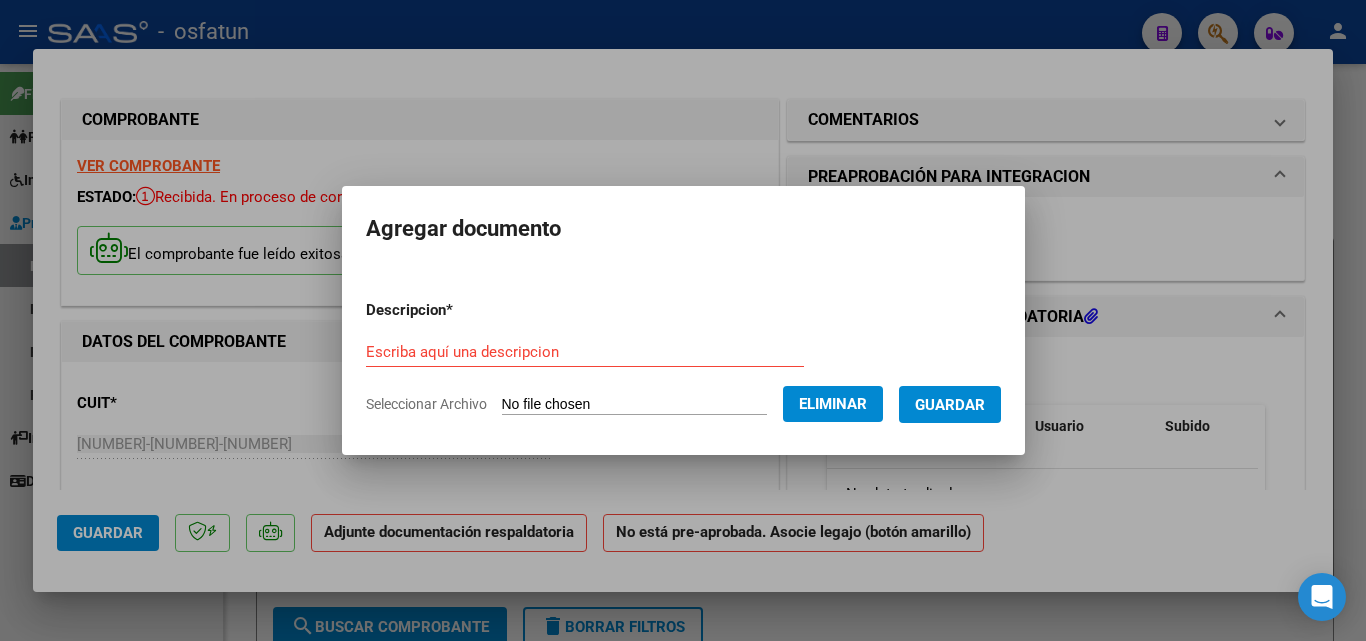 click on "Escriba aquí una descripcion" at bounding box center [585, 352] 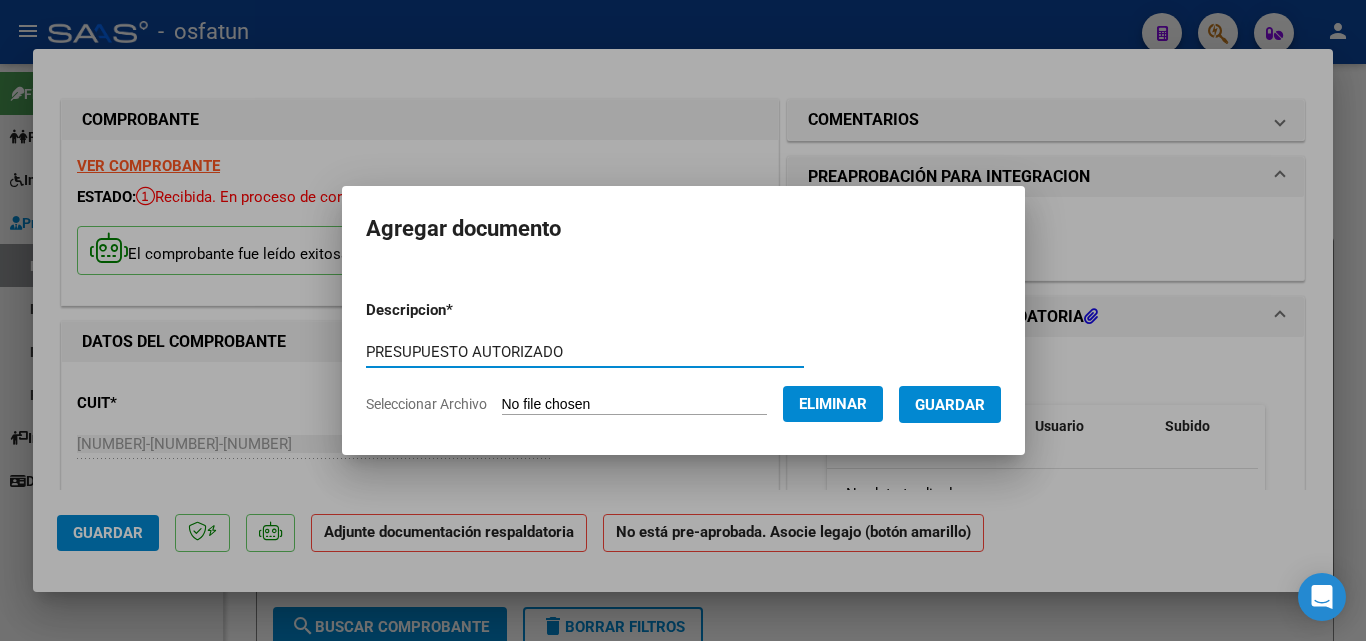 type on "PRESUPUESTO AUTORIZADO" 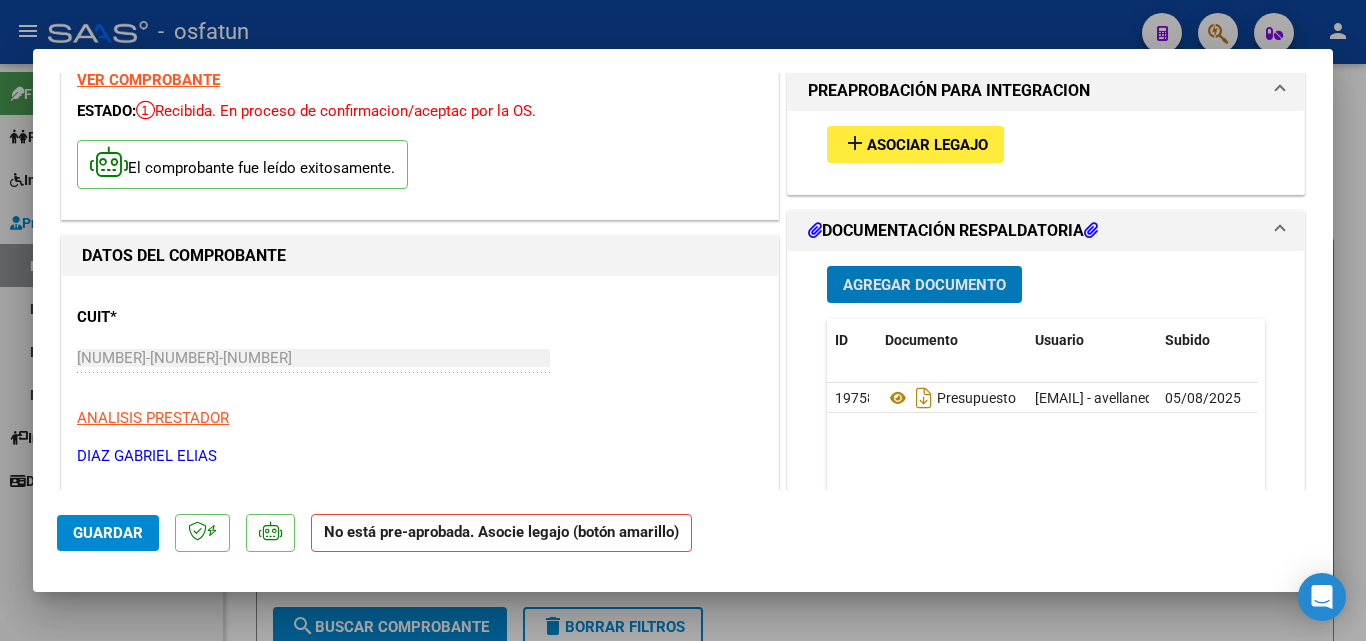 scroll, scrollTop: 0, scrollLeft: 0, axis: both 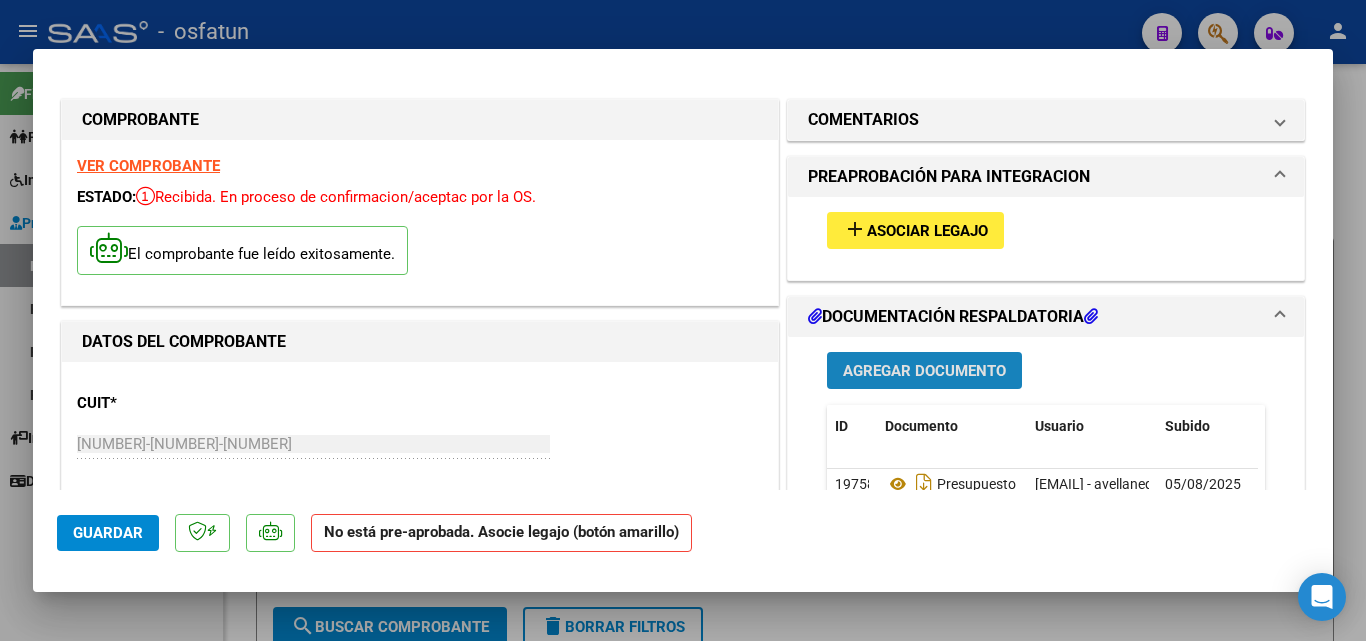 click on "Agregar Documento" at bounding box center (924, 371) 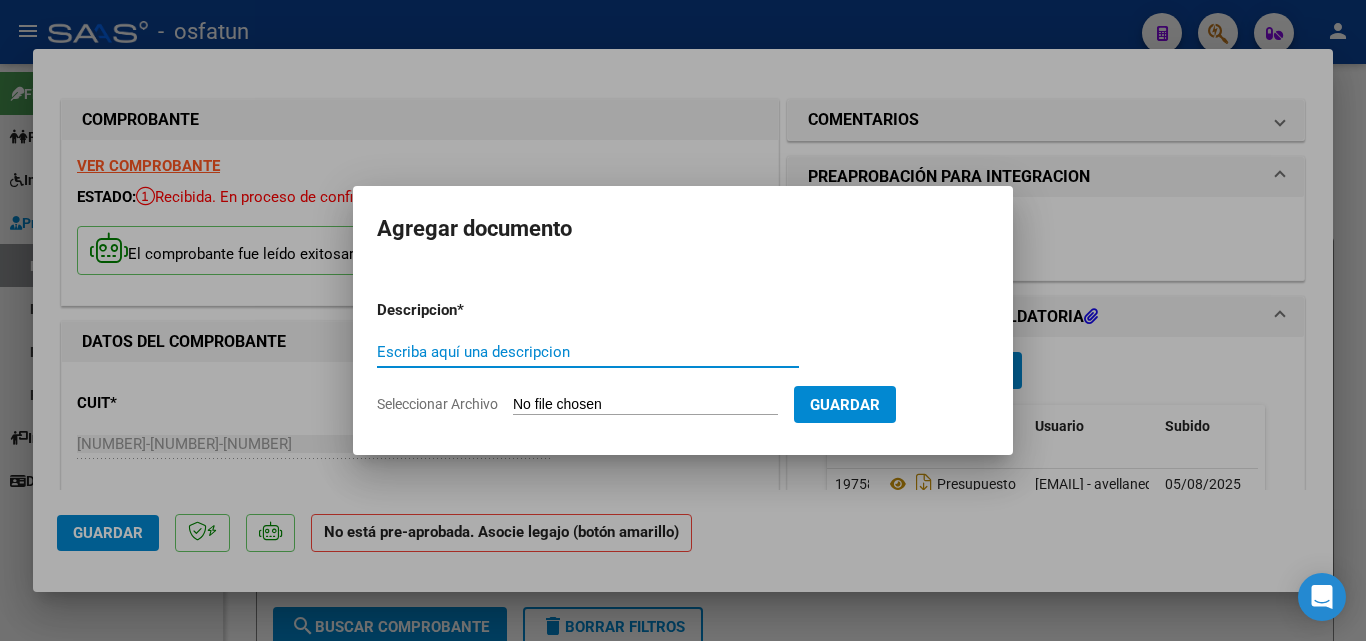 click on "Seleccionar Archivo" 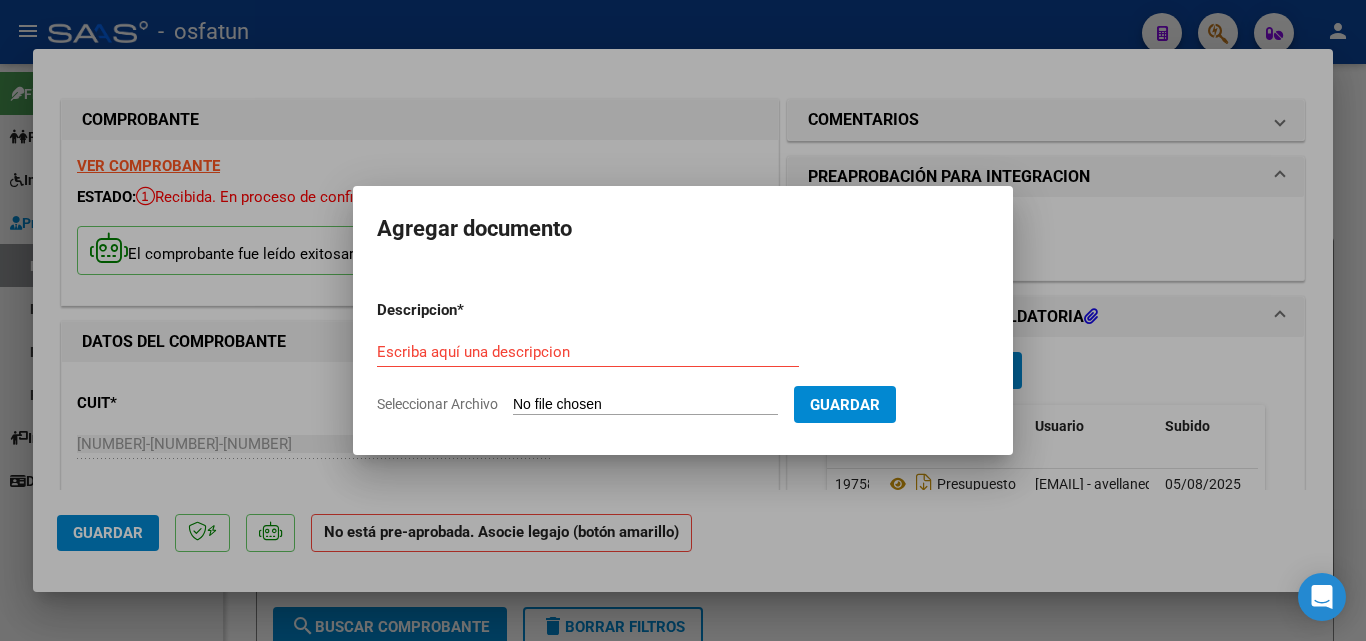 type on "C:\fakepath\asis [MONTH] [YEAR] [FIRST].pdf" 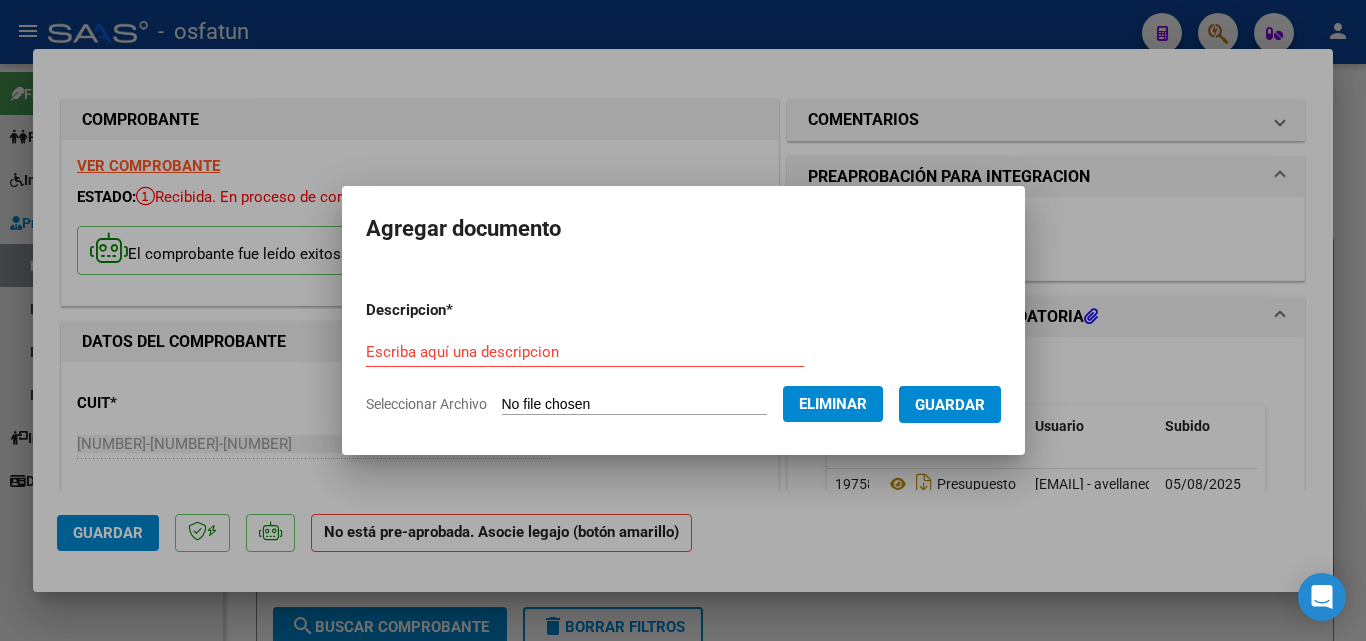 click on "Escriba aquí una descripcion" at bounding box center (585, 352) 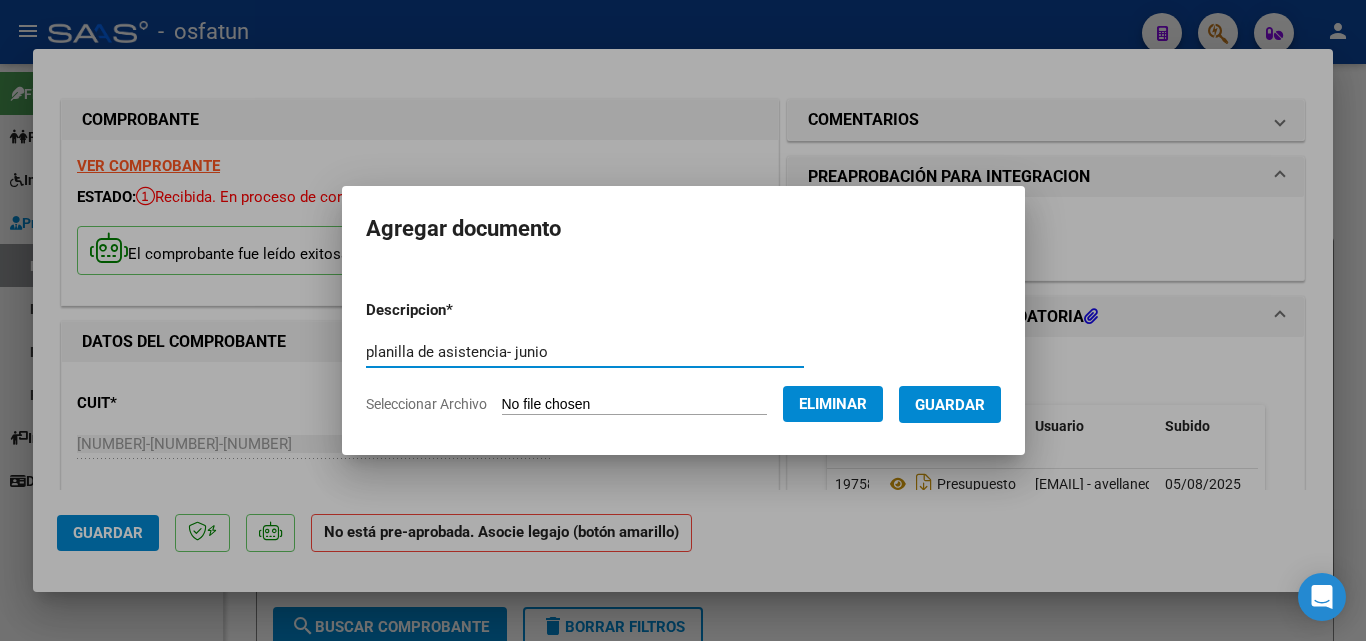 type on "planilla de asistencia- junio" 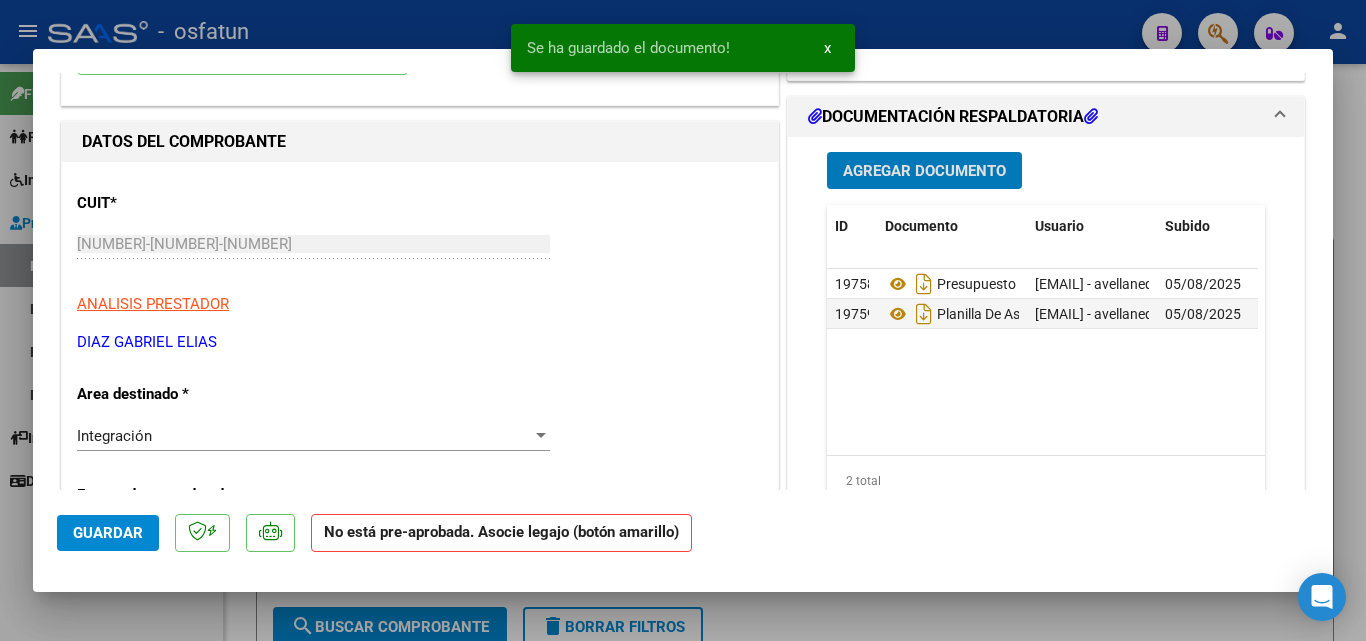 scroll, scrollTop: 0, scrollLeft: 0, axis: both 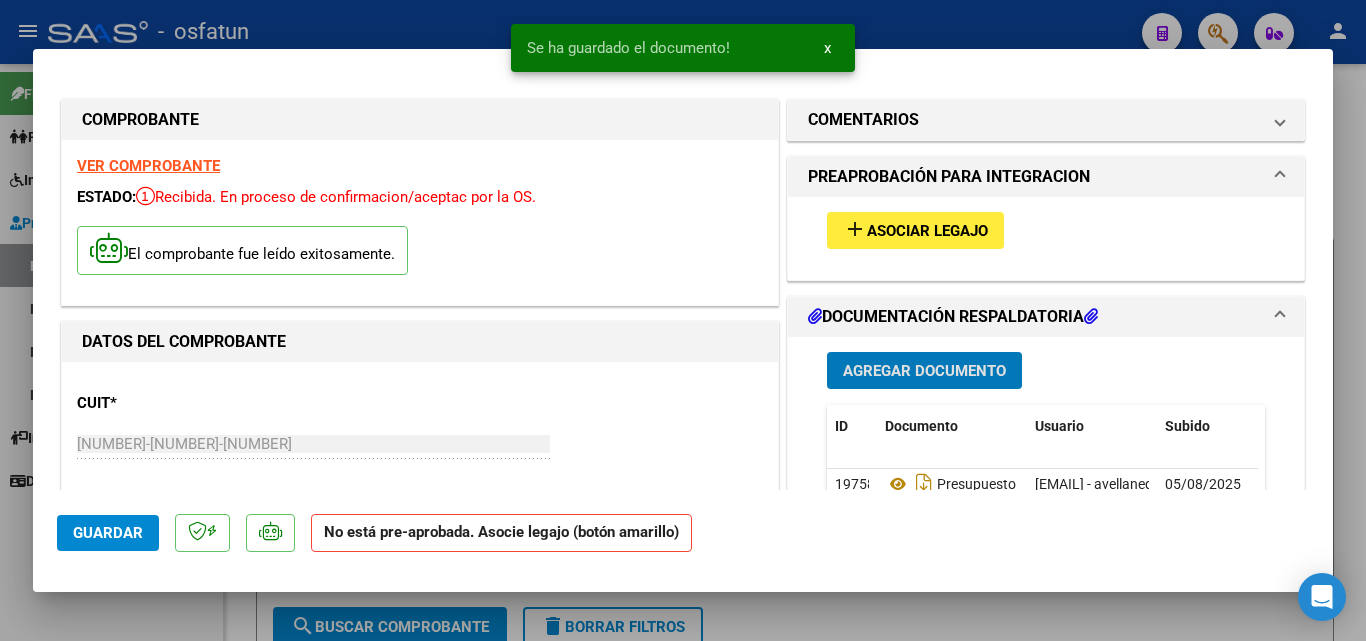 click on "Asociar Legajo" at bounding box center [927, 231] 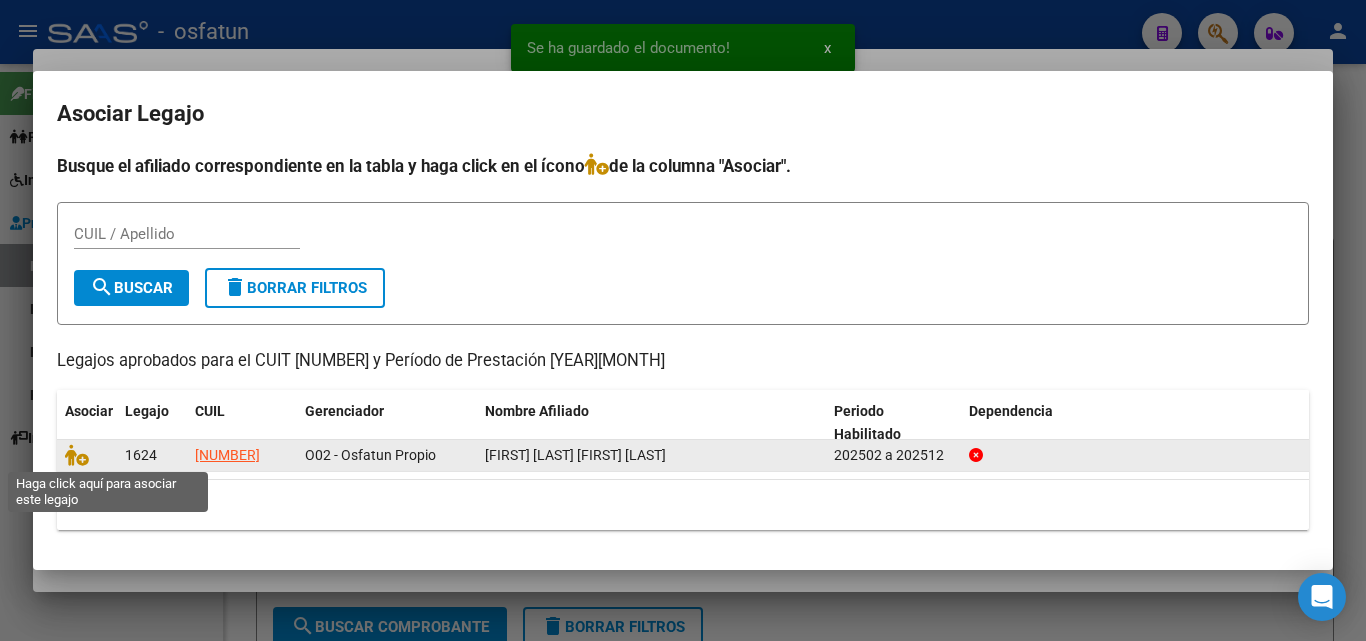 click 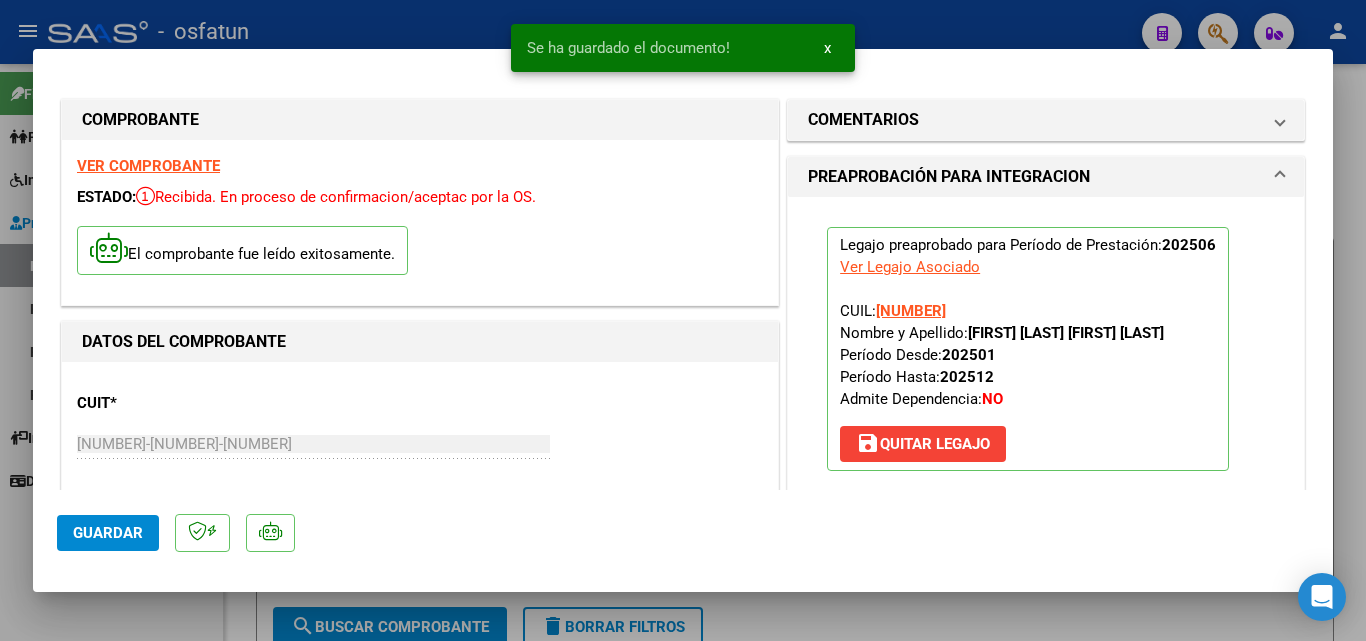 click on "CUIT * [CUIT] Ingresar CUIT ANALISIS PRESTADOR [FIRST] [LAST] [LAST] ARCA Padrón ARCA Padrón Area destinado * Integración Seleccionar Area Facturado por orden de O02 - Osfatun Propio Seleccionar Gerenciador Período de Prestación (Ej: 202305 para Mayo 2023 [DATE] Ingrese el Período de Prestación como indica el ejemplo Una vez que se asoció a un legajo aprobado no se puede cambiar el período de prestación. Comprobante Tipo * Factura C Seleccionar Tipo Punto de Venta * 1 Ingresar el Nro. Número * 514 Ingresar el Nro. Monto * $ [AMOUNT] Ingresar el monto Fecha del Cpbt. * [DATE] Ingresar la fecha CAE / CAEA (no ingrese CAI) [CAE] Ingresar el CAE o CAEA (no ingrese CAI) Fecha Recibido * [DATE] Ingresar la fecha Fecha de Vencimiento [DATE] Ingresar la fecha Ref. Externa Ingresar la ref. N° Liquidación Ingresar el N° Liquidación" at bounding box center (420, 1217) 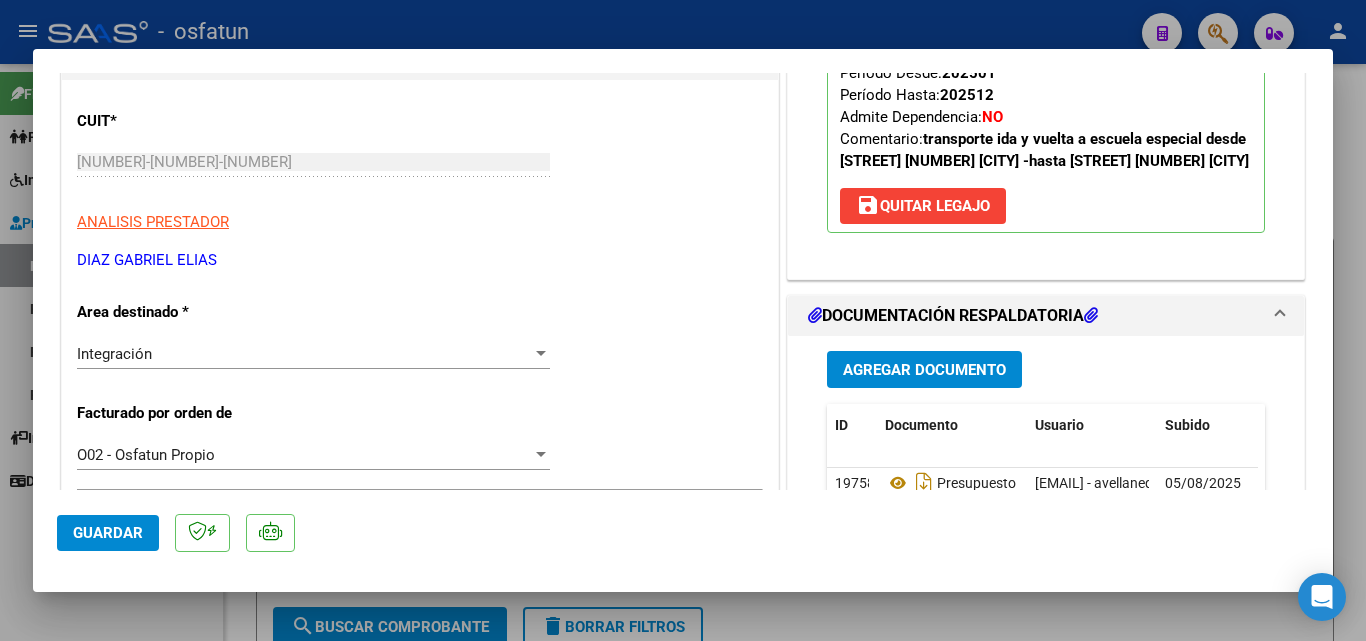 scroll, scrollTop: 300, scrollLeft: 0, axis: vertical 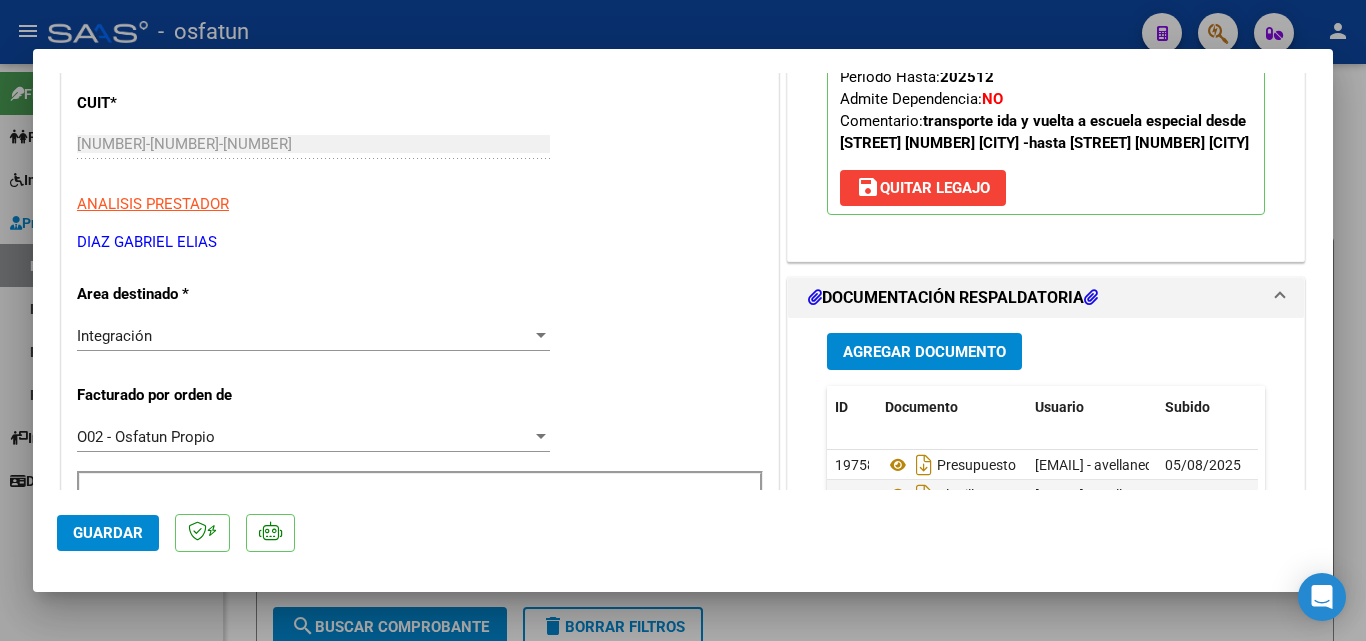 click on "Guardar" 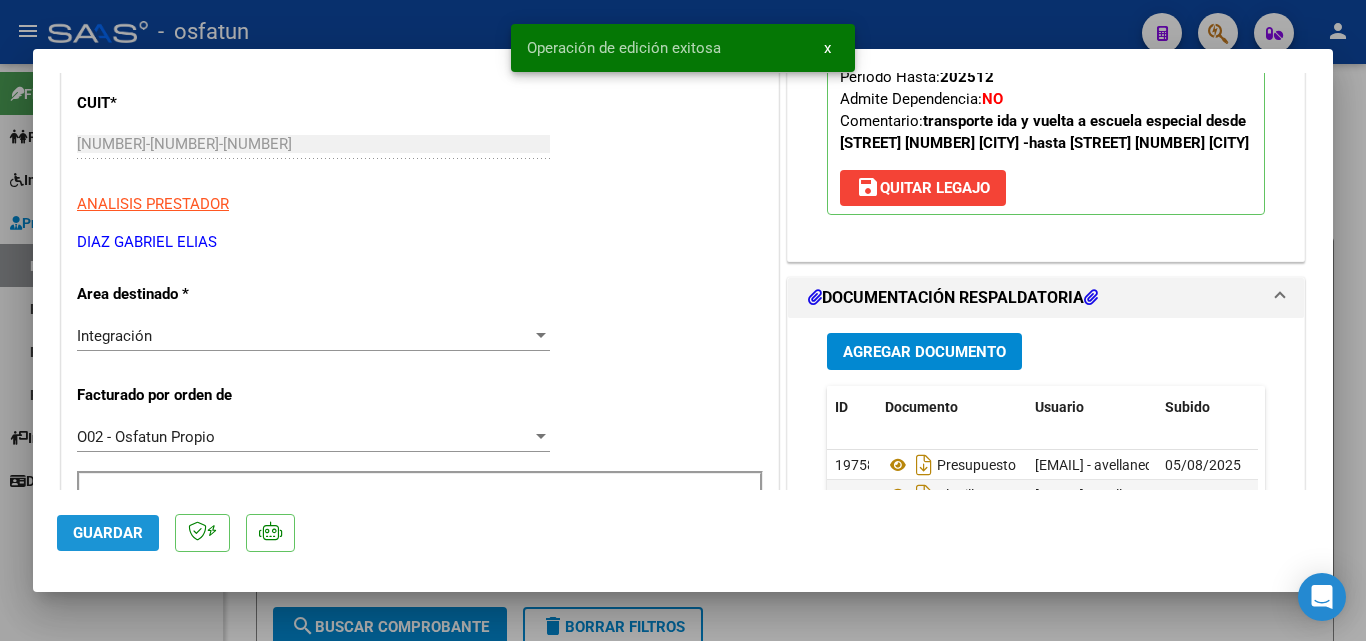 click on "Guardar" 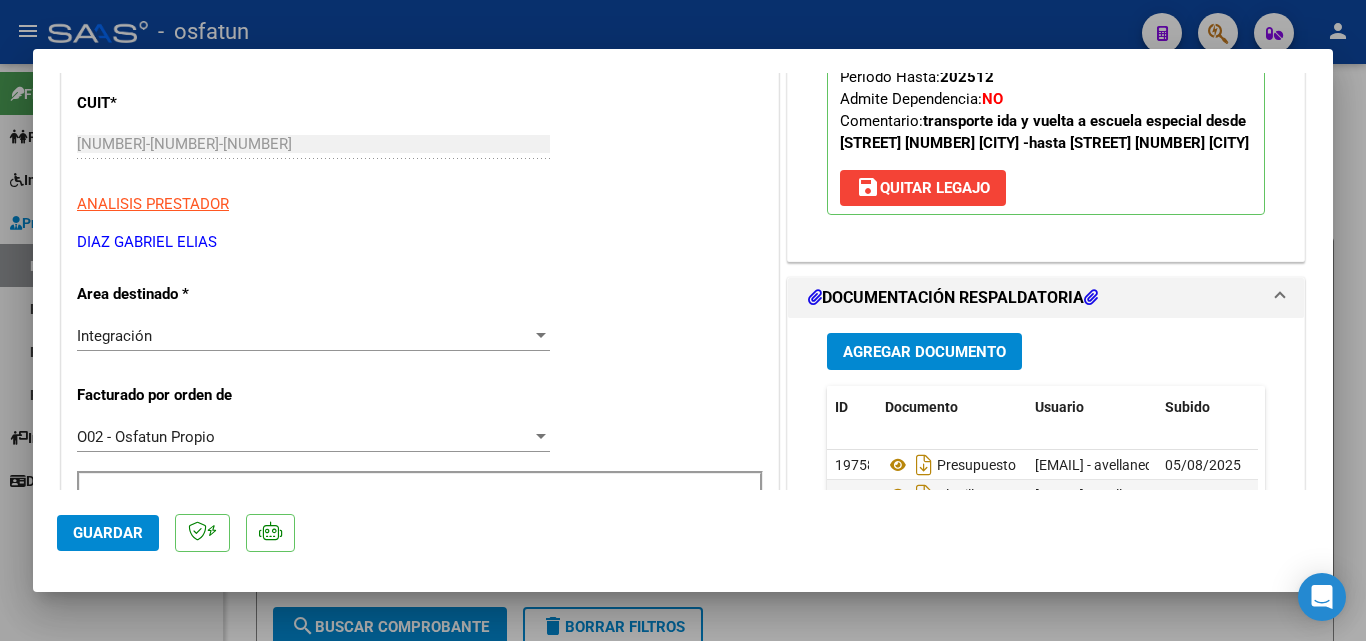 scroll, scrollTop: 700, scrollLeft: 0, axis: vertical 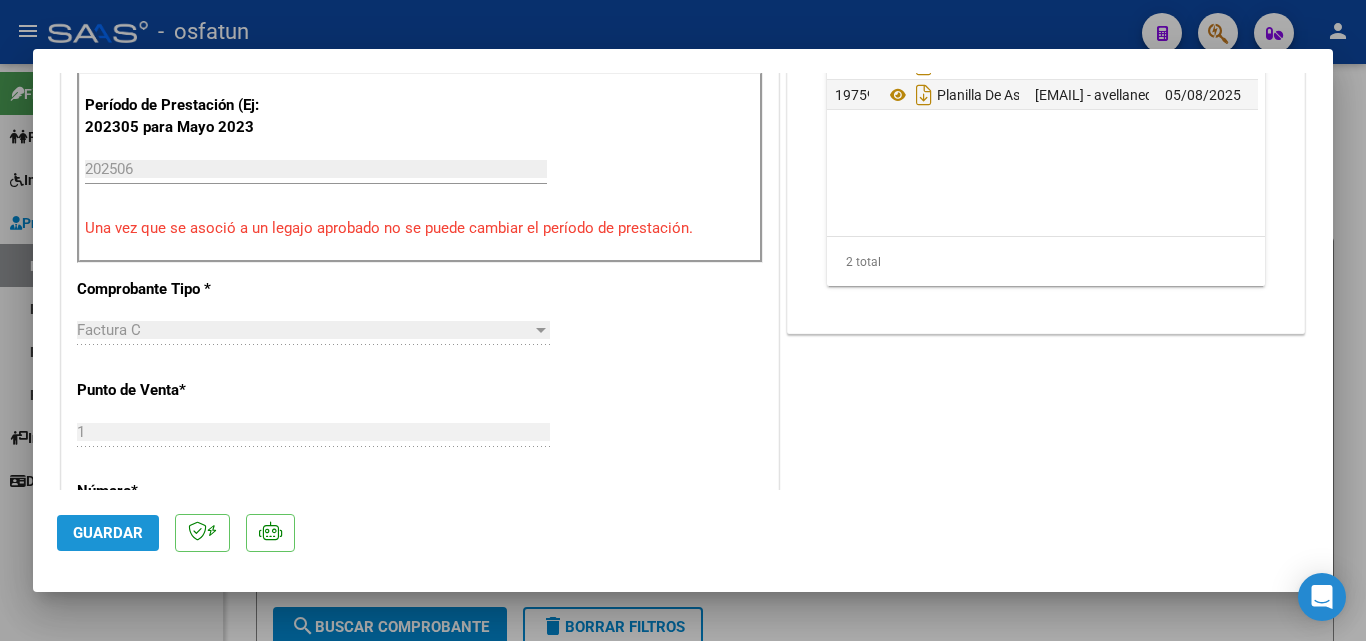 click on "Guardar" 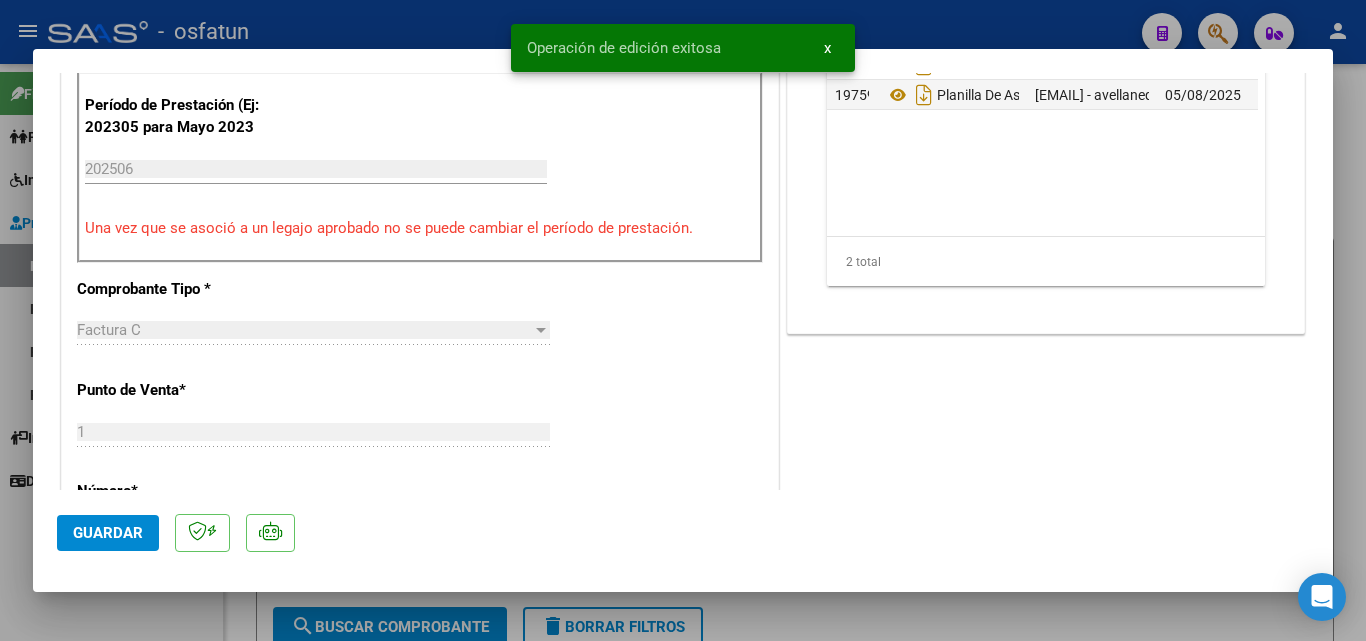 drag, startPoint x: 132, startPoint y: 619, endPoint x: 143, endPoint y: 602, distance: 20.248457 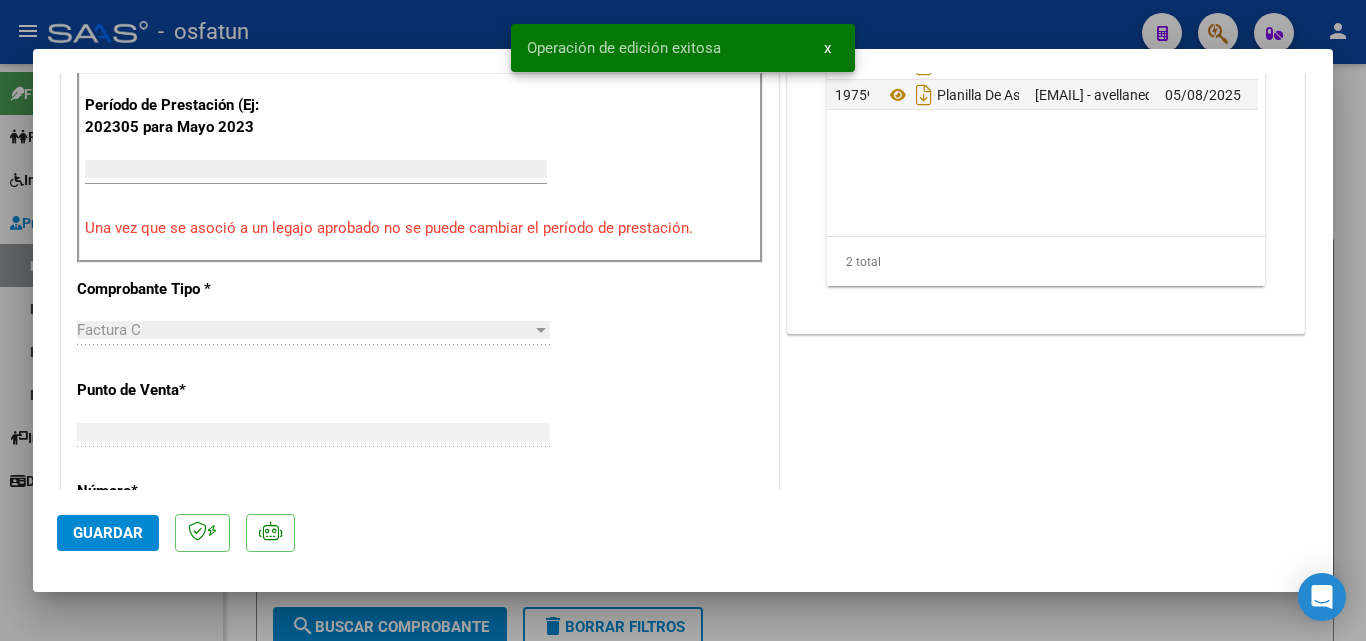 scroll, scrollTop: 659, scrollLeft: 0, axis: vertical 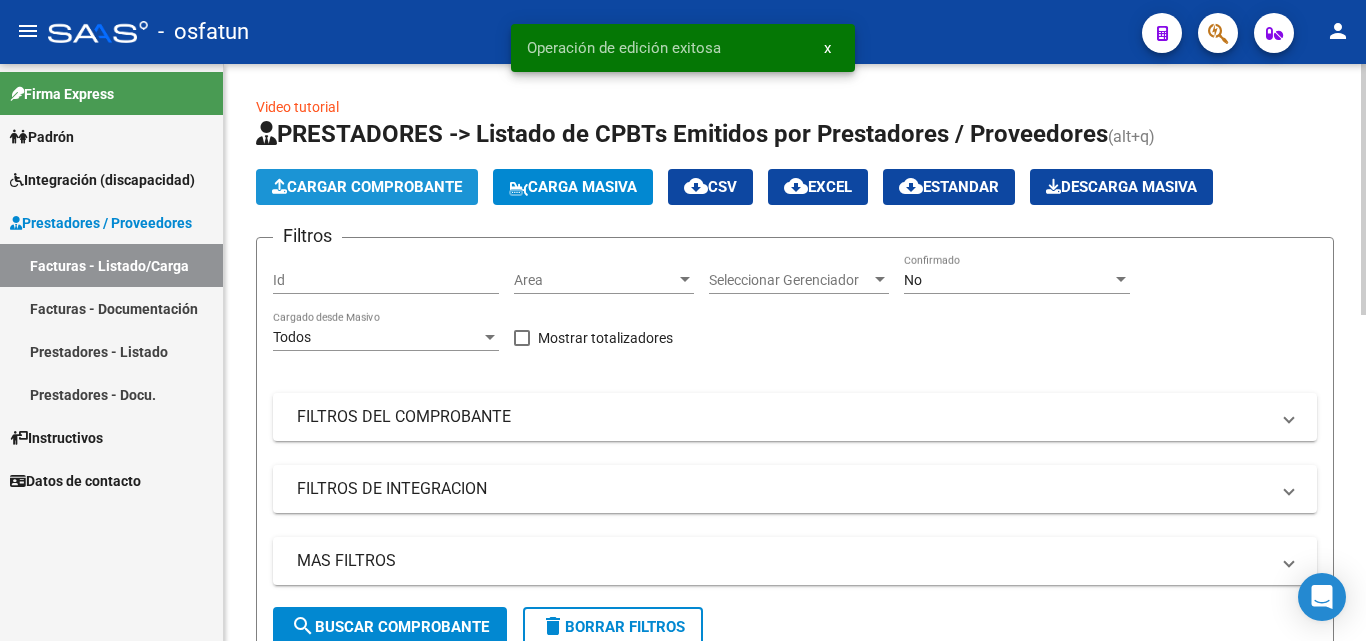 click on "Cargar Comprobante" 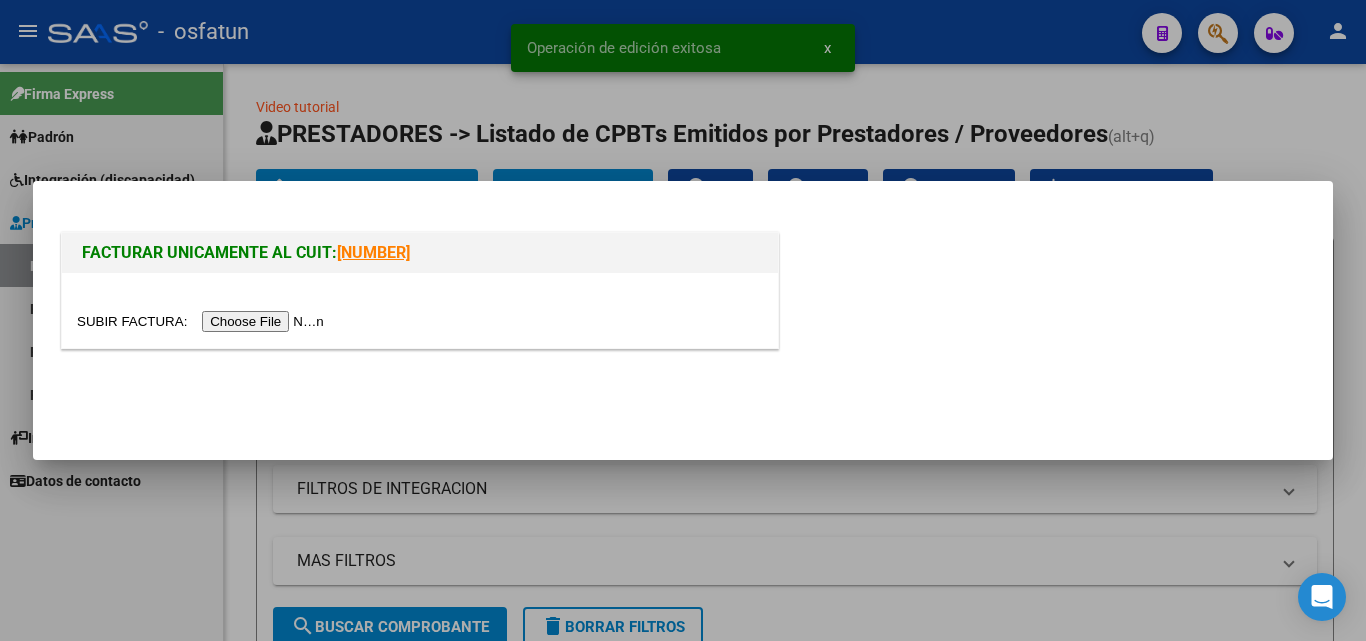 click at bounding box center [203, 321] 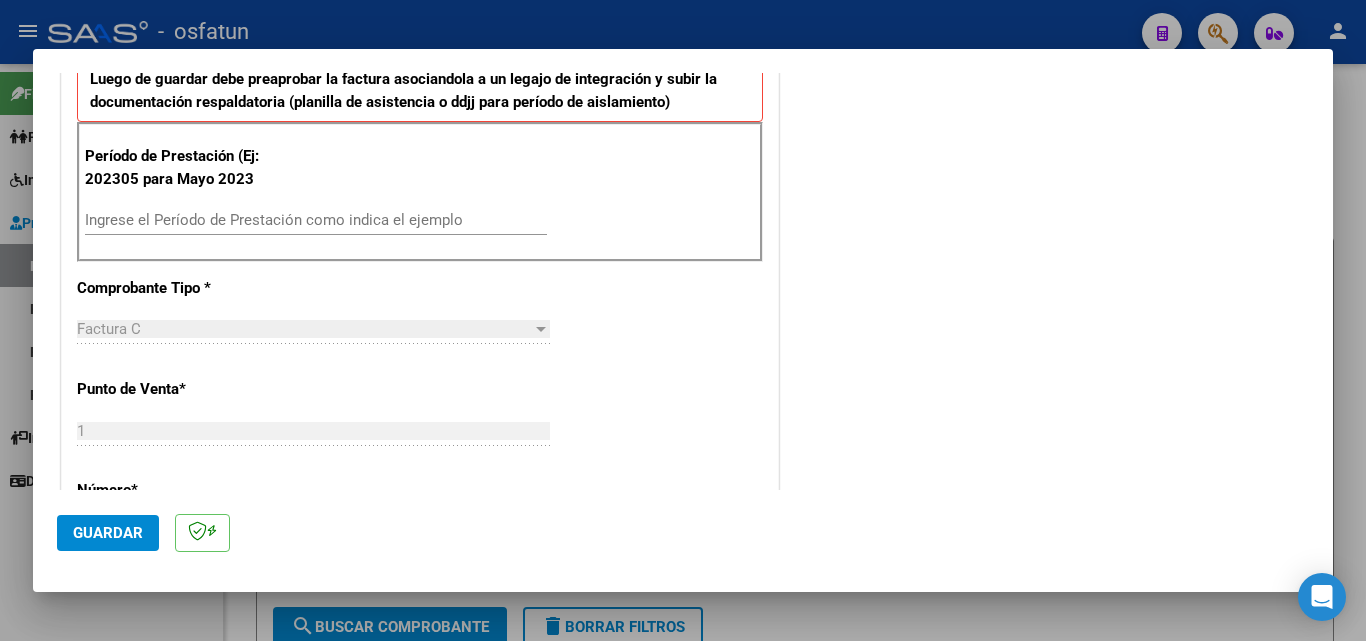 scroll, scrollTop: 700, scrollLeft: 0, axis: vertical 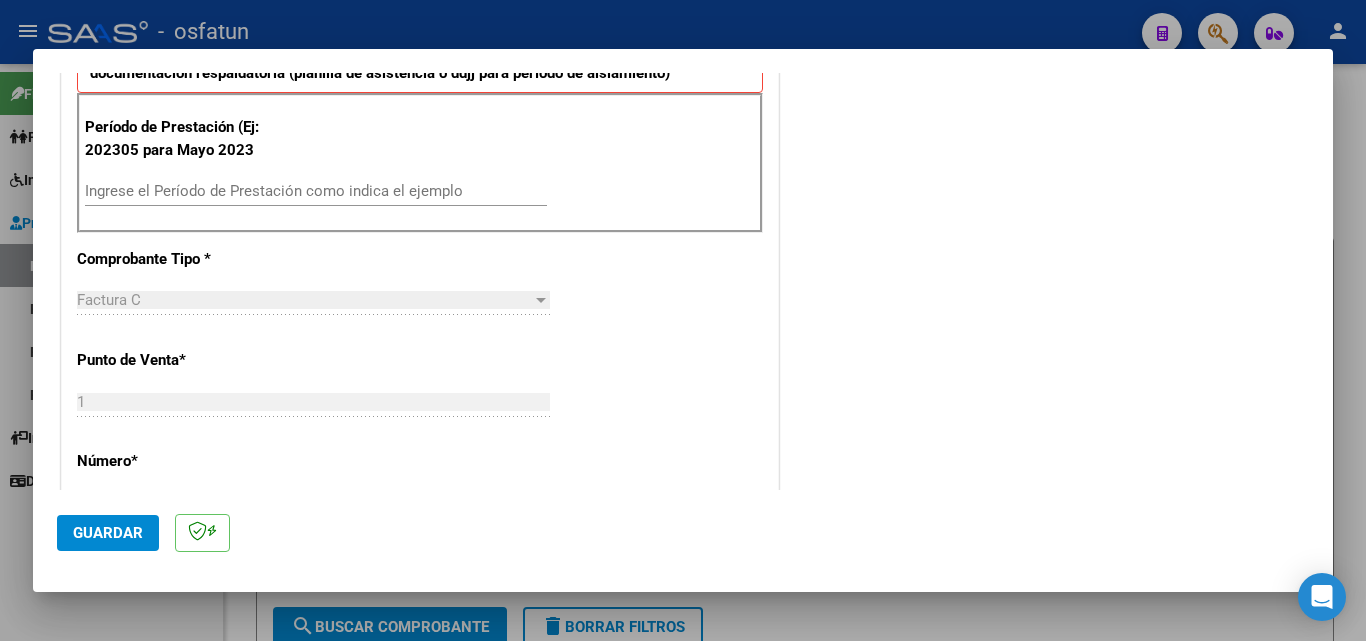 click on "Ingrese el Período de Prestación como indica el ejemplo" at bounding box center [316, 191] 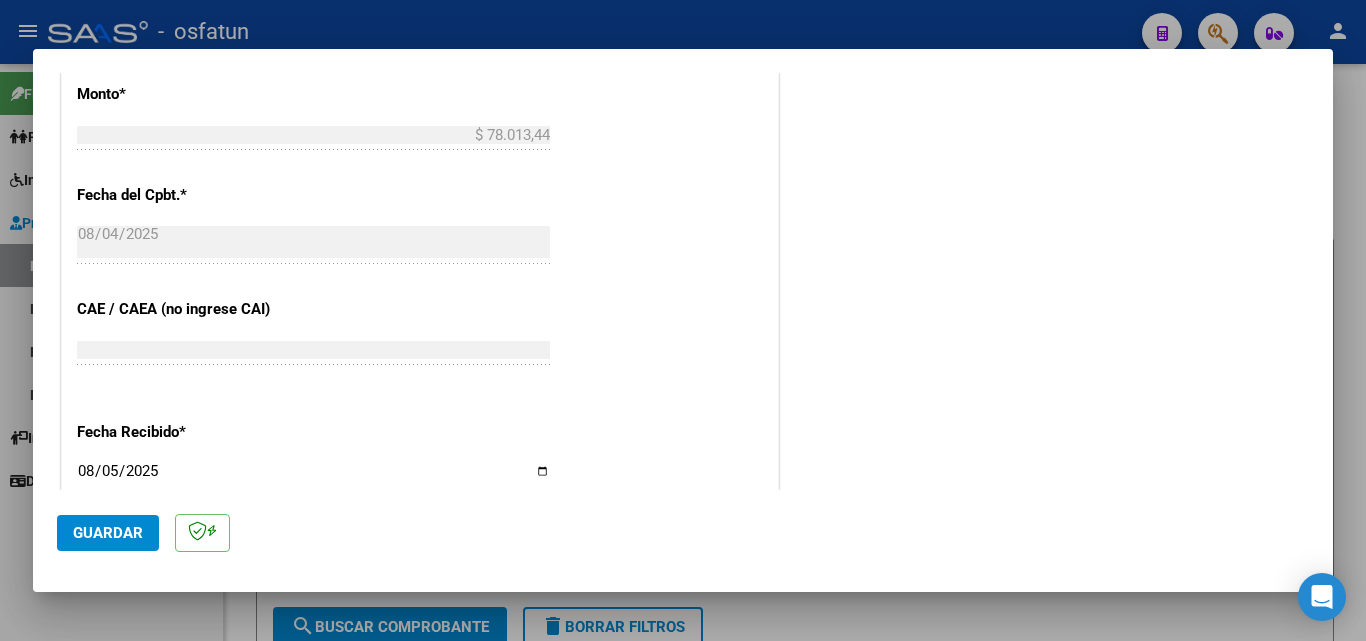 scroll, scrollTop: 1200, scrollLeft: 0, axis: vertical 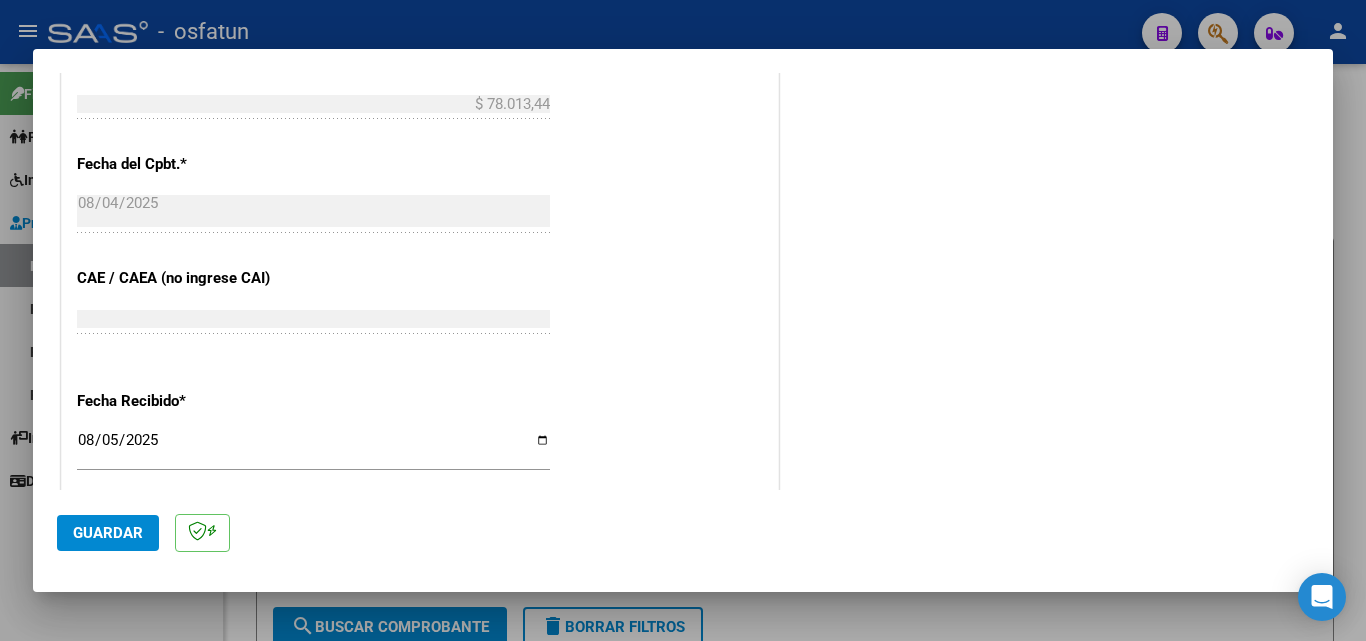 type on "202505" 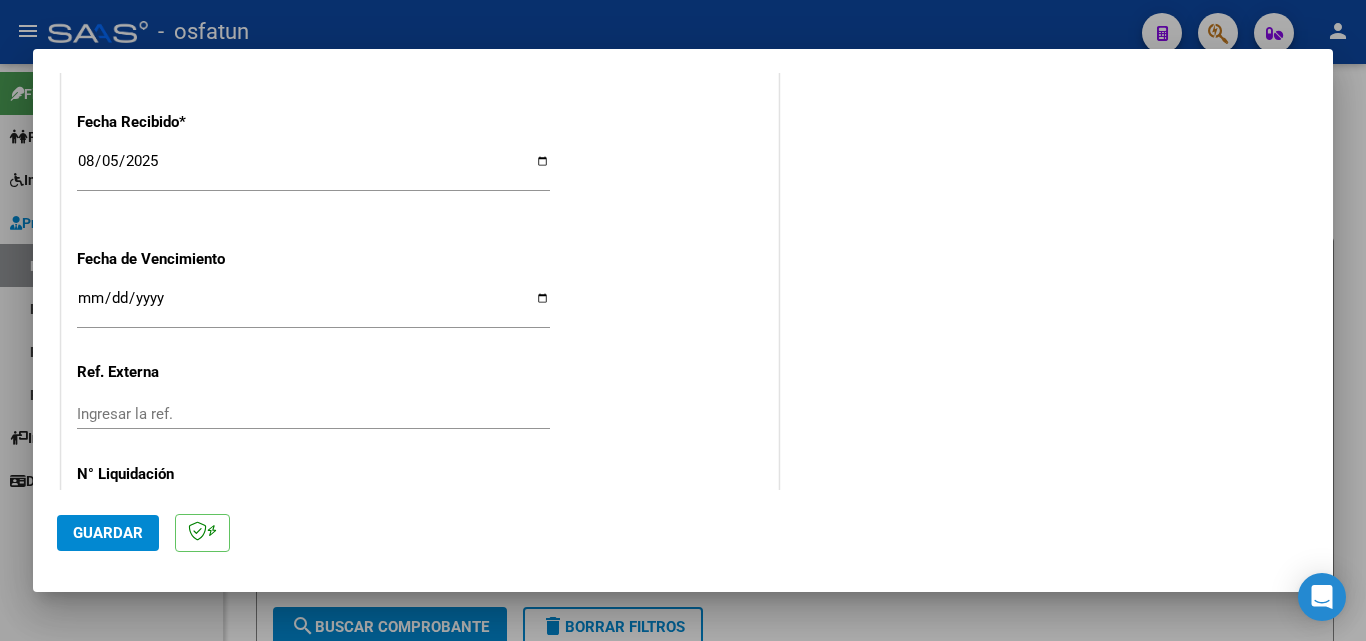 scroll, scrollTop: 1500, scrollLeft: 0, axis: vertical 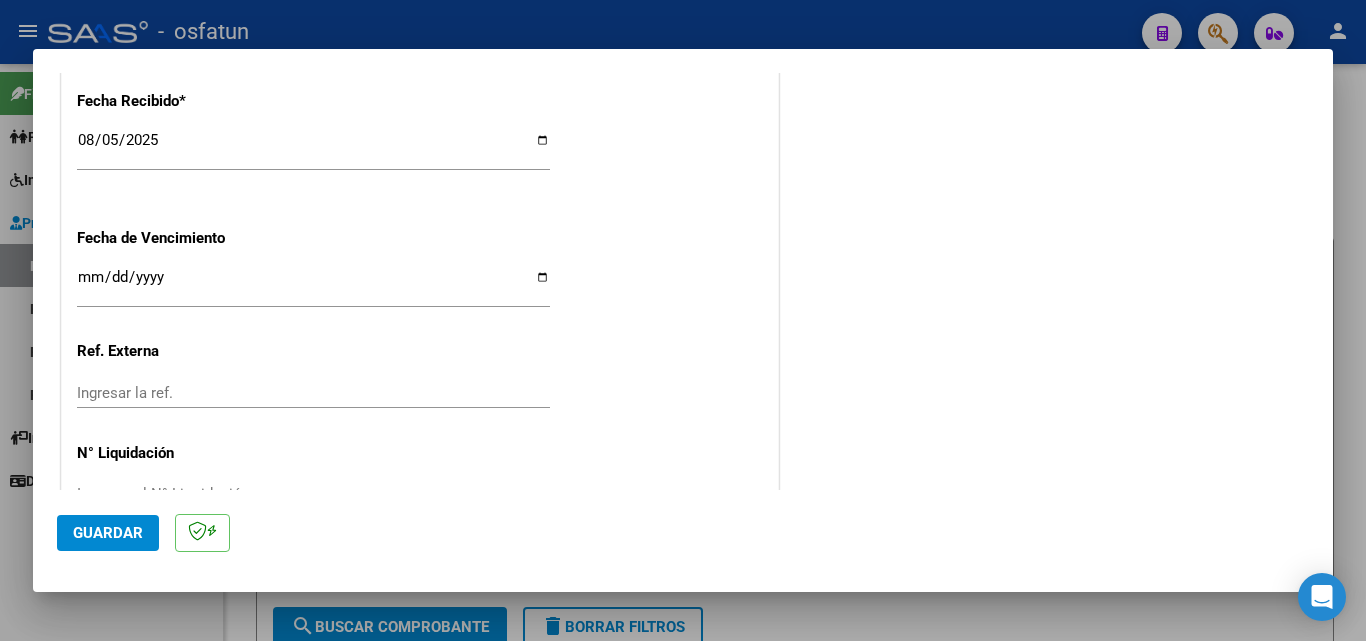 click on "Ingresar la fecha" at bounding box center [313, 285] 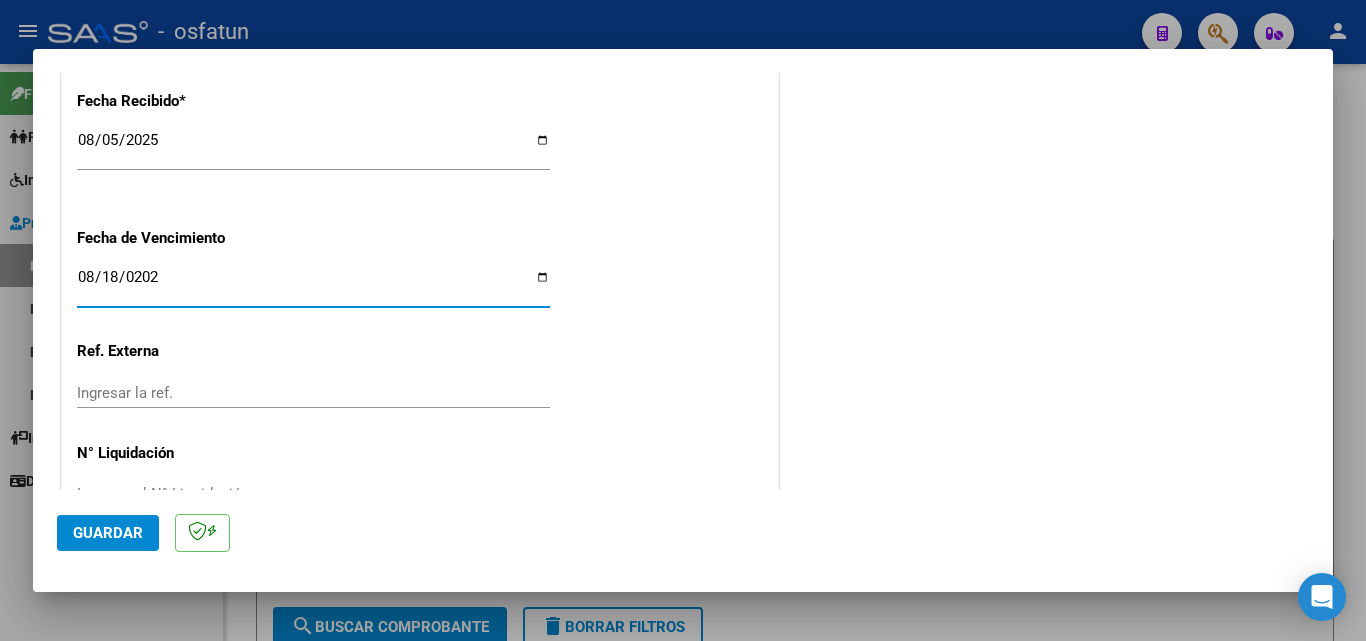 type on "2025-08-18" 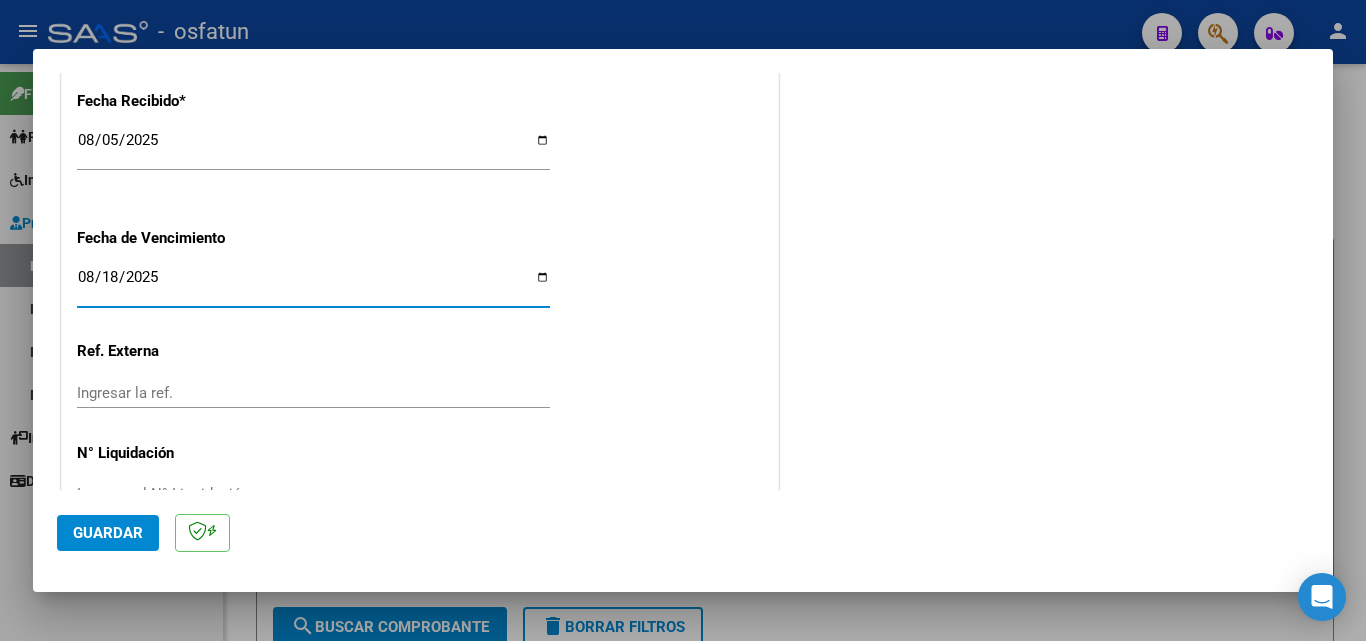 click on "2025-08-18" at bounding box center [313, 285] 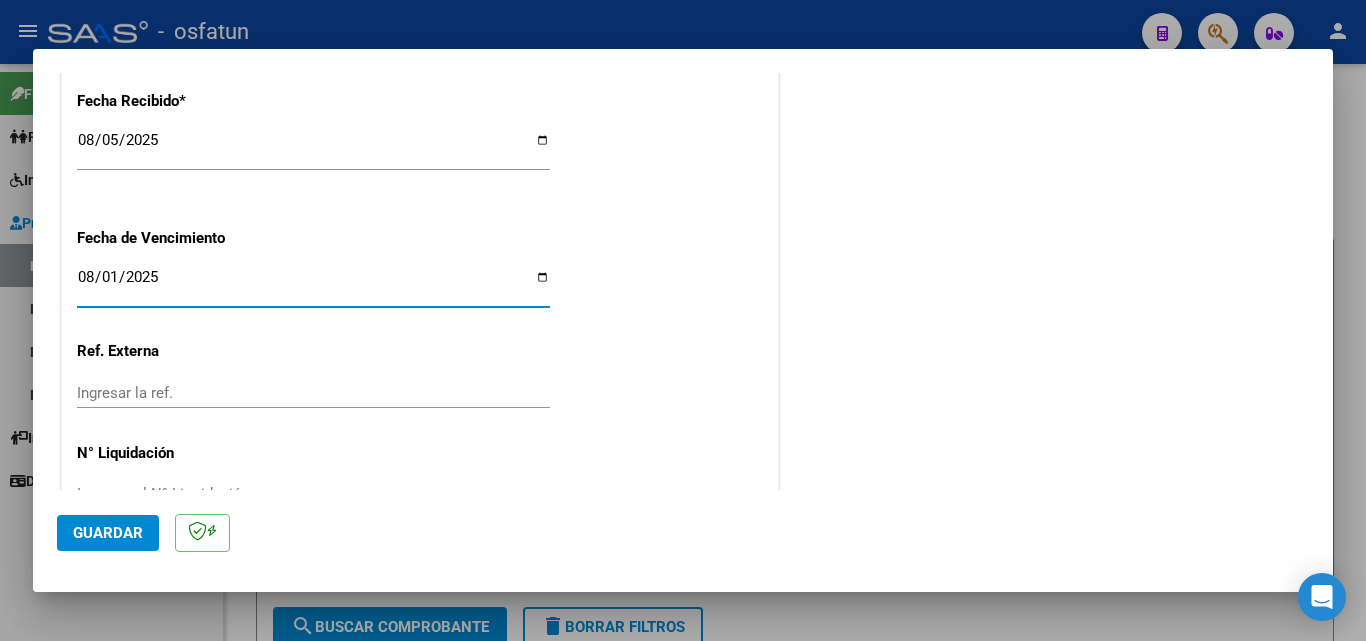 type on "2025-08-14" 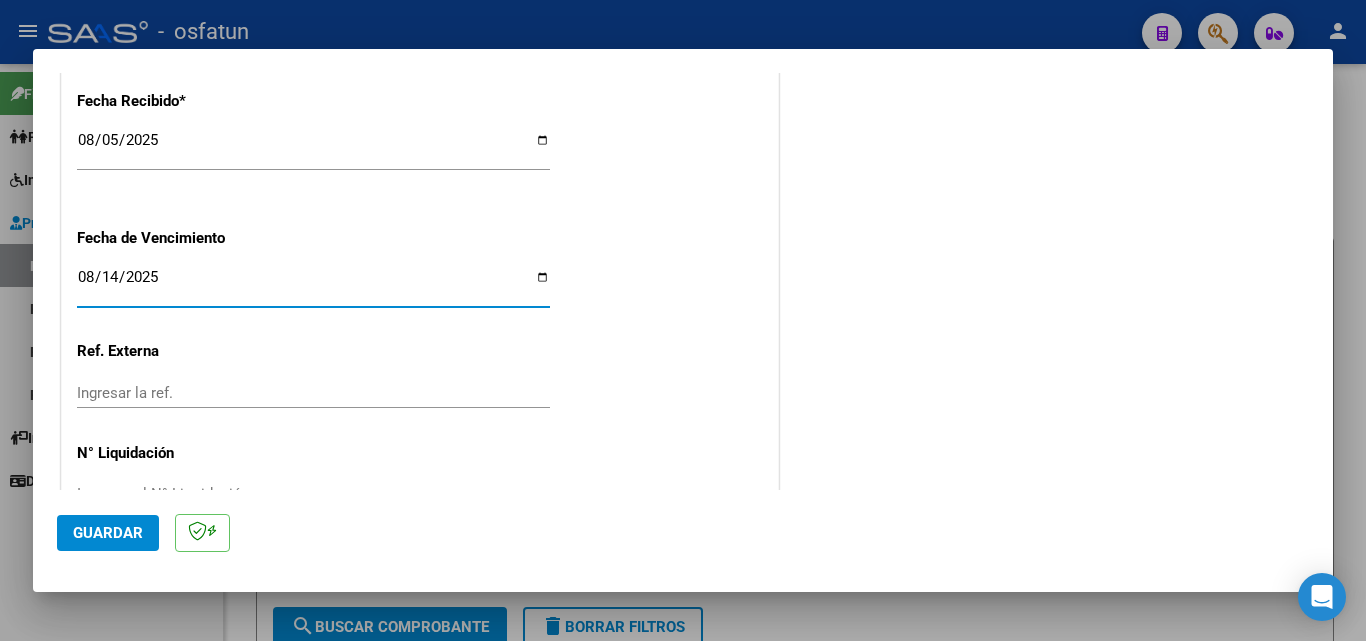click on "COMENTARIOS Comentarios De la Obra Social: Comentarios de la Obra Social (no visibles para el prestador/gerenciador):" at bounding box center [1046, -429] 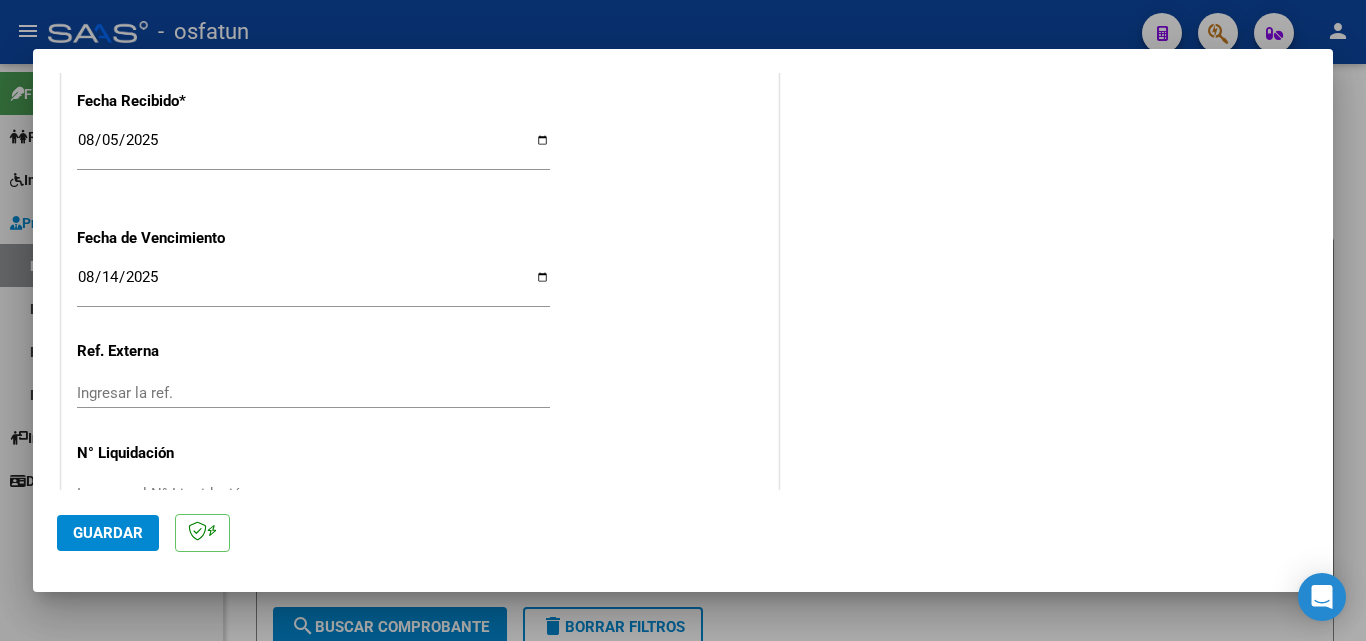 scroll, scrollTop: 1558, scrollLeft: 0, axis: vertical 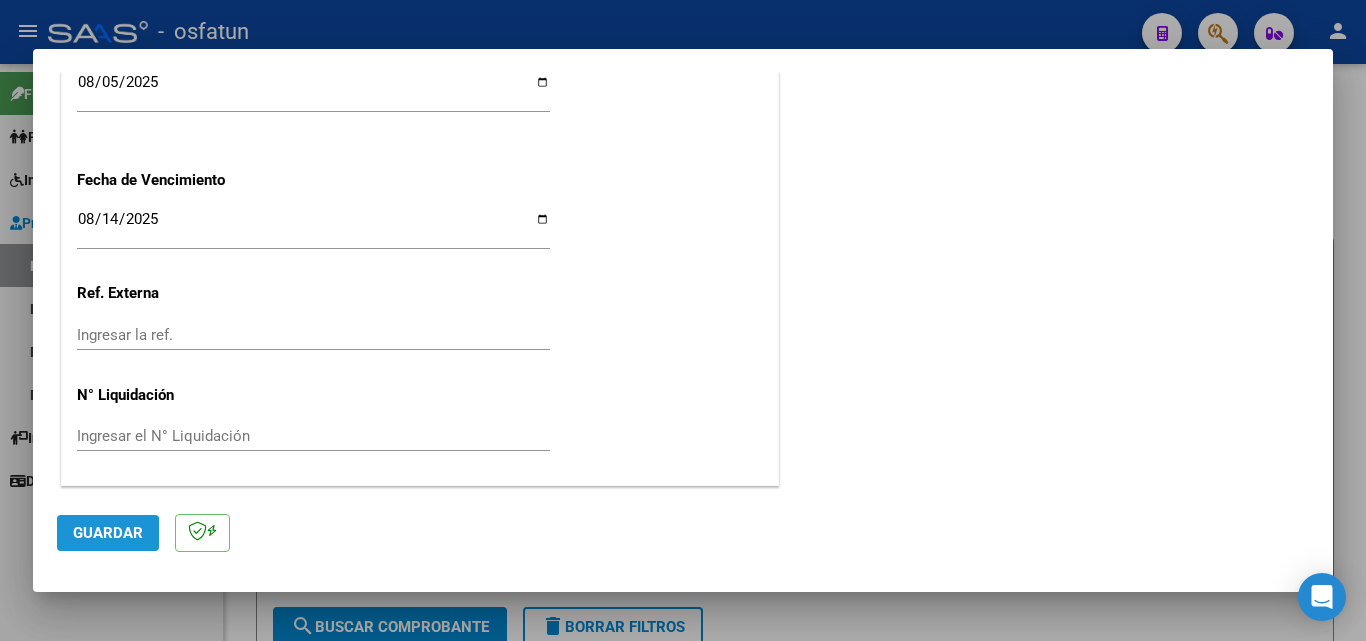 click on "Guardar" 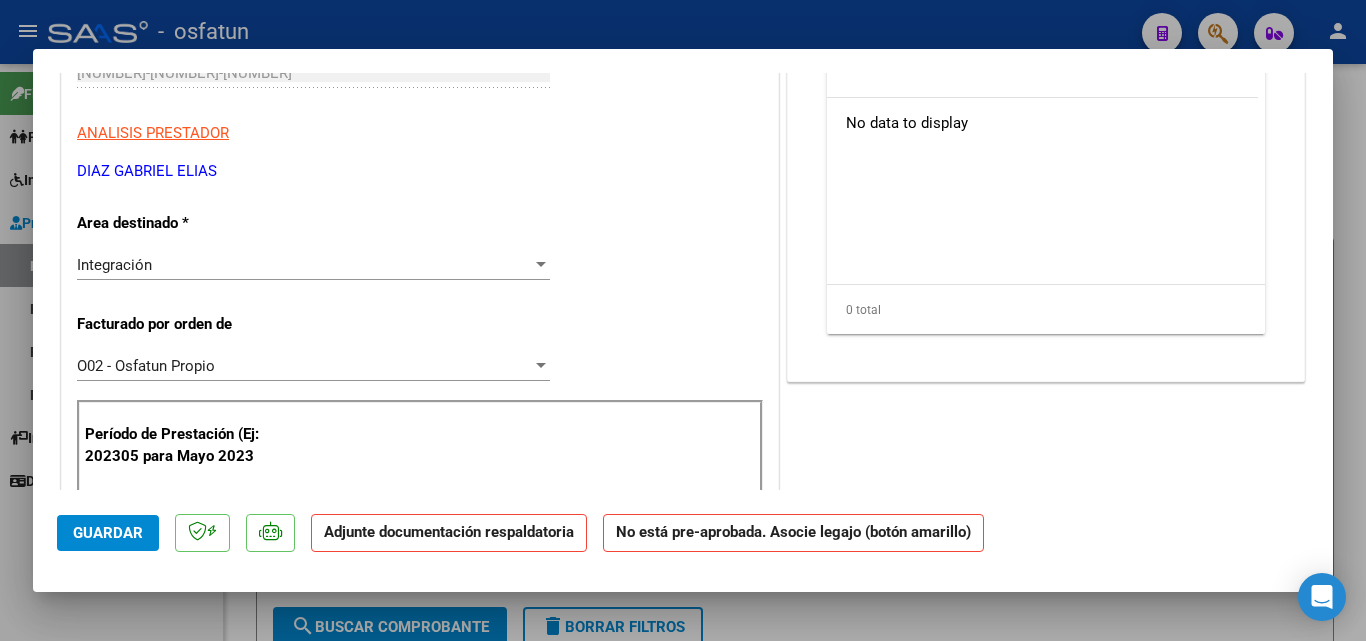 scroll, scrollTop: 200, scrollLeft: 0, axis: vertical 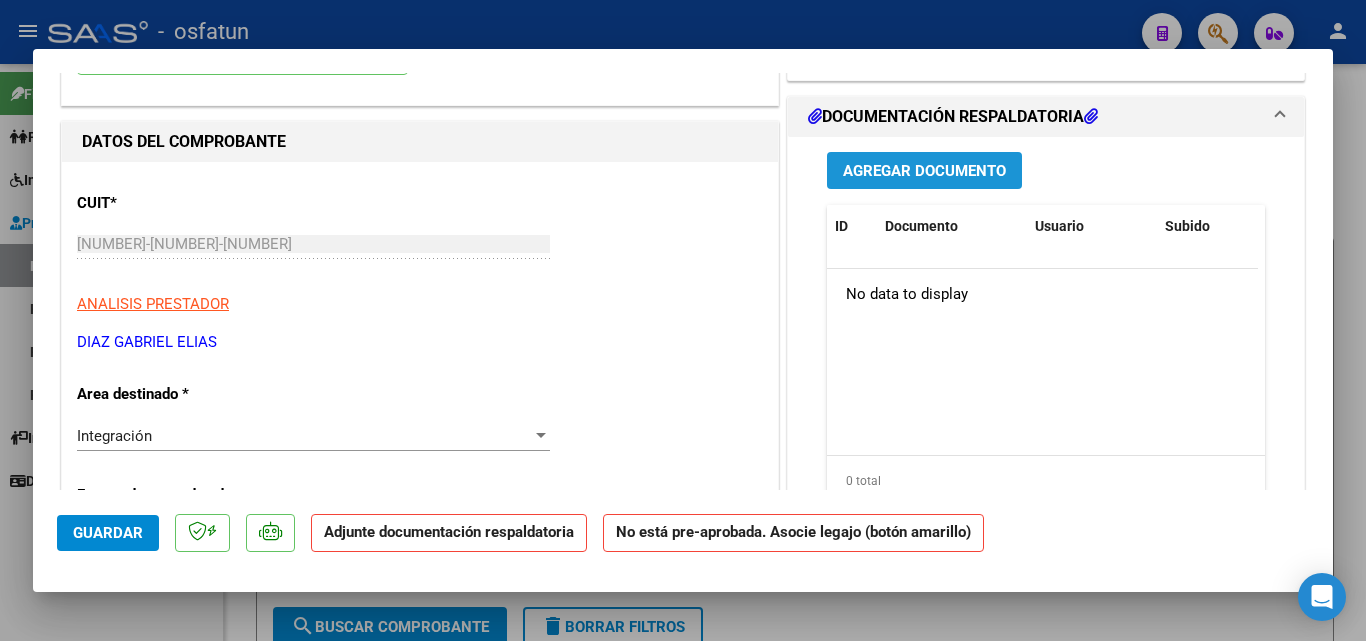 click on "Agregar Documento" at bounding box center (924, 171) 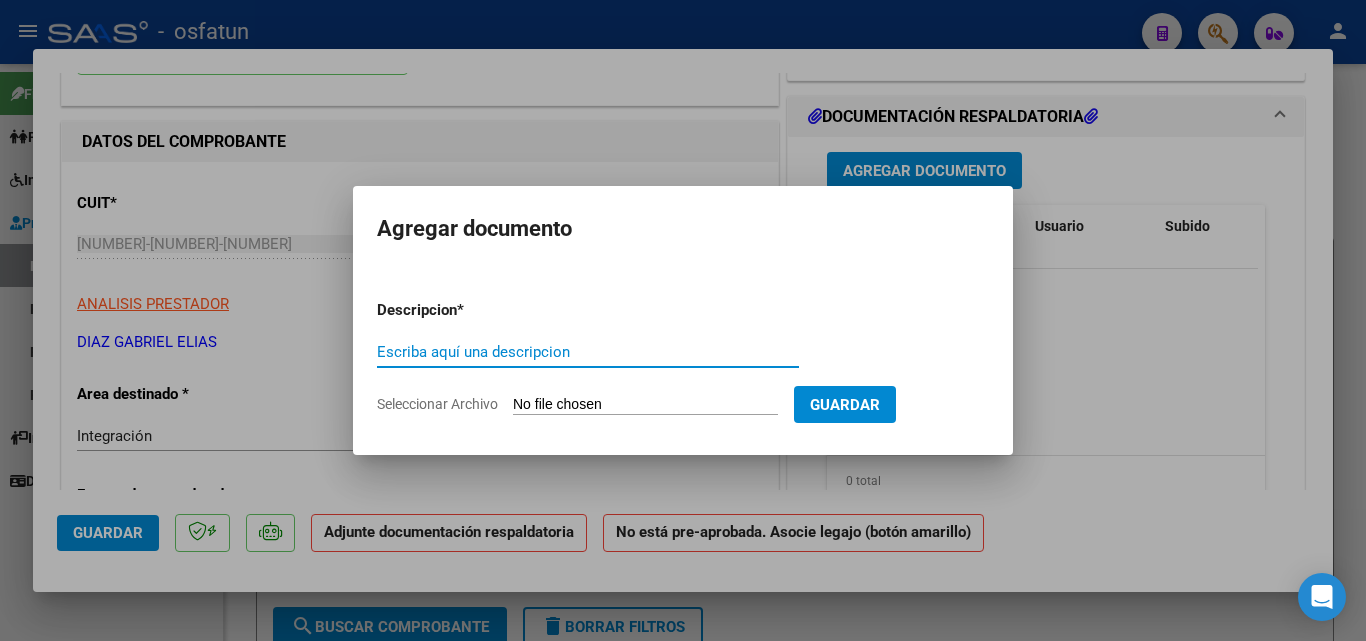 click on "Seleccionar Archivo" 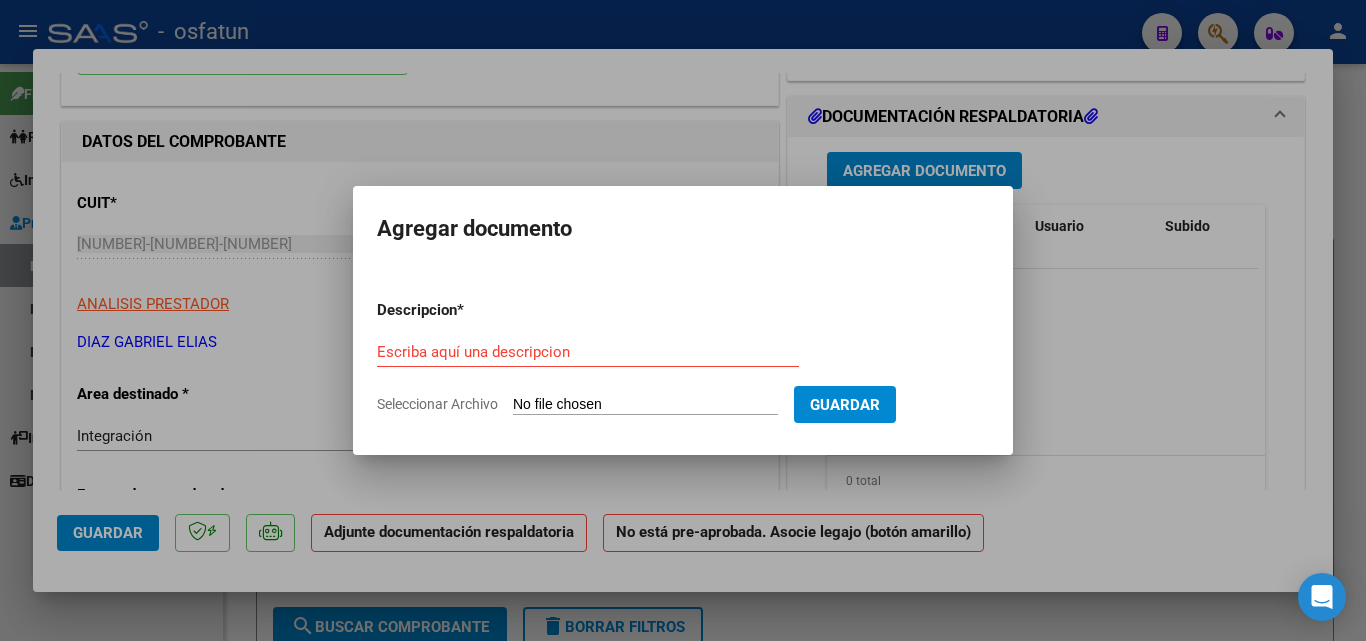 type on "C:\fakepath\asis [MONTH] [YEAR] [FIRST].pdf" 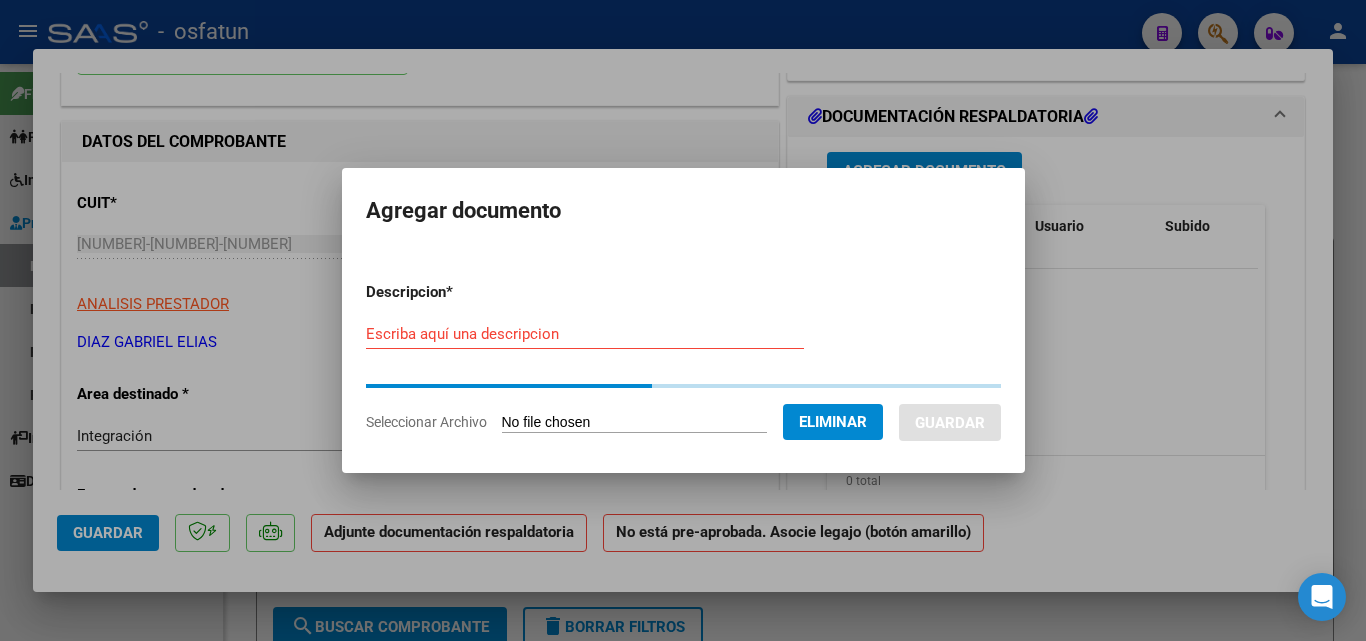 click on "Escriba aquí una descripcion" at bounding box center [585, 334] 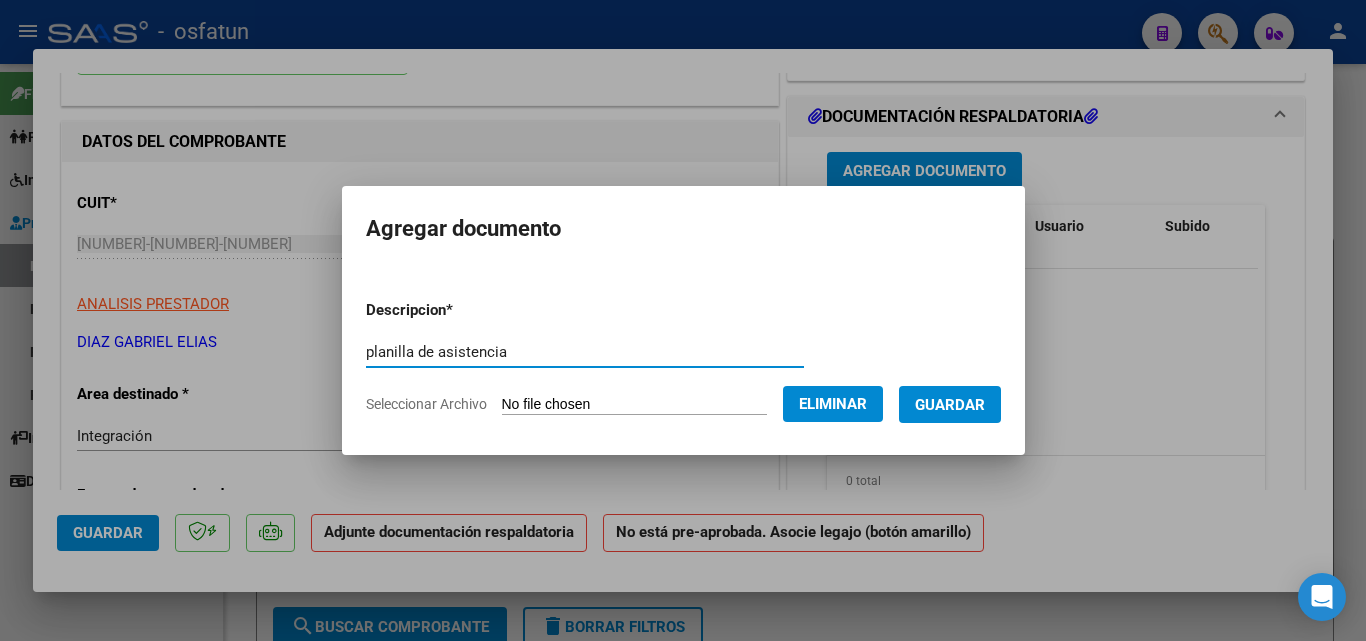 type on "planilla de asistencia" 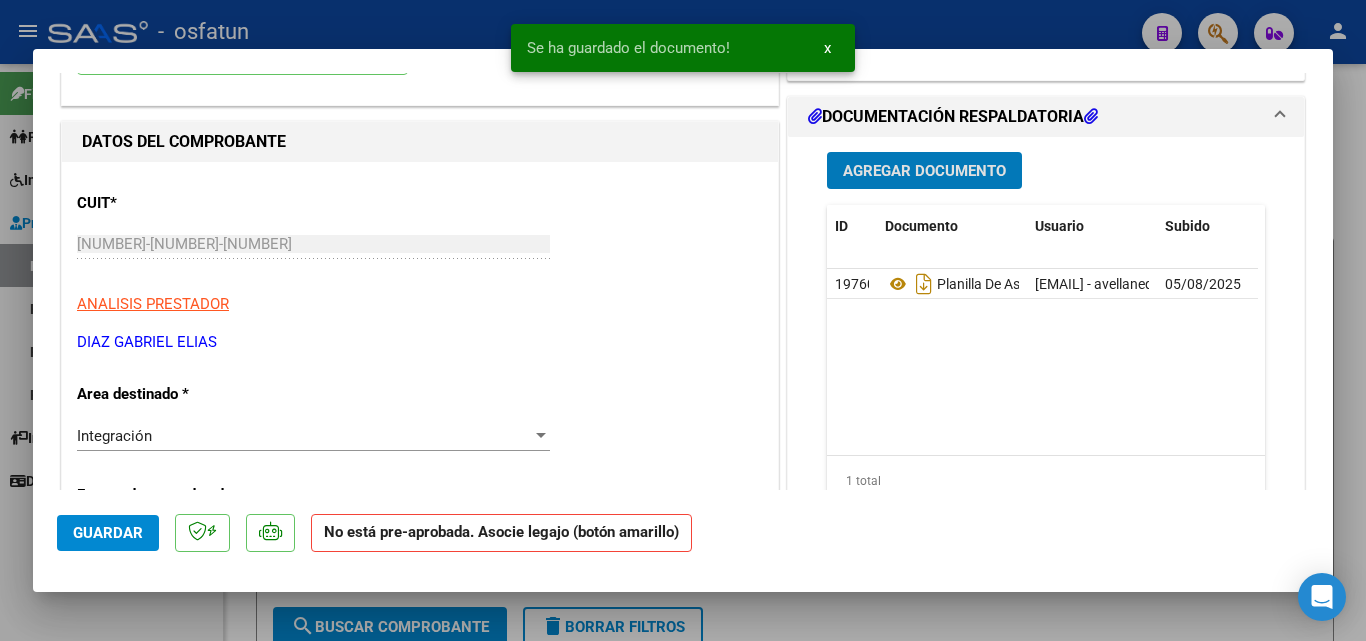 click on "Agregar Documento" at bounding box center (924, 171) 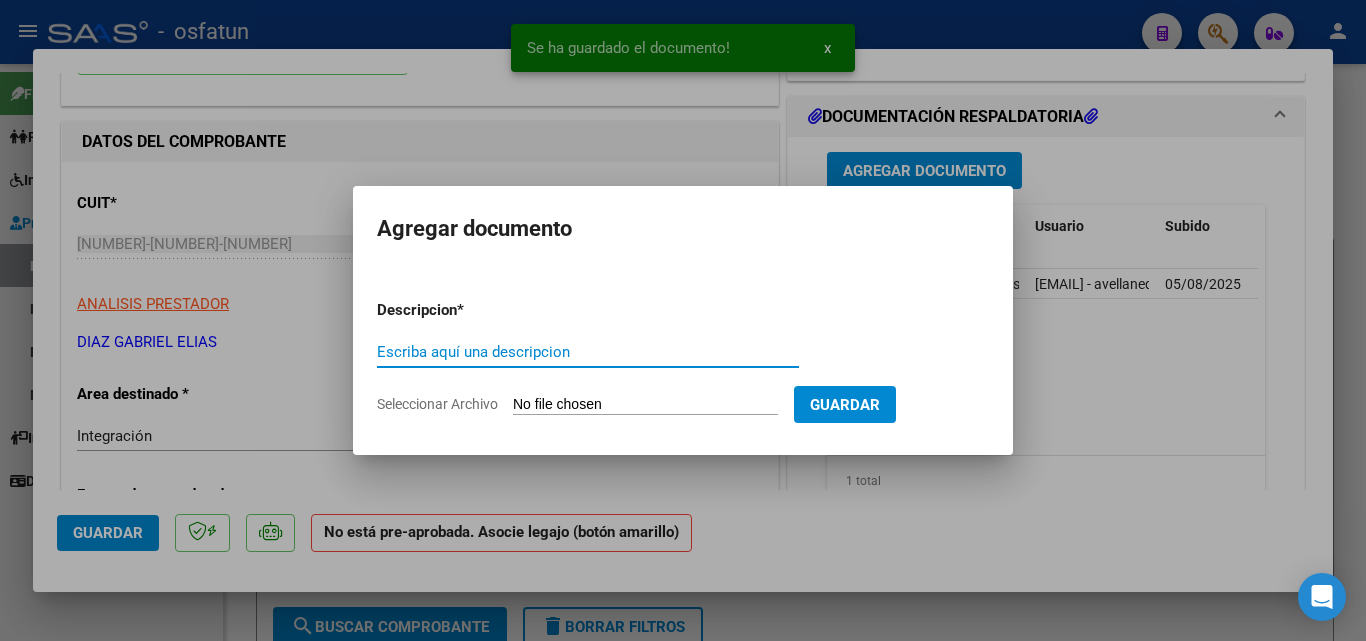 click on "Seleccionar Archivo" 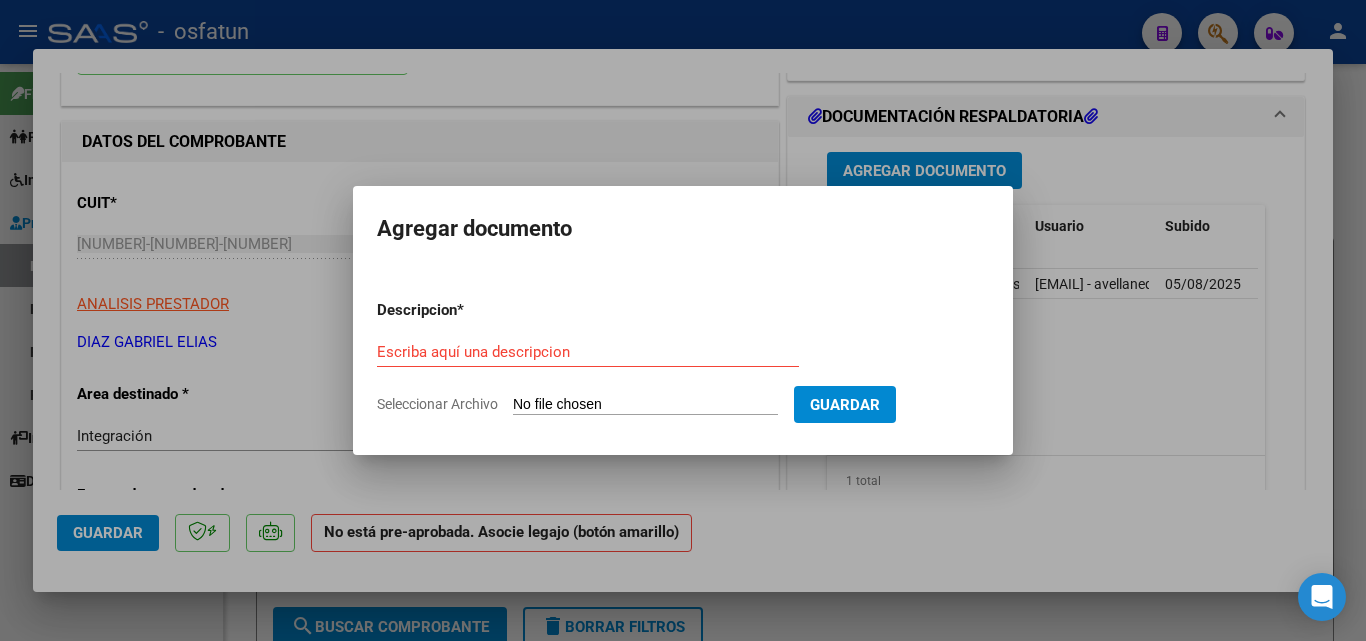 click on "Seleccionar Archivo" 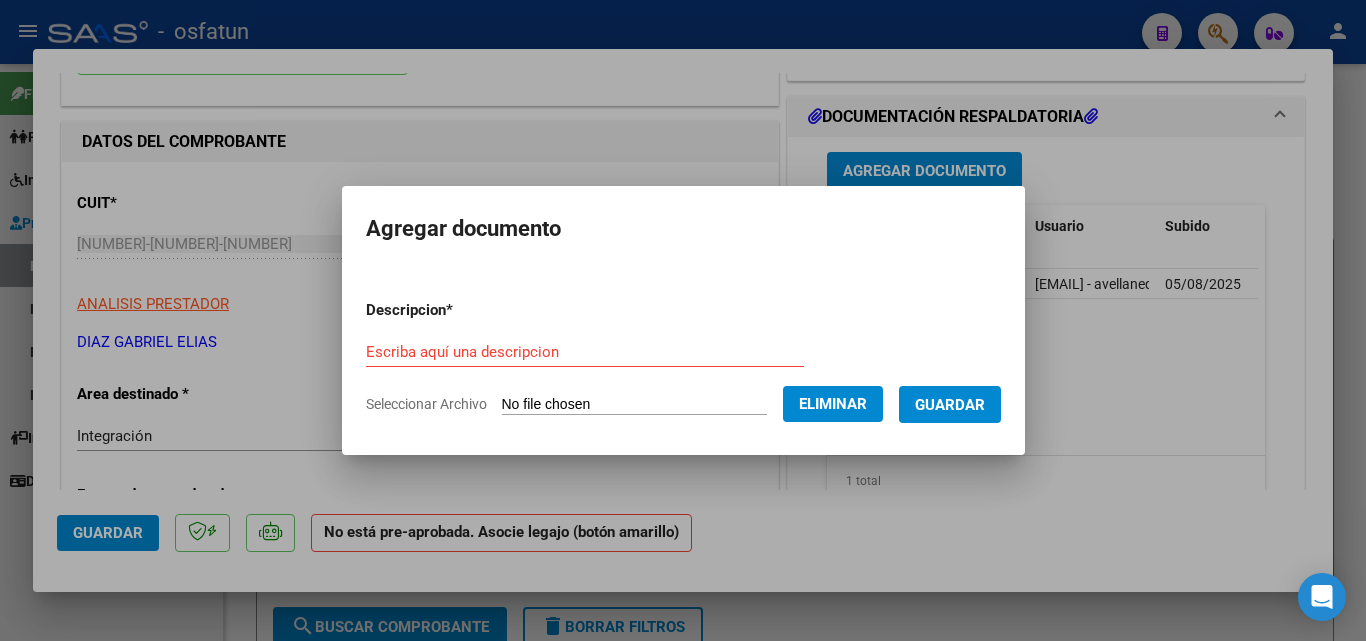 click on "Escriba aquí una descripcion" at bounding box center [585, 352] 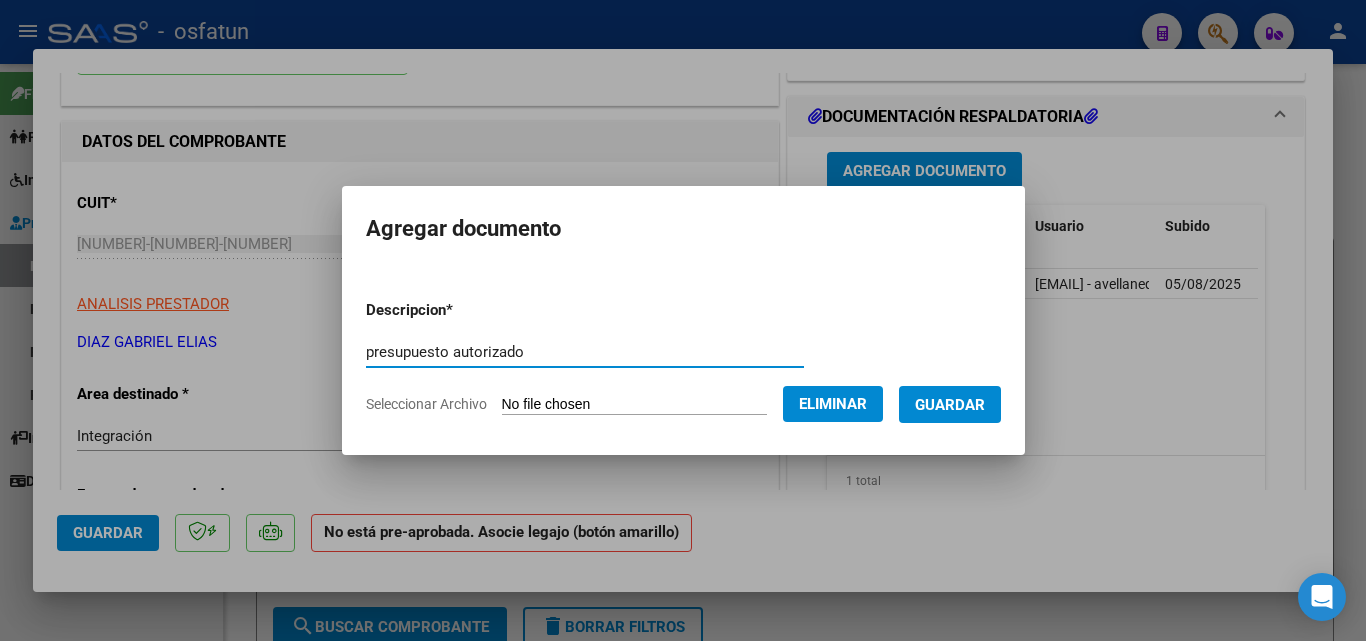 type on "presupuesto autorizado" 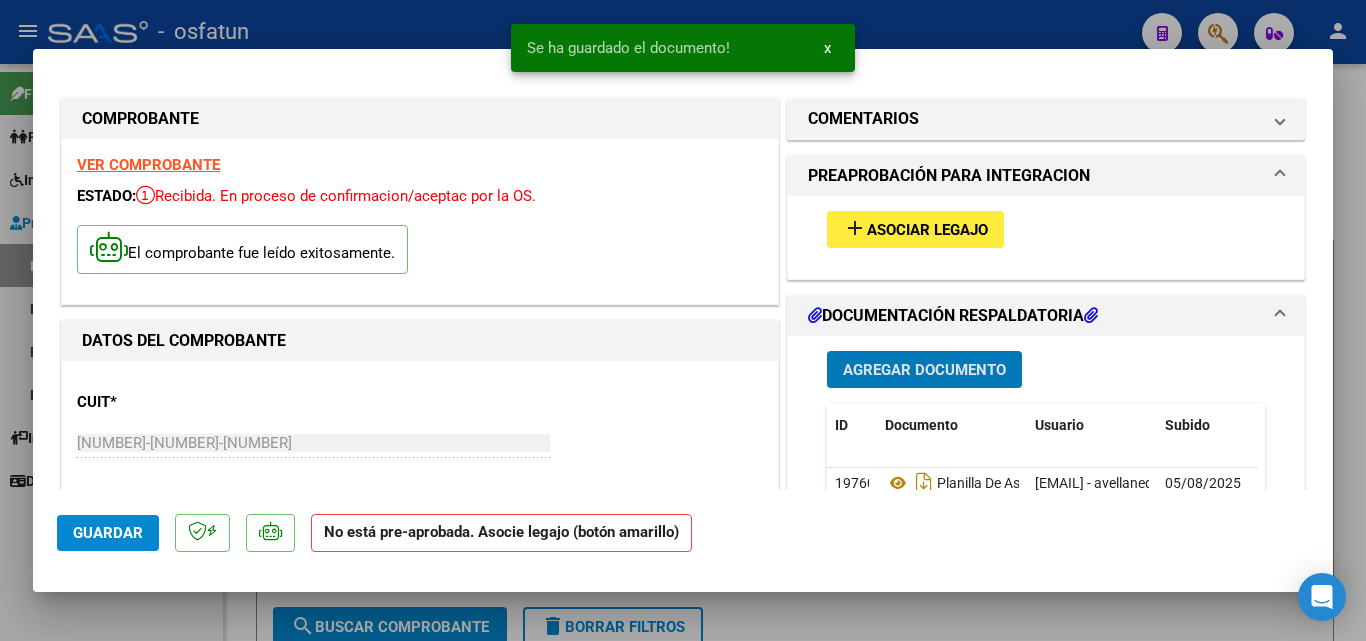scroll, scrollTop: 0, scrollLeft: 0, axis: both 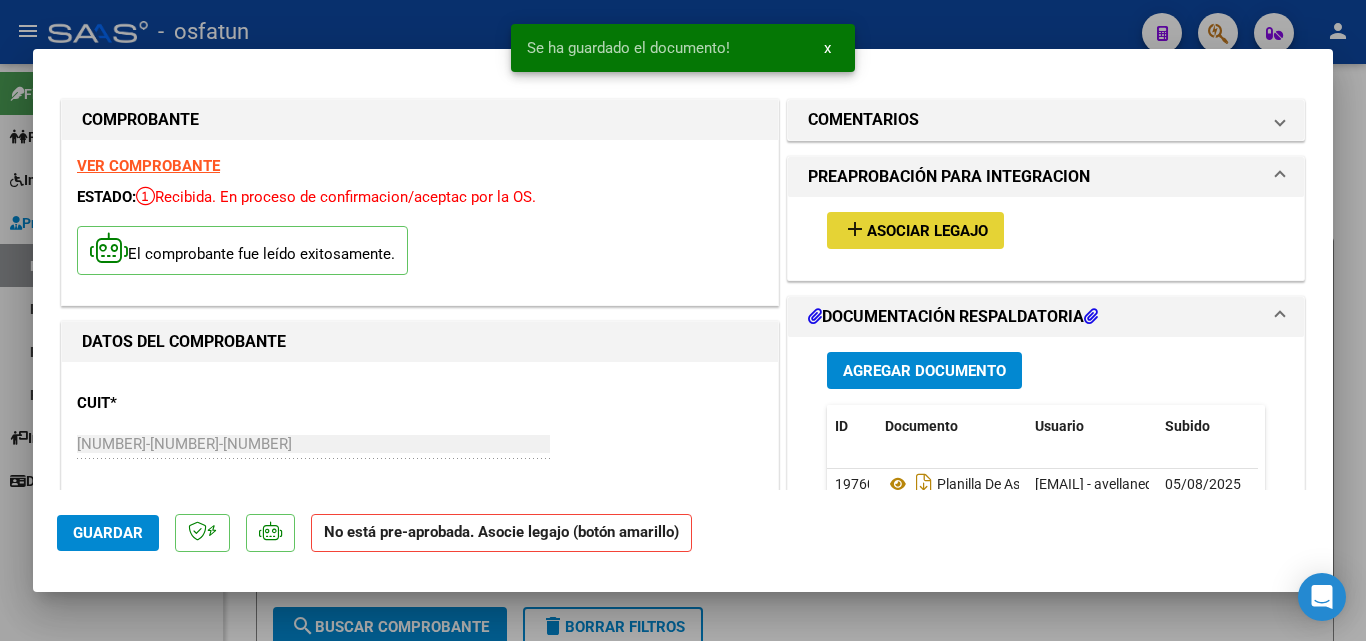 click on "add Asociar Legajo" at bounding box center (915, 230) 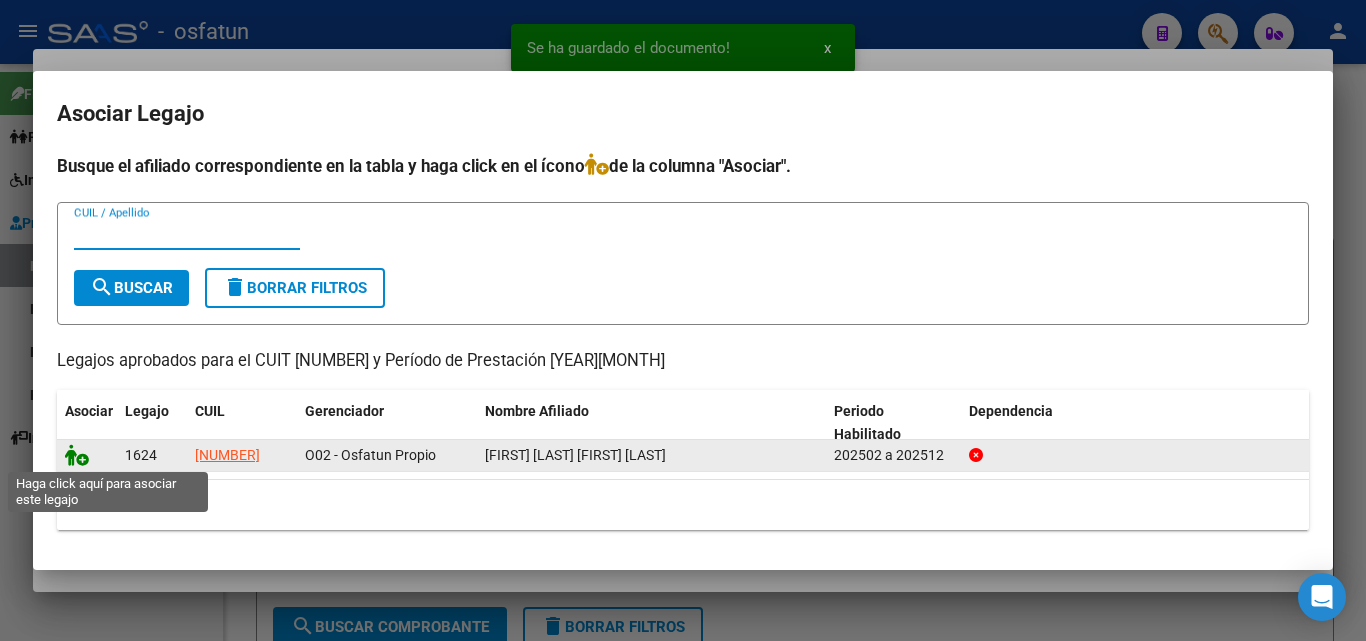 click 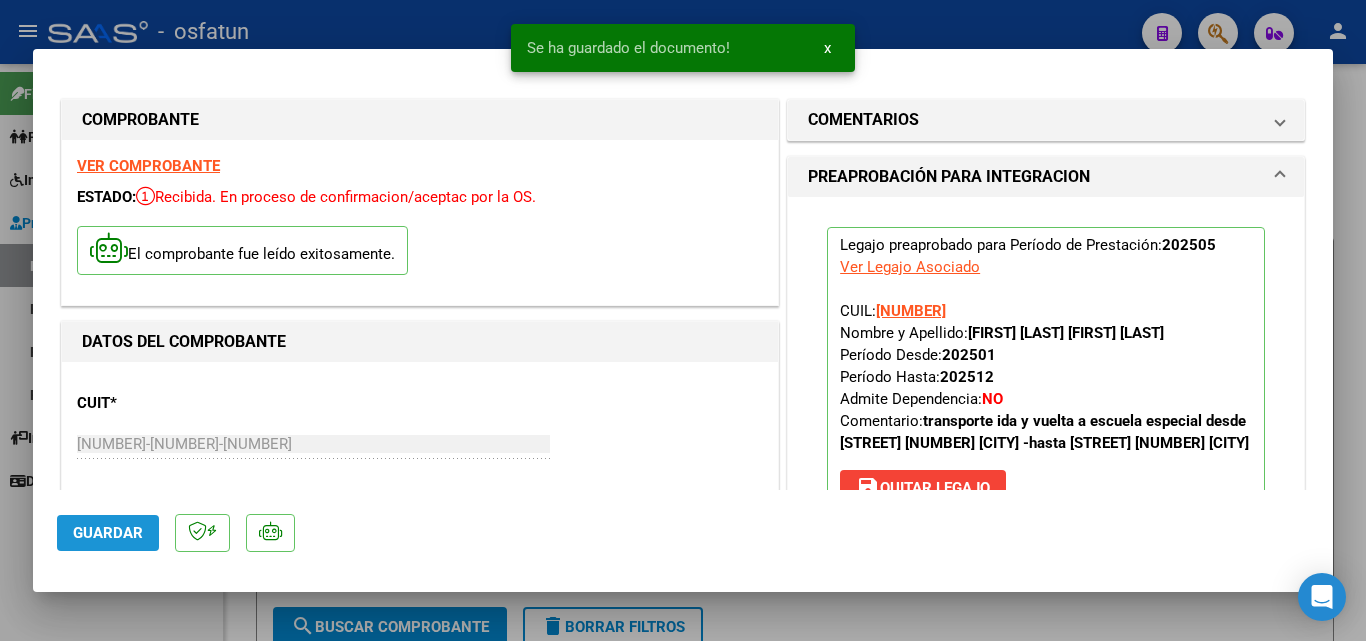 click on "Guardar" 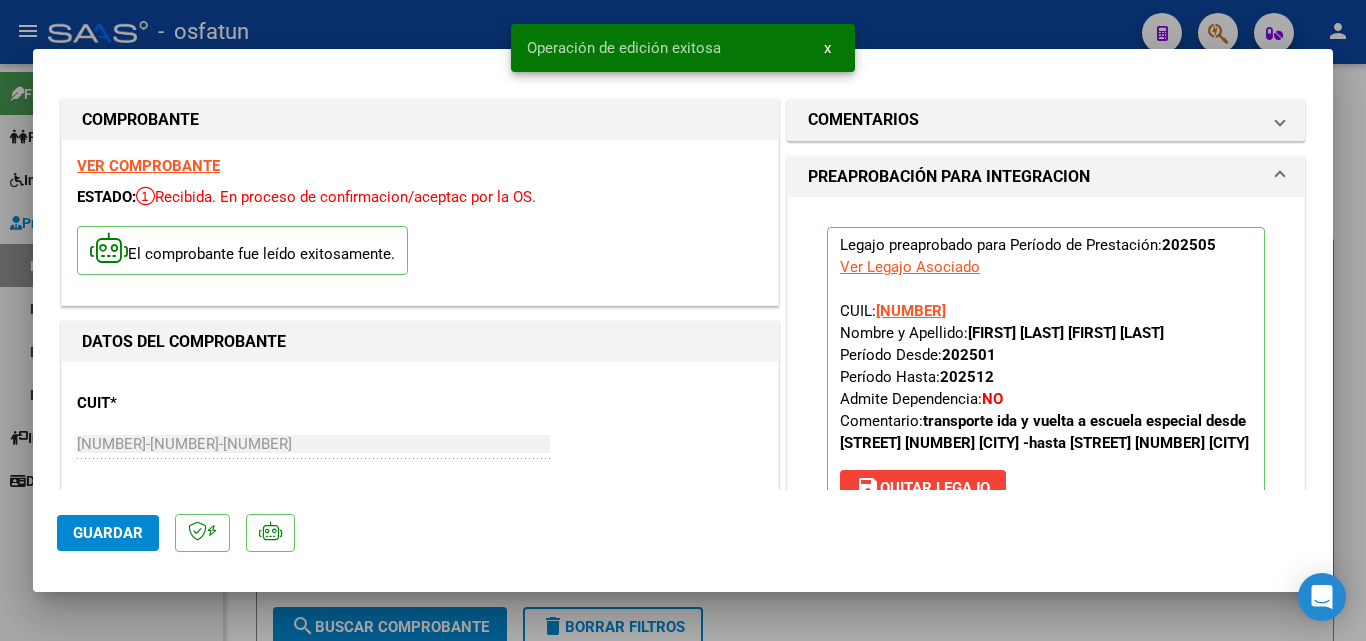 click on "Guardar" 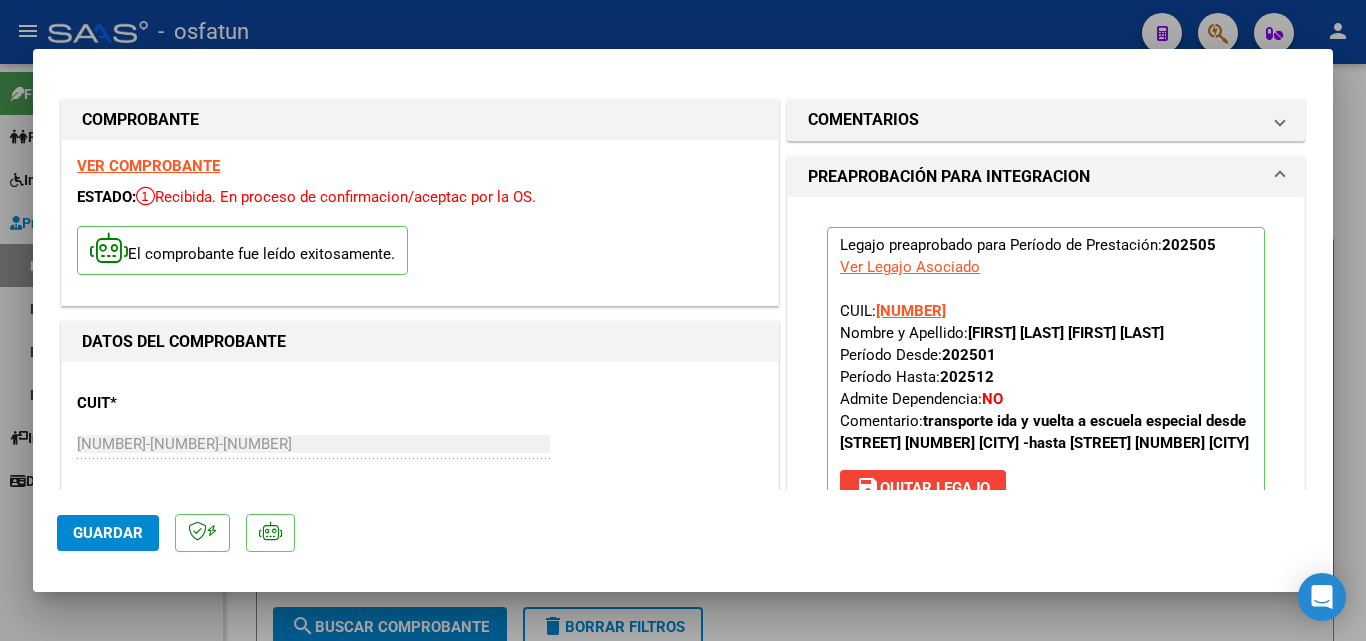 click on "Guardar" 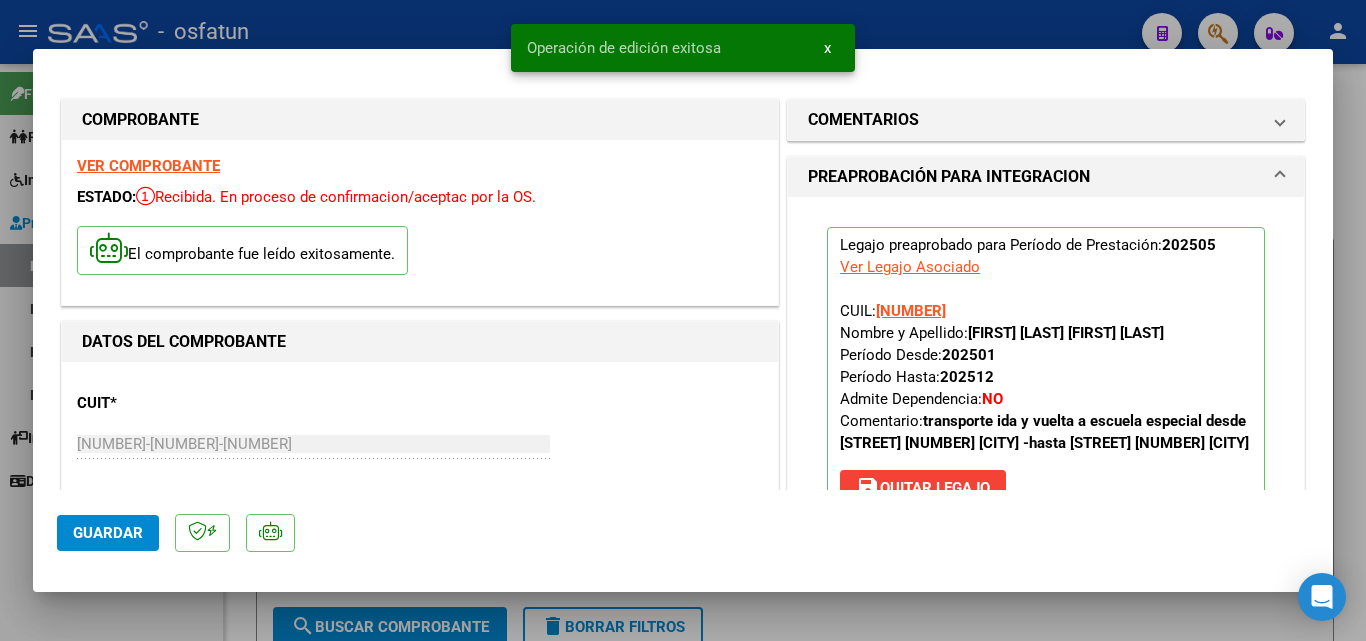 click at bounding box center (683, 320) 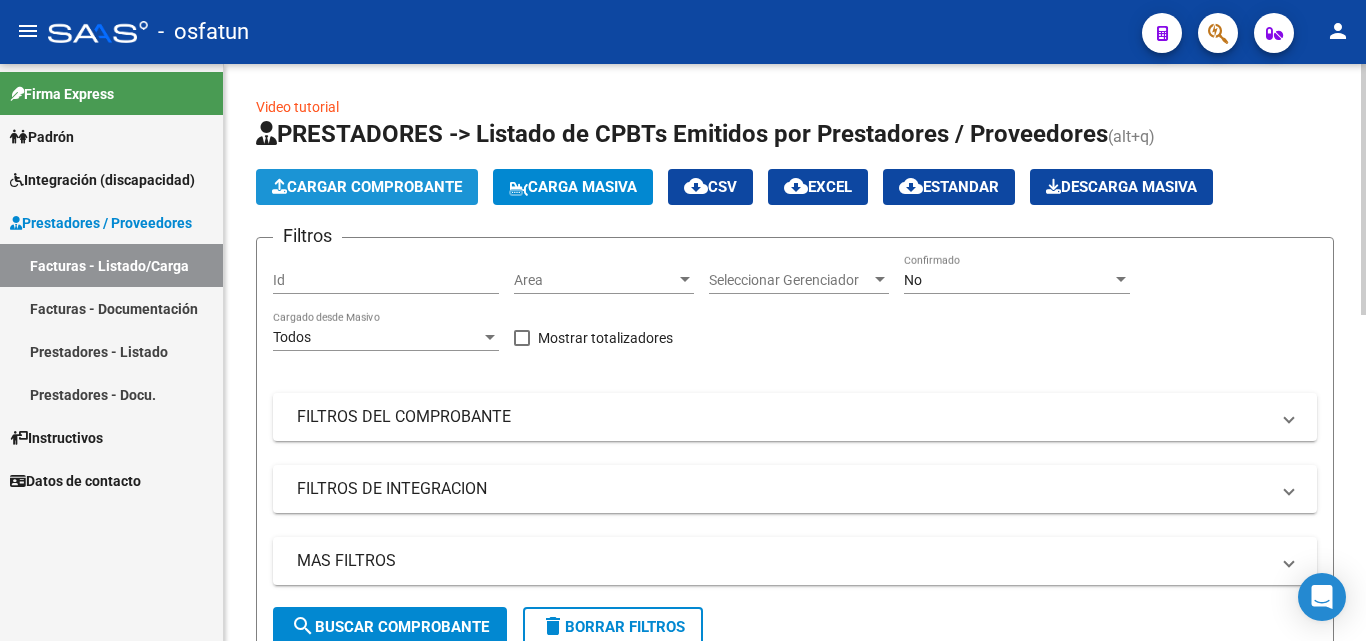 click on "Cargar Comprobante" 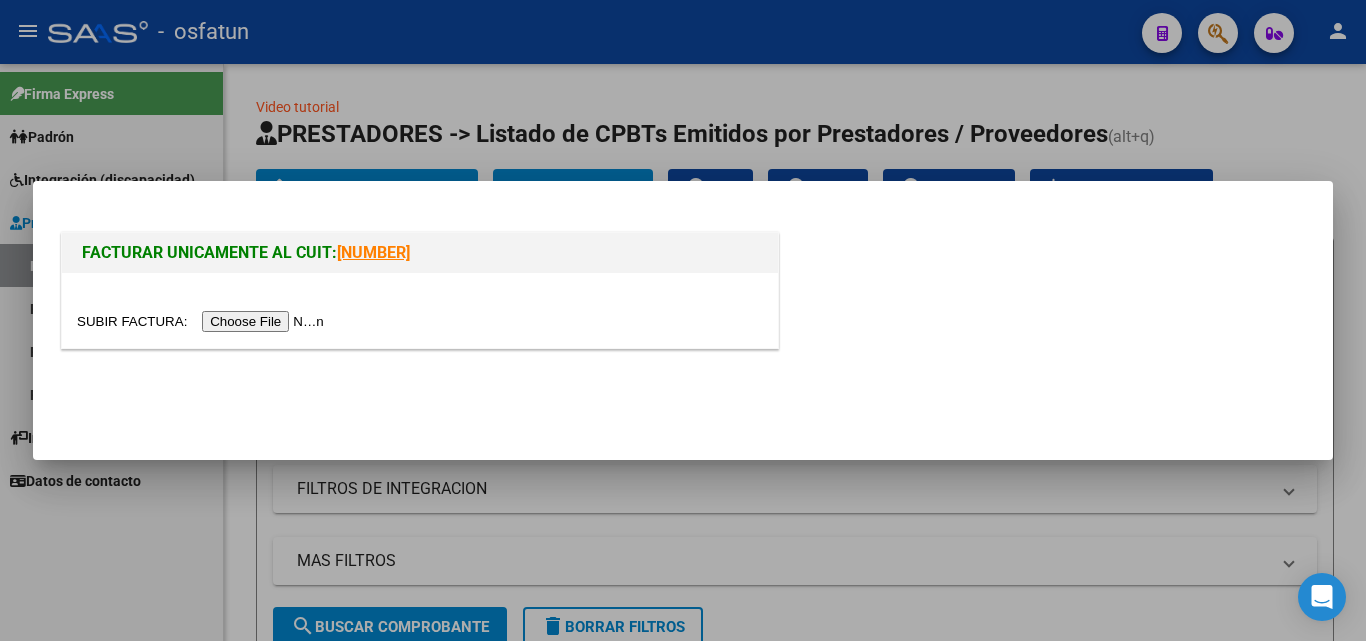 click at bounding box center [203, 321] 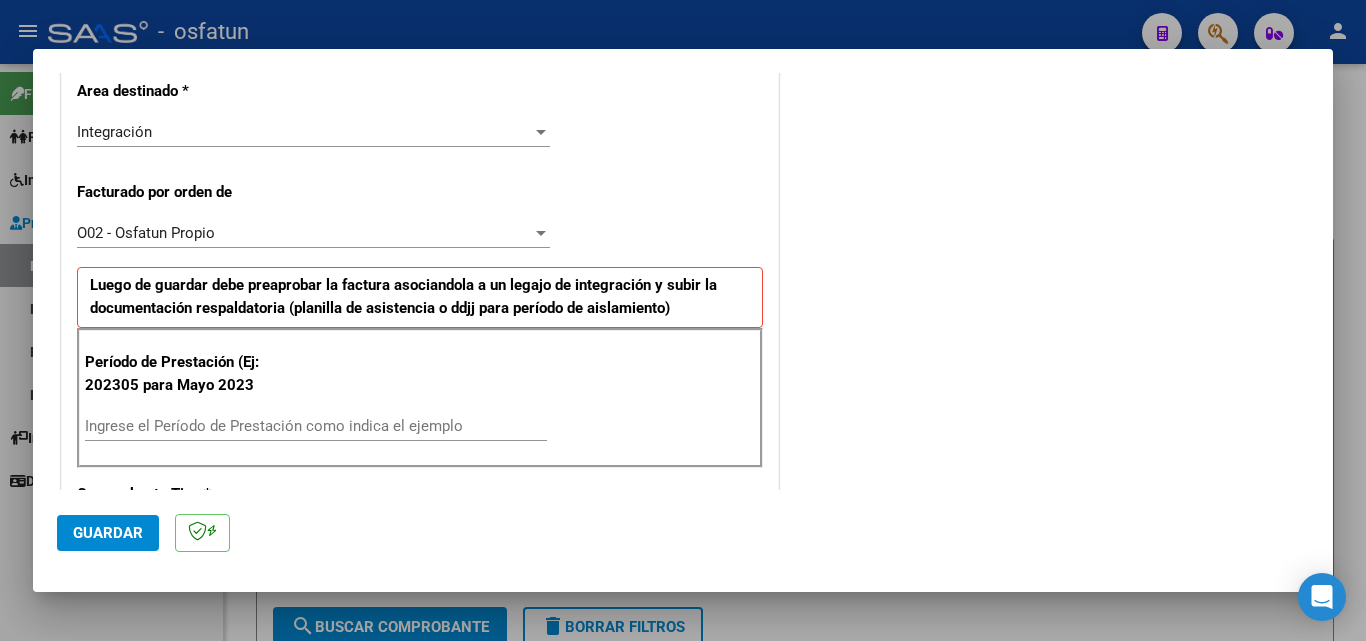 scroll, scrollTop: 600, scrollLeft: 0, axis: vertical 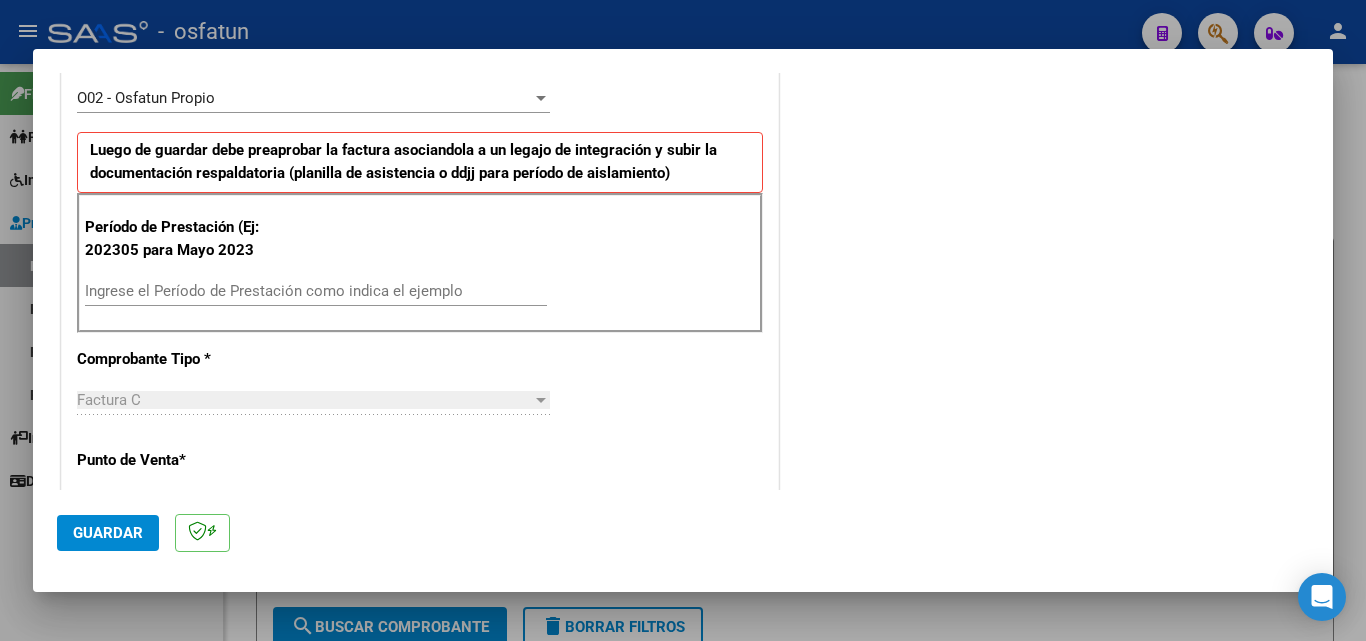 click on "Ingrese el Período de Prestación como indica el ejemplo" at bounding box center [316, 291] 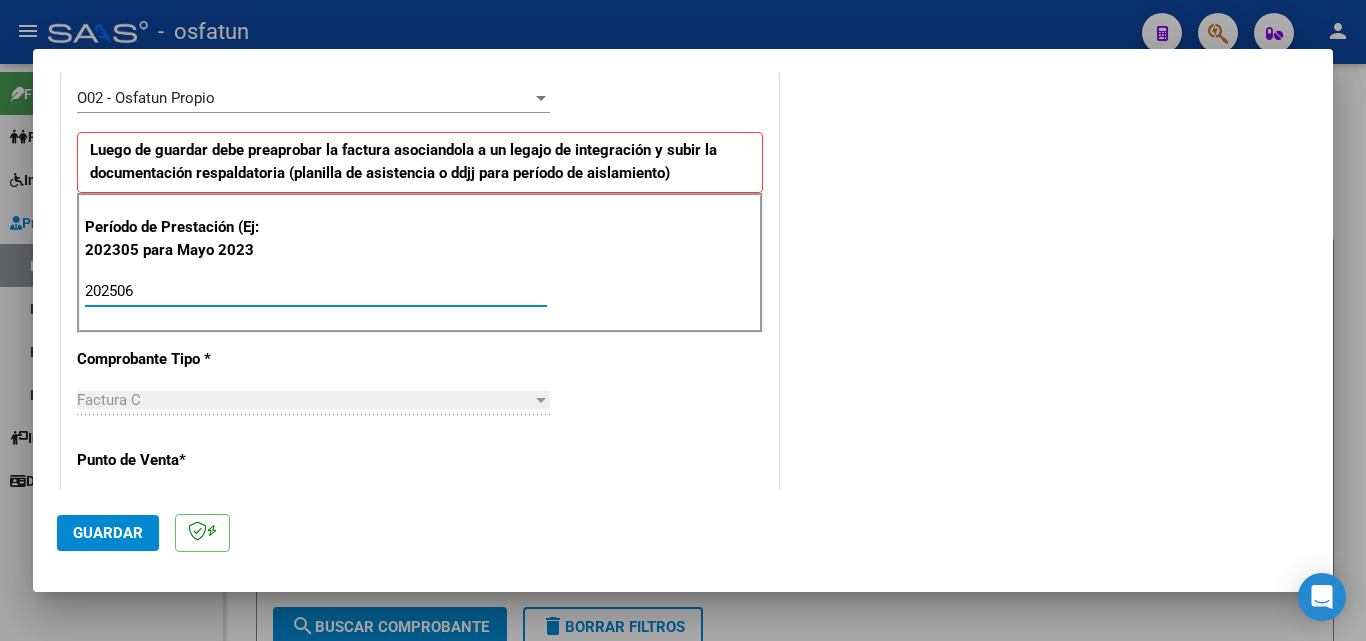 type on "202506" 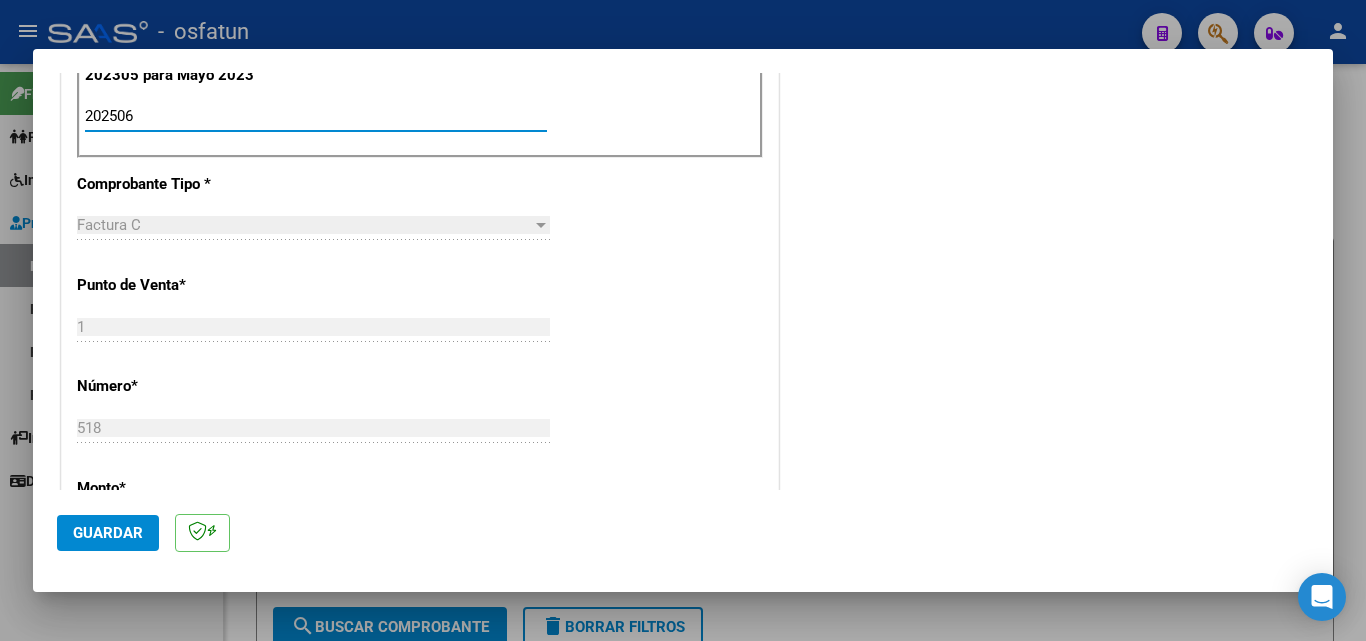 scroll, scrollTop: 1000, scrollLeft: 0, axis: vertical 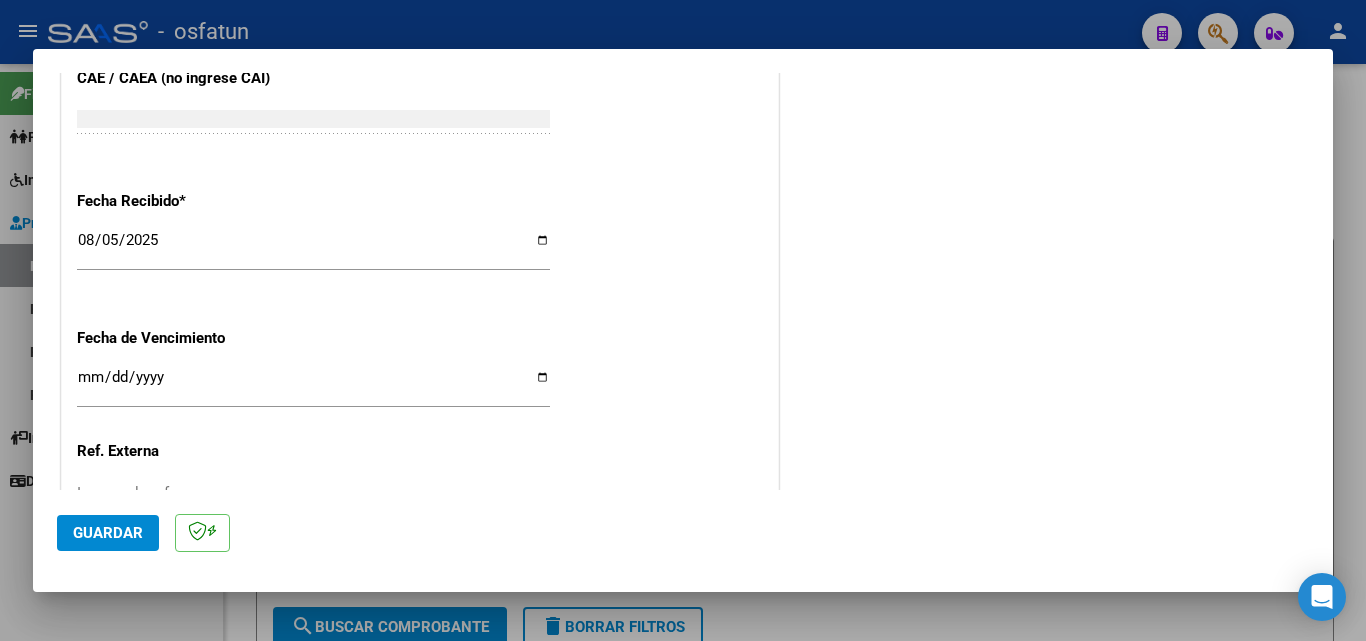click on "Ingresar la fecha" at bounding box center (313, 385) 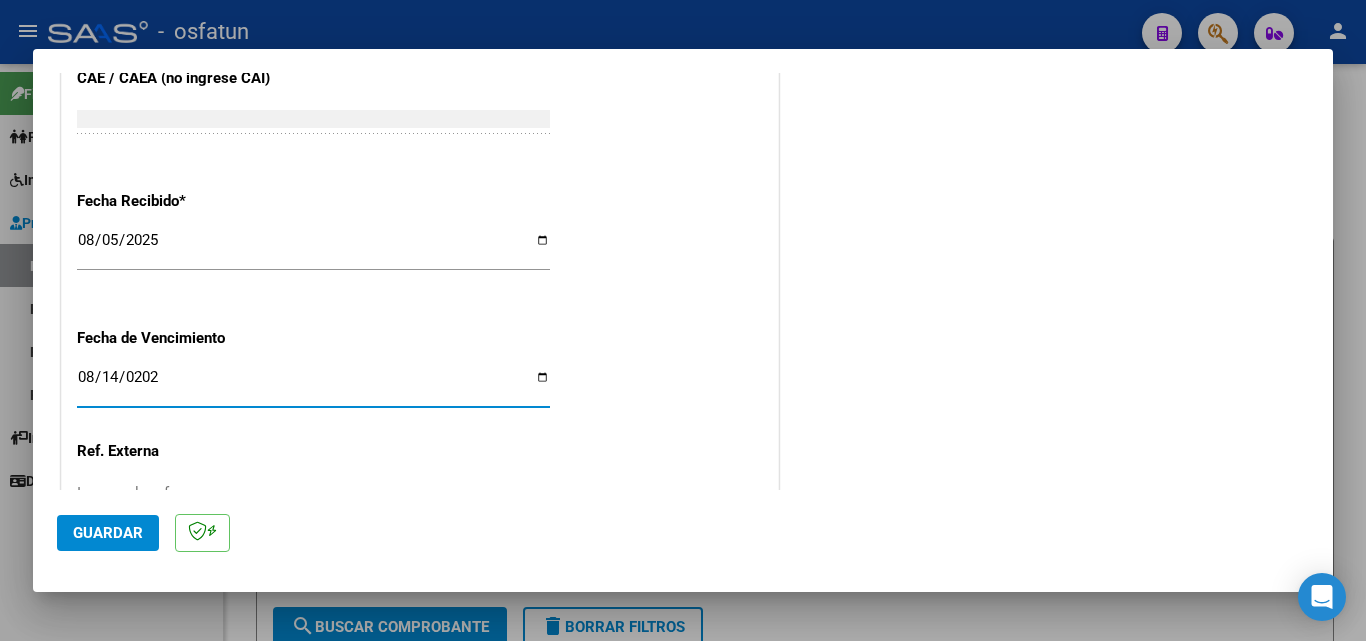 type on "2025-08-14" 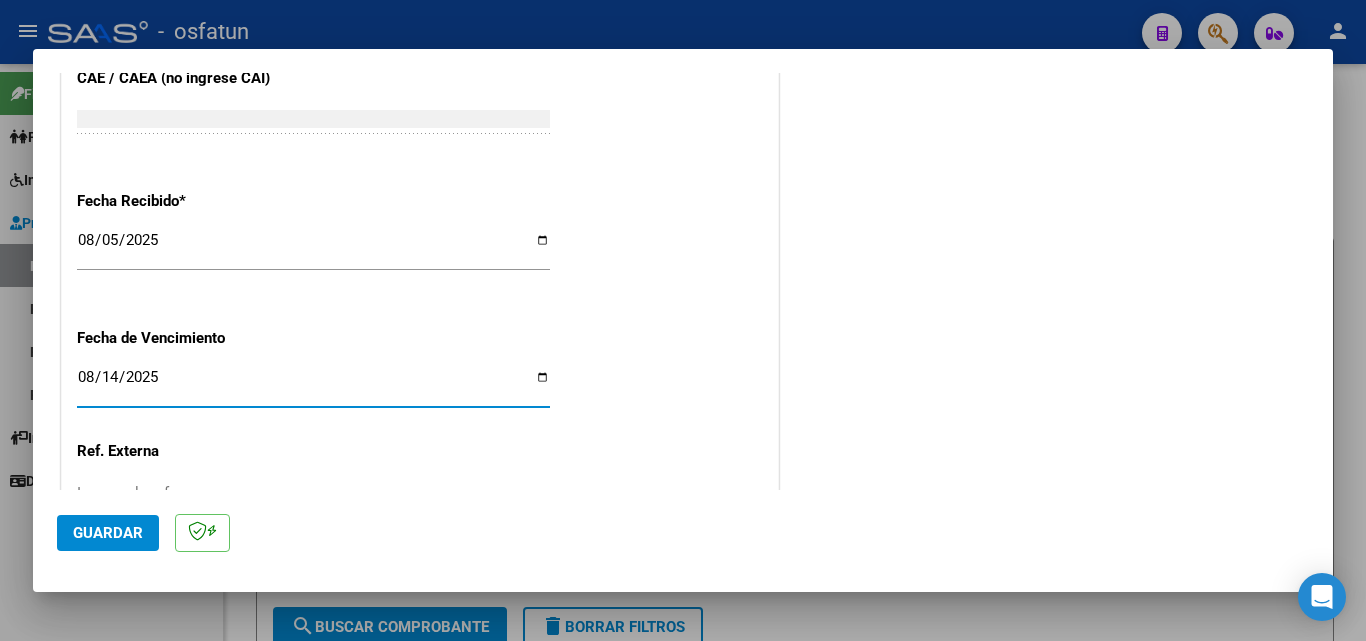 click on "CUIT  *   [NUMBER]-[NUMBER]-[NUMBER] Ingresar CUIT  ANALISIS PRESTADOR  [FIRST] [LAST] [FIRST]  ARCA Padrón  Area destinado * Integración Seleccionar Area  Facturado por orden de  O02 - Osfatun Propio Seleccionar Gerenciador Luego de guardar debe preaprobar la factura asociandola a un legajo de integración y subir la documentación respaldatoria (planilla de asistencia o ddjj para período de aislamiento)  Período de Prestación (Ej: 202305 para Mayo 2023    [YEAR][MONTH] Ingrese el Período de Prestación como indica el ejemplo   Comprobante Tipo * Factura C Seleccionar Tipo Punto de Venta  *   [NUMBER] Ingresar el Nro.  Número  *   [NUMBER] Ingresar el Nro.  Monto  *   $ [NUMBER], [NUMBER] Ingresar el monto  Fecha del Cpbt.  *   [YEAR]-[MONTH]-[DAY] Ingresar la fecha  CAE / CAEA (no ingrese CAI)    [NUMBER] Ingresar el CAE o CAEA (no ingrese CAI)  Fecha Recibido  *   [YEAR]-[MONTH]-[DAY] Ingresar la fecha  Fecha de Vencimiento    [YEAR]-[MONTH]-[DAY]  Ref. Externa    Ingresar la ref.  N° Liquidación    Ingresar el N° Liquidación" at bounding box center (420, -217) 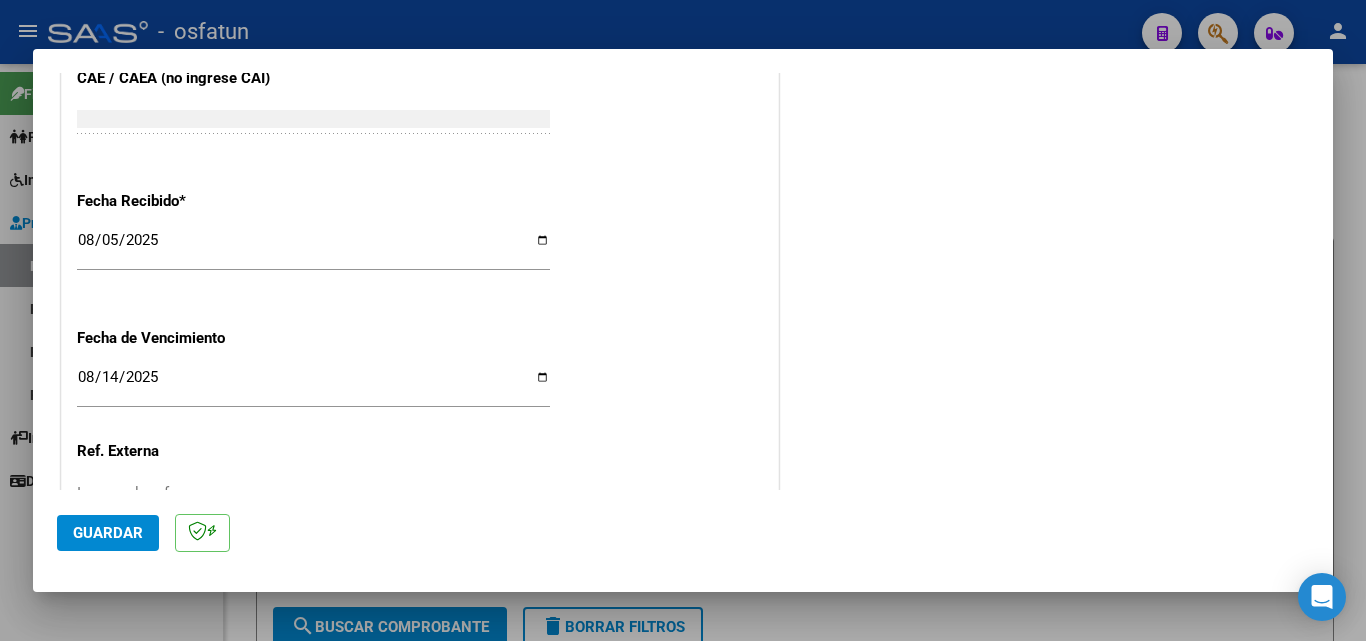 scroll, scrollTop: 1558, scrollLeft: 0, axis: vertical 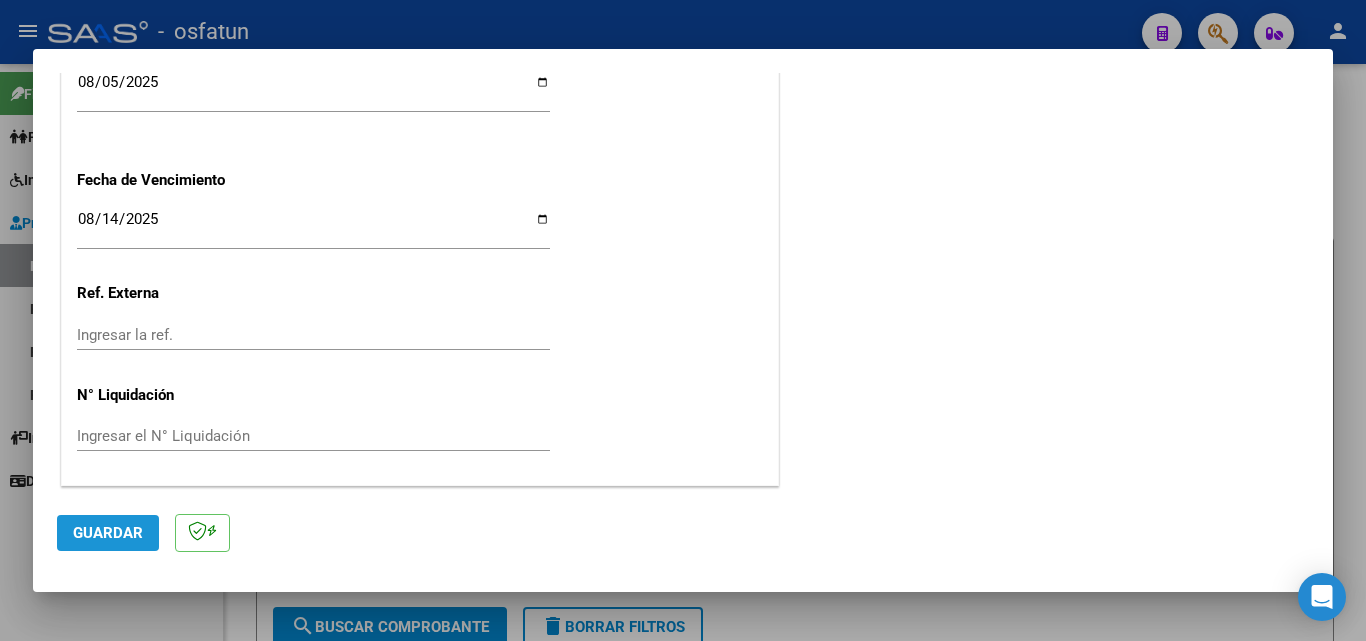 click on "Guardar" 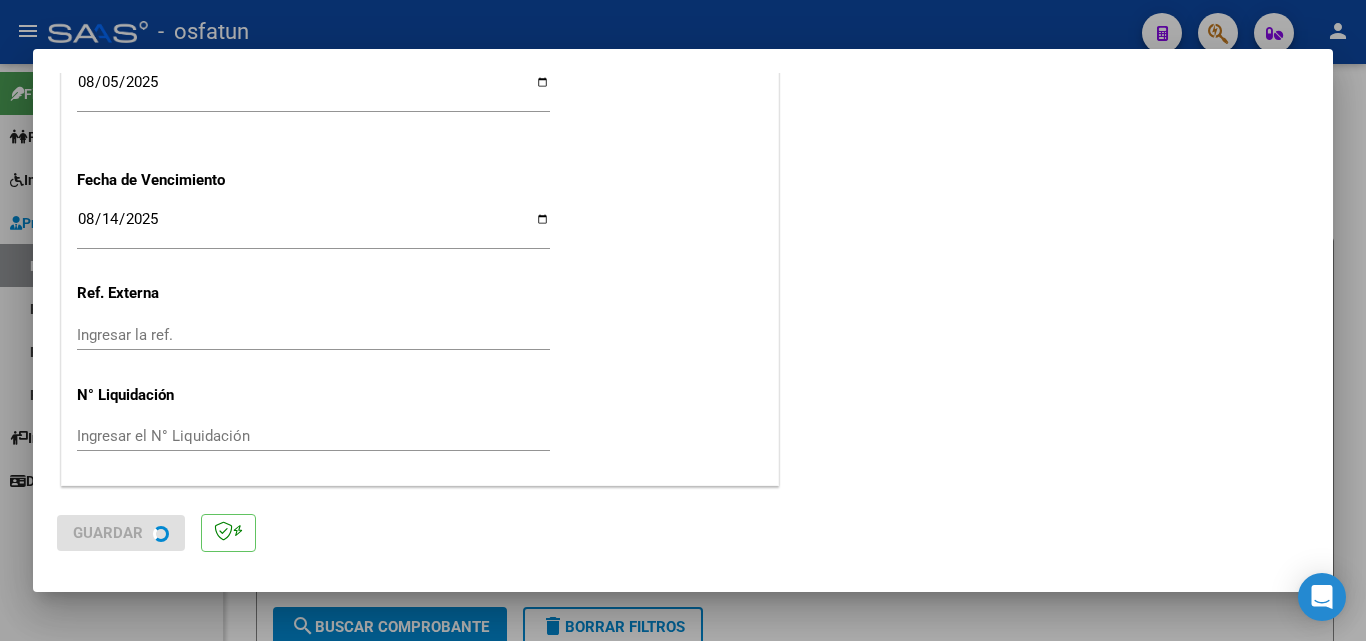 scroll, scrollTop: 0, scrollLeft: 0, axis: both 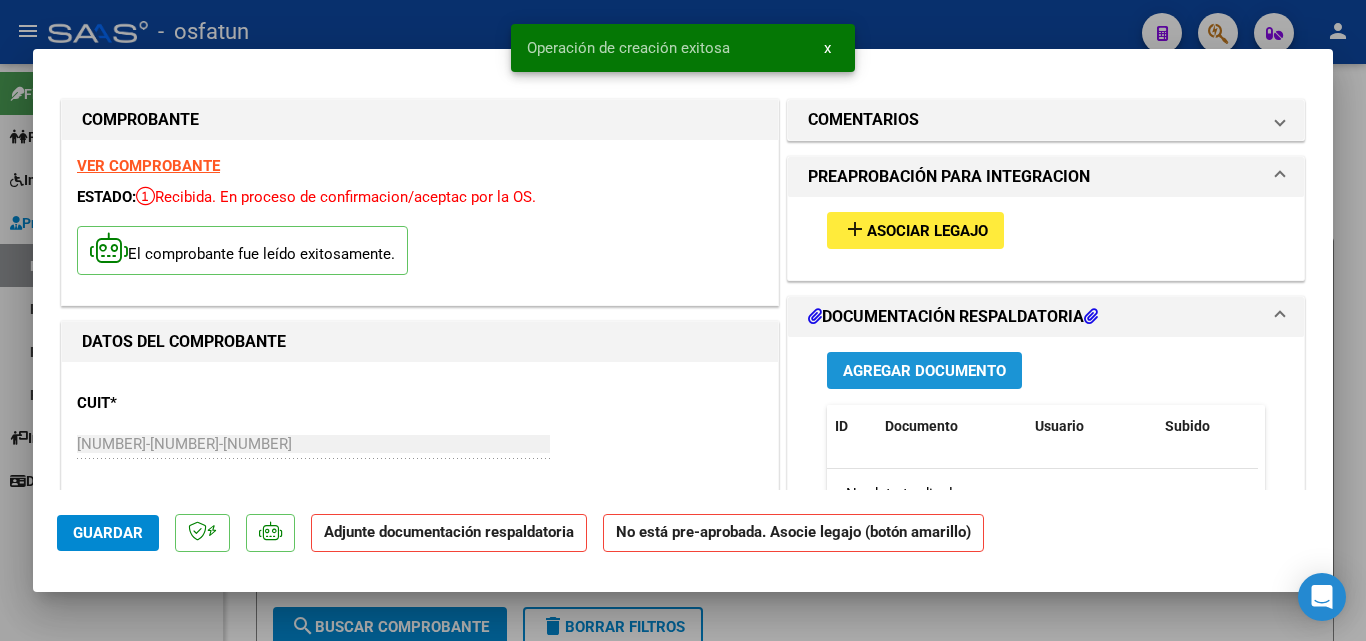 click on "Agregar Documento" at bounding box center (924, 371) 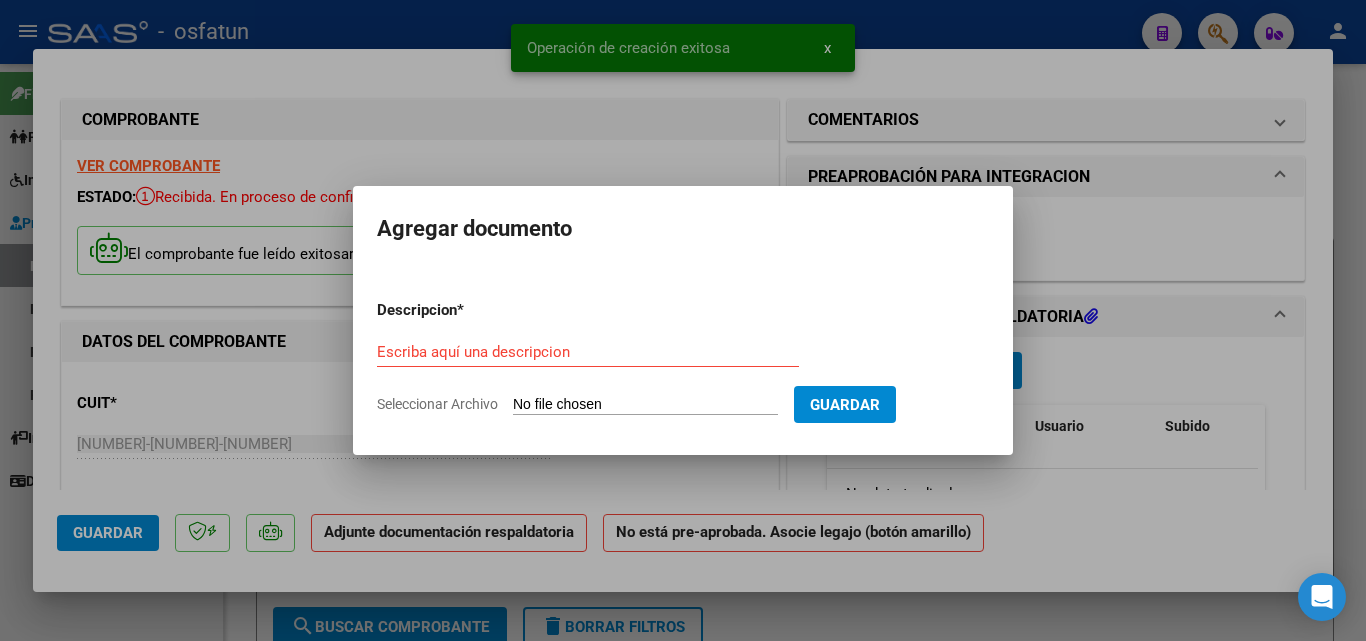 click on "Seleccionar Archivo" 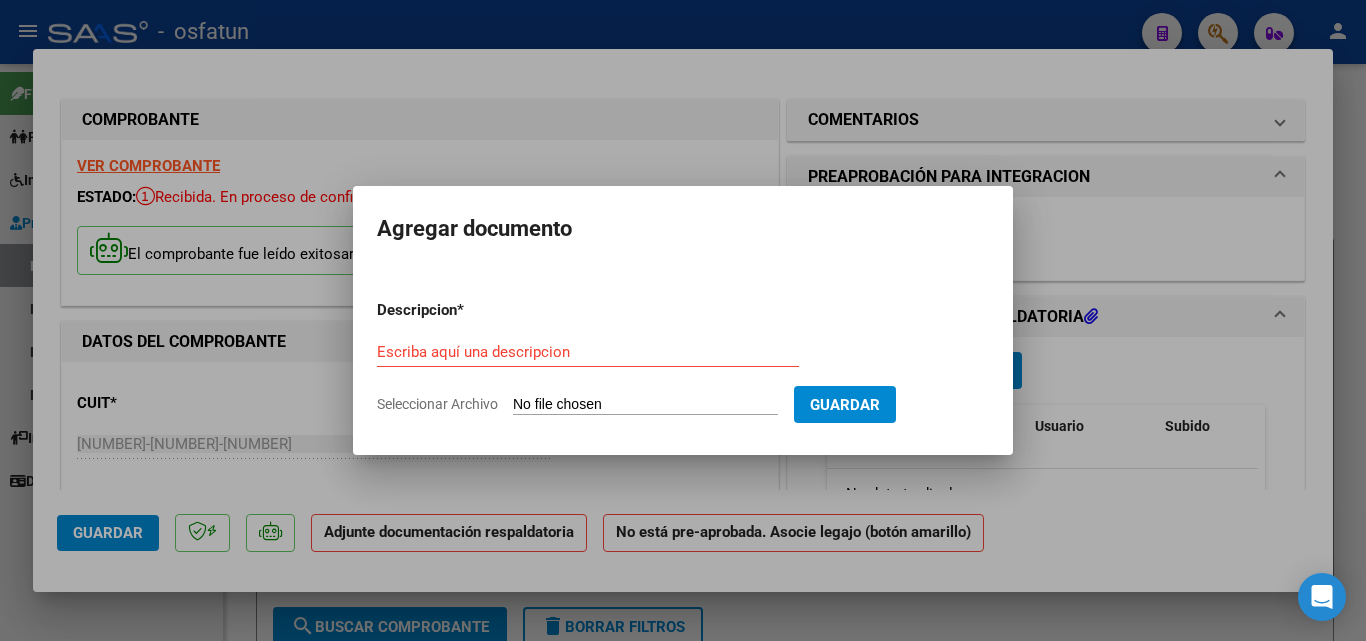 type on "C:\fakepath\asis [MONTH] [YEAR] [FIRST].pdf" 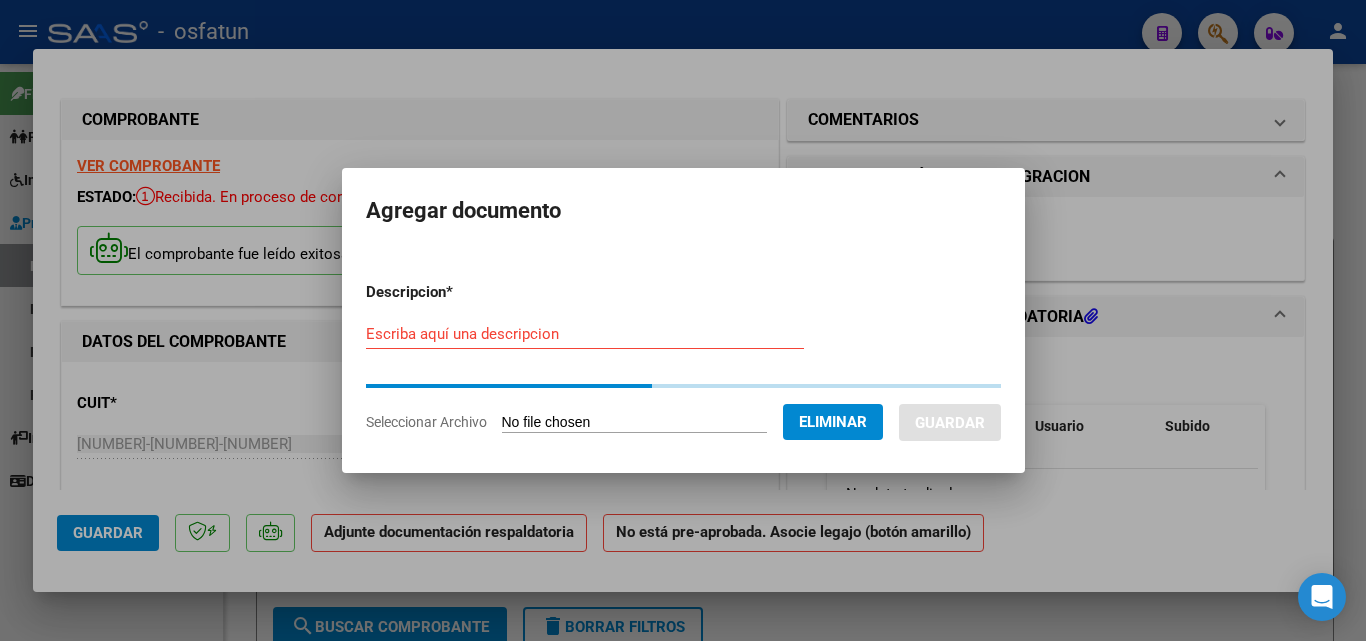 click on "Escriba aquí una descripcion" at bounding box center (585, 334) 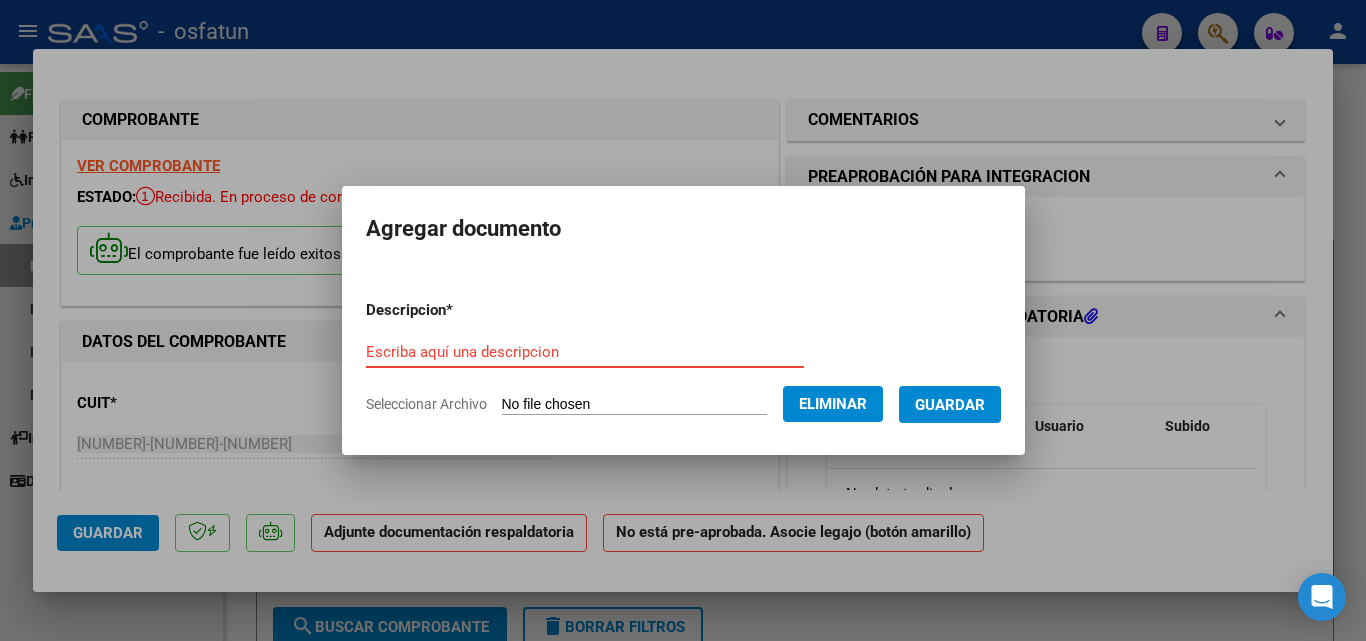 click on "Escriba aquí una descripcion" at bounding box center [585, 352] 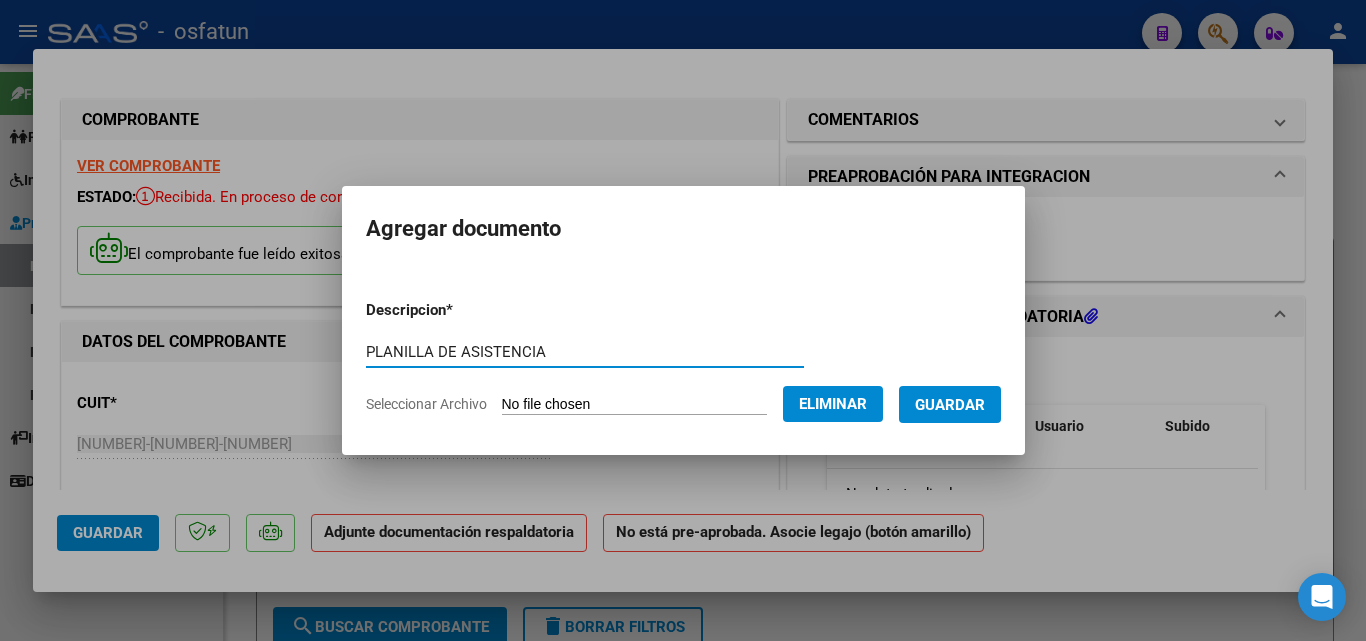 type on "PLANILLA DE ASISTENCIA" 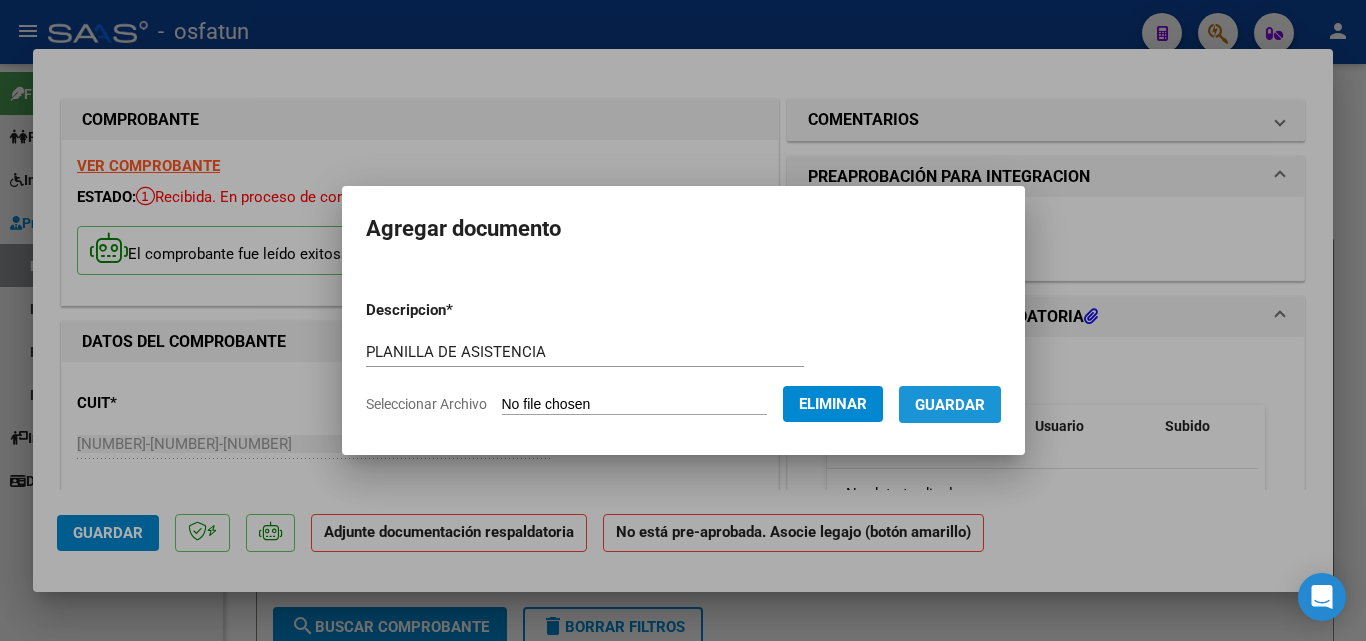click on "Guardar" at bounding box center [950, 405] 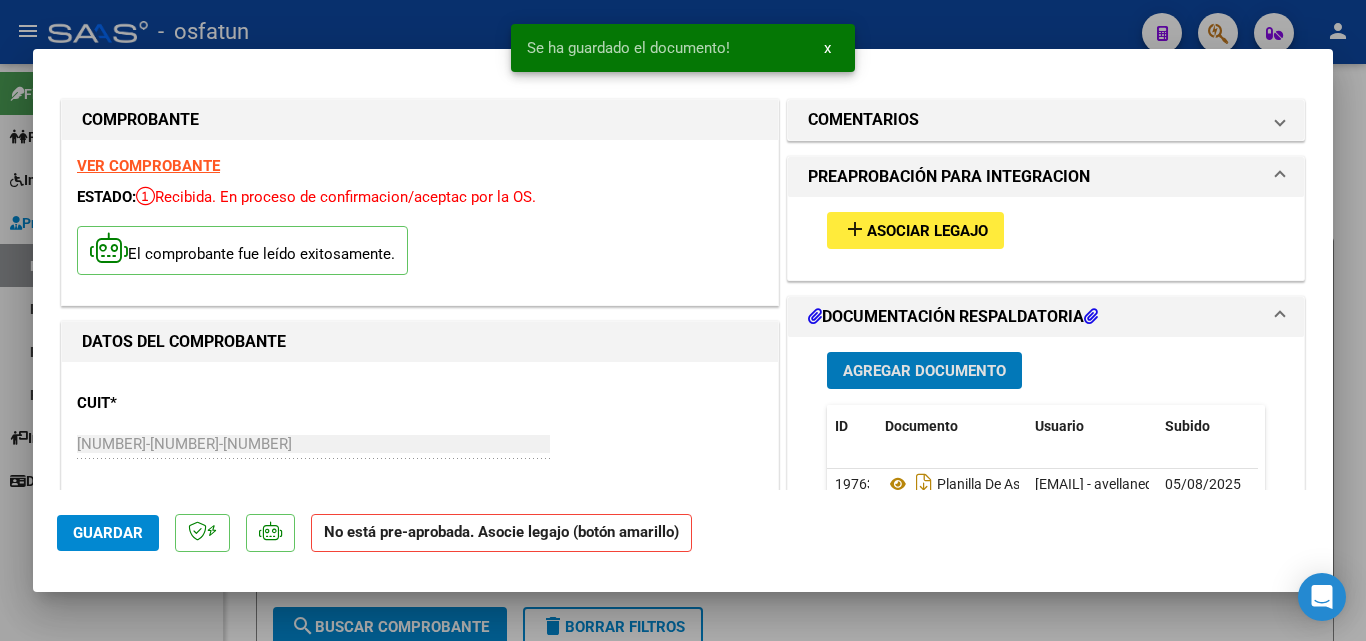 click on "Agregar Documento" at bounding box center [924, 371] 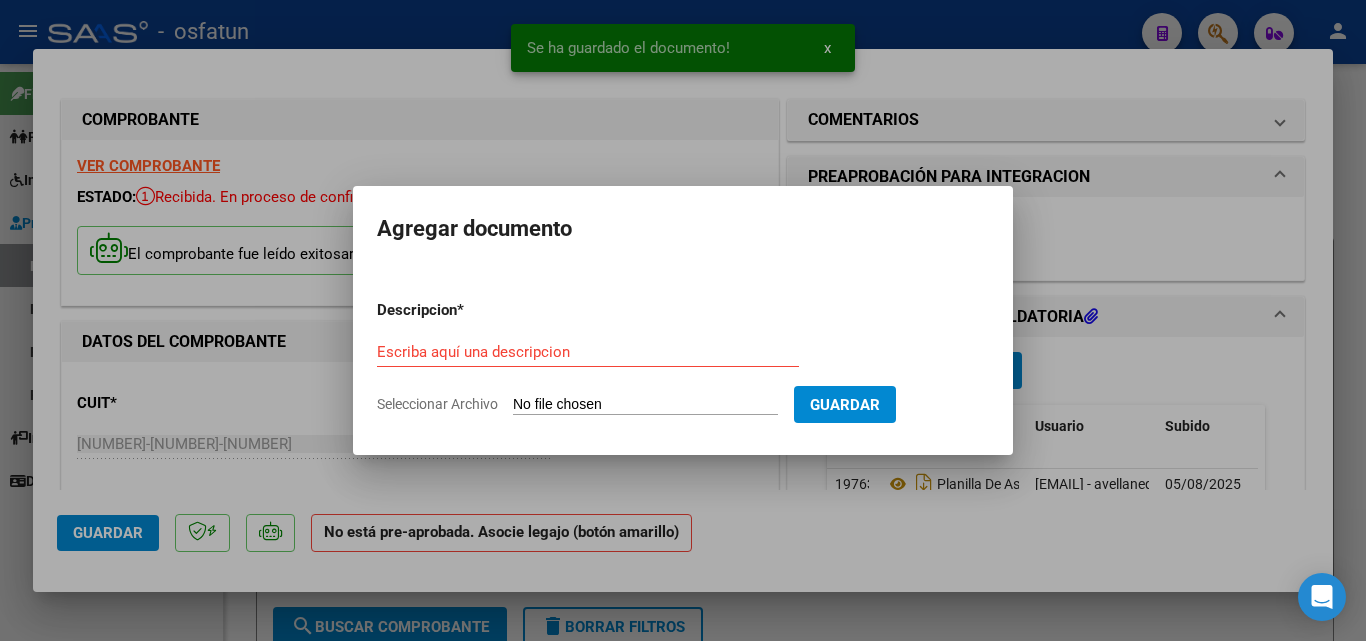 click on "Seleccionar Archivo" 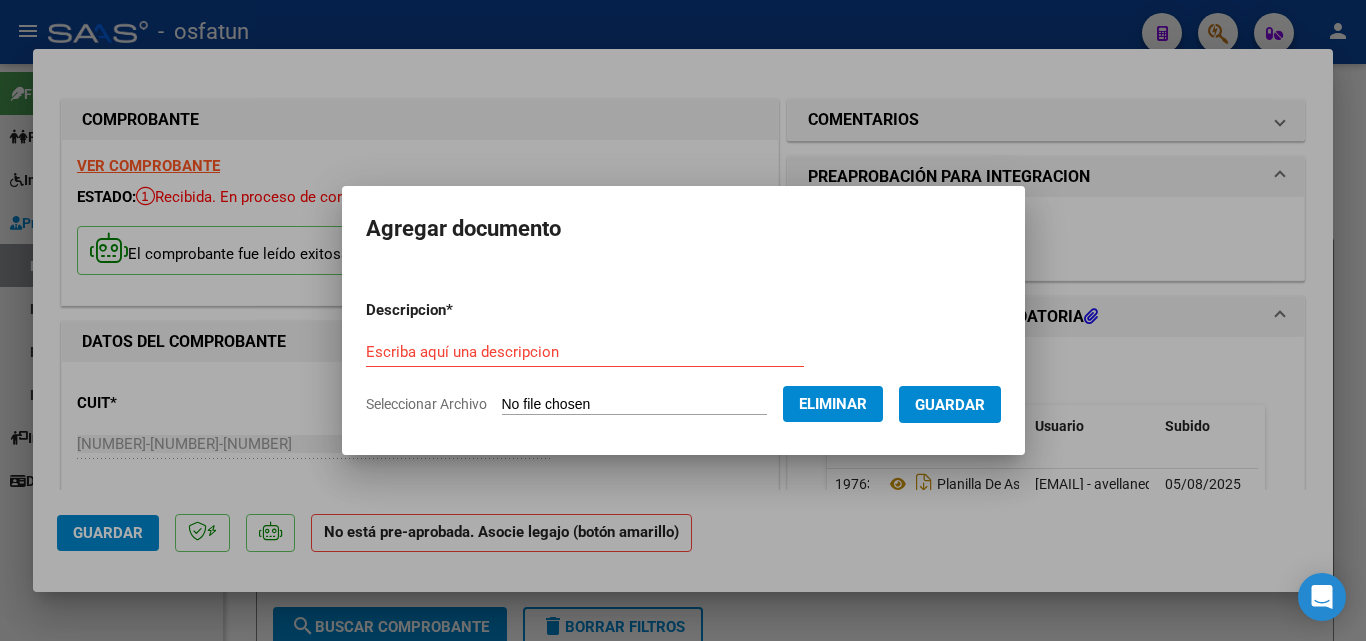 click on "Escriba aquí una descripcion" at bounding box center [585, 352] 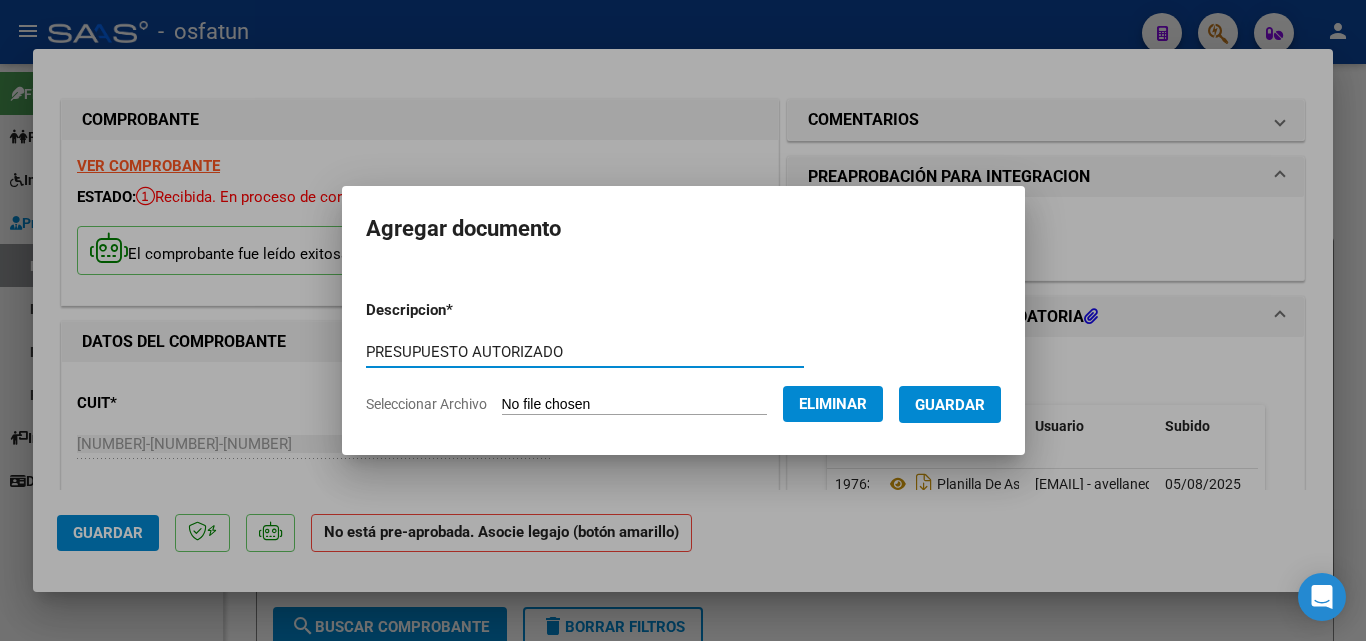 type on "PRESUPUESTO AUTORIZADO" 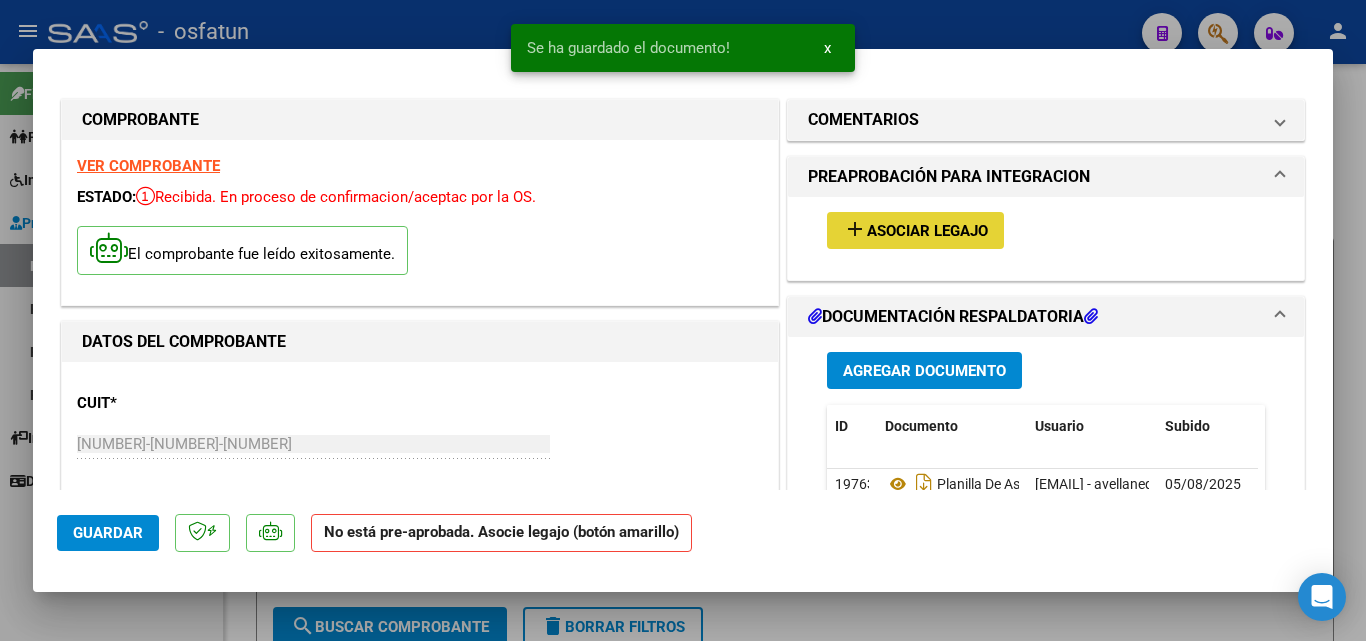 click on "add Asociar Legajo" at bounding box center (915, 230) 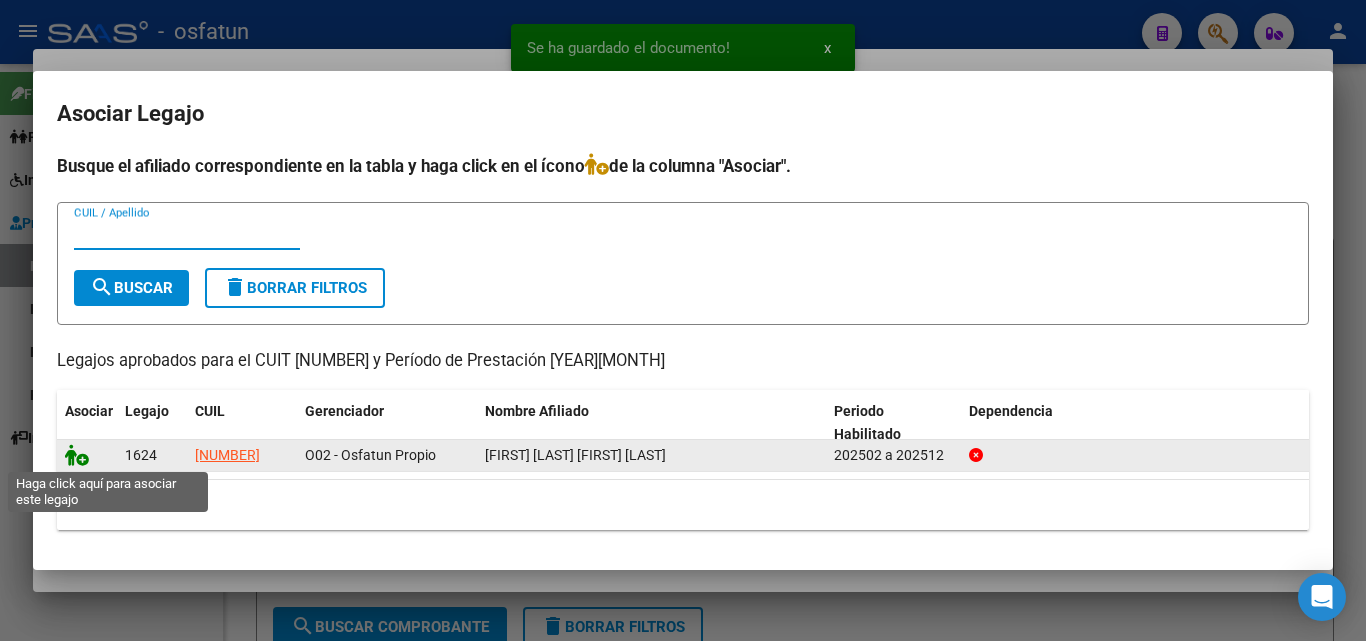 click 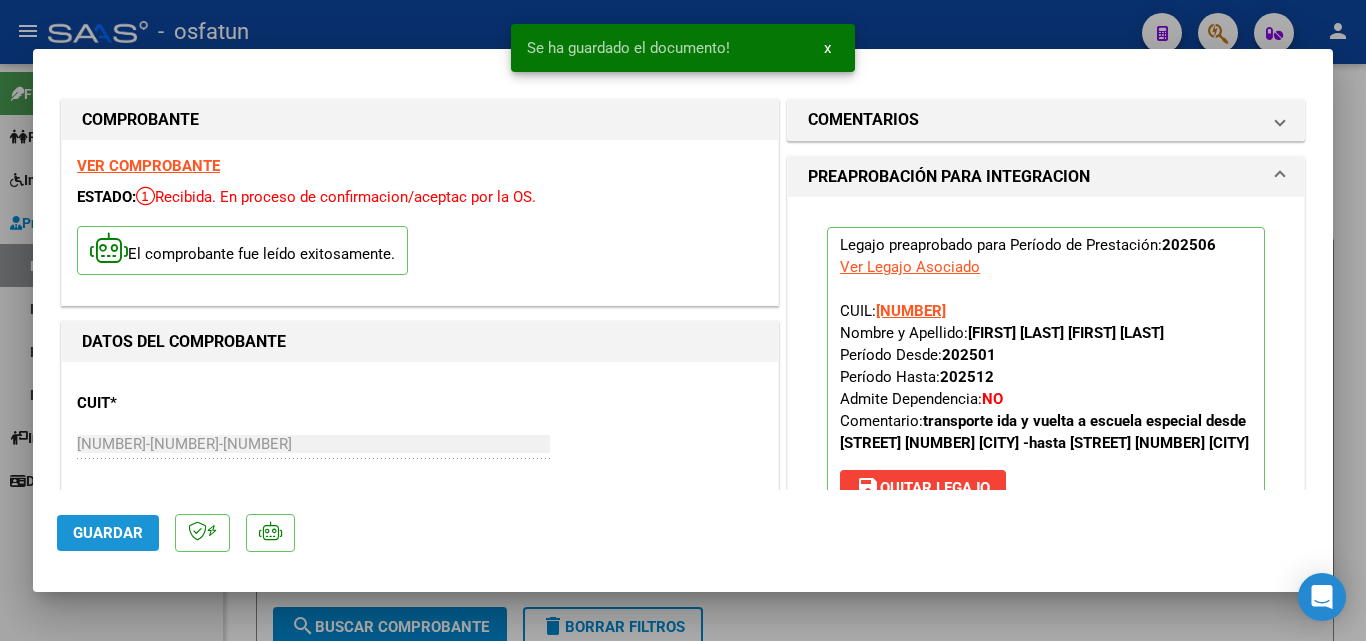 click on "Guardar" 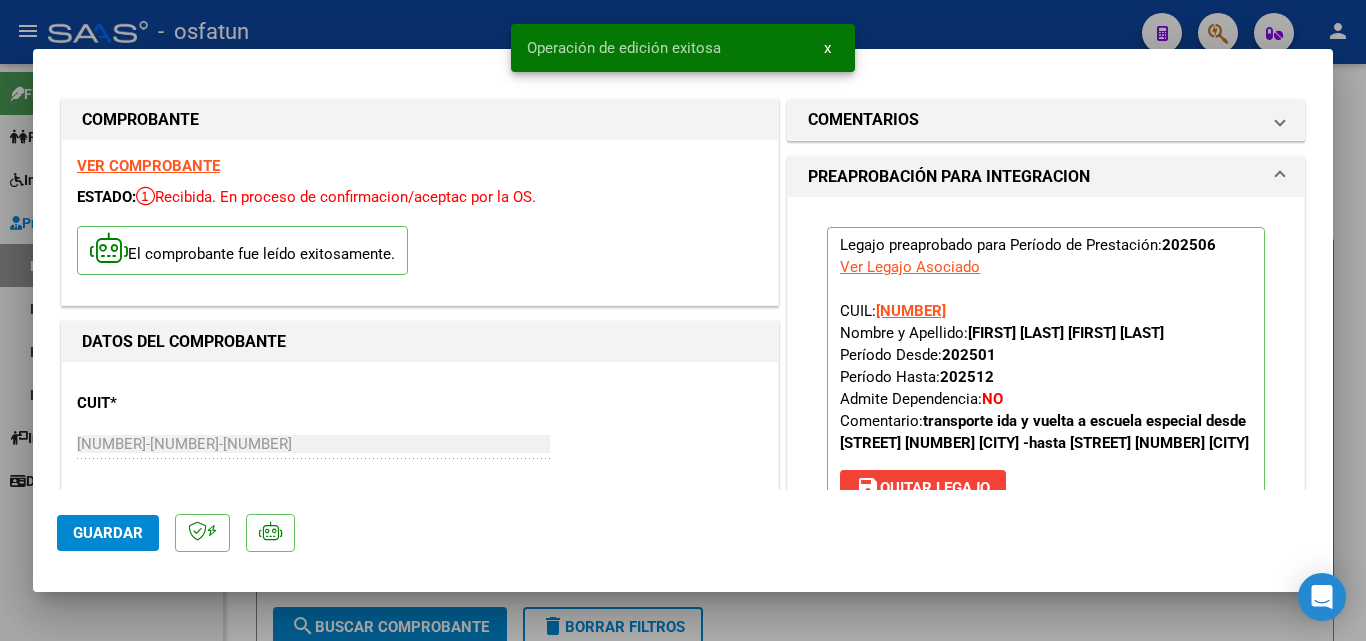 click on "Guardar" 